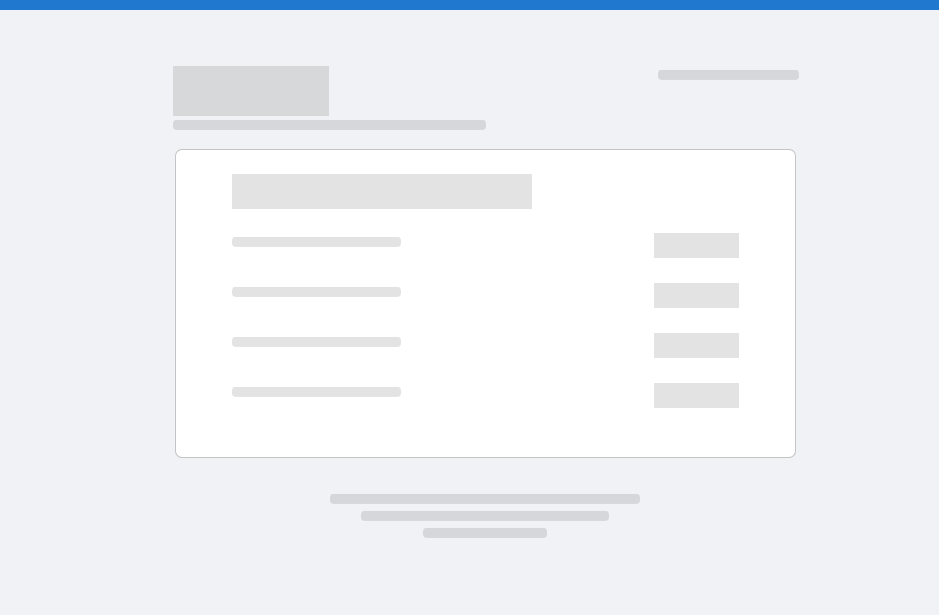scroll, scrollTop: 0, scrollLeft: 0, axis: both 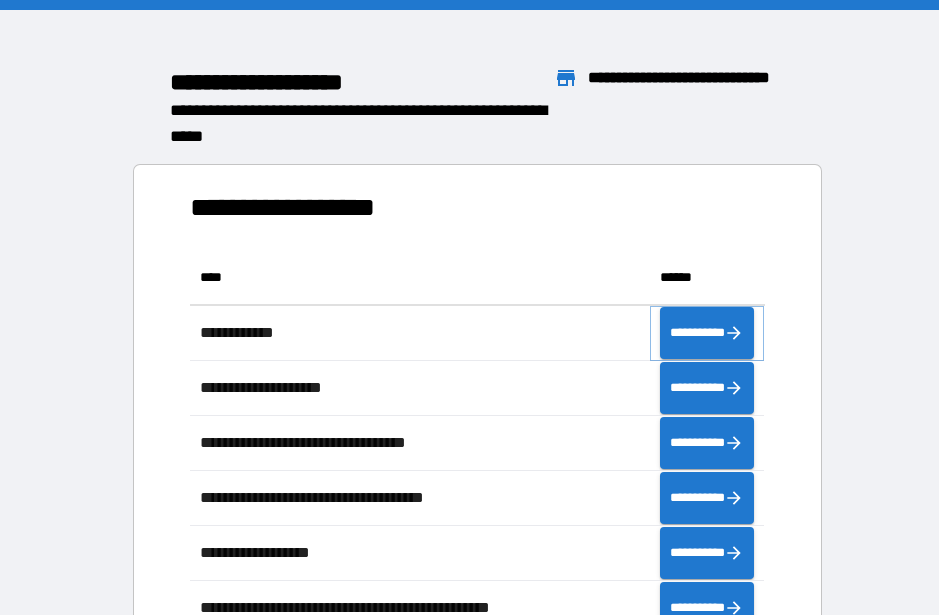 click 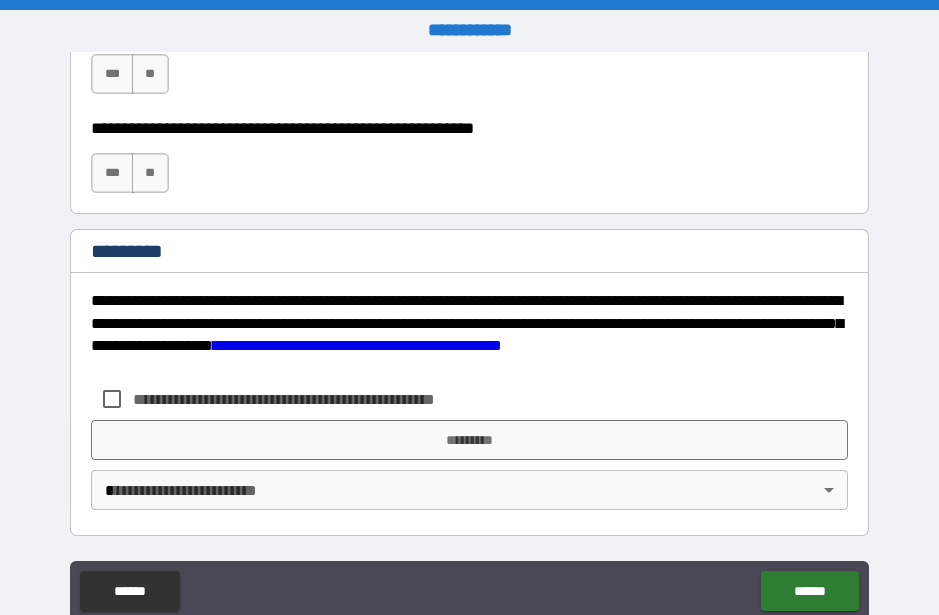 scroll, scrollTop: 3117, scrollLeft: 0, axis: vertical 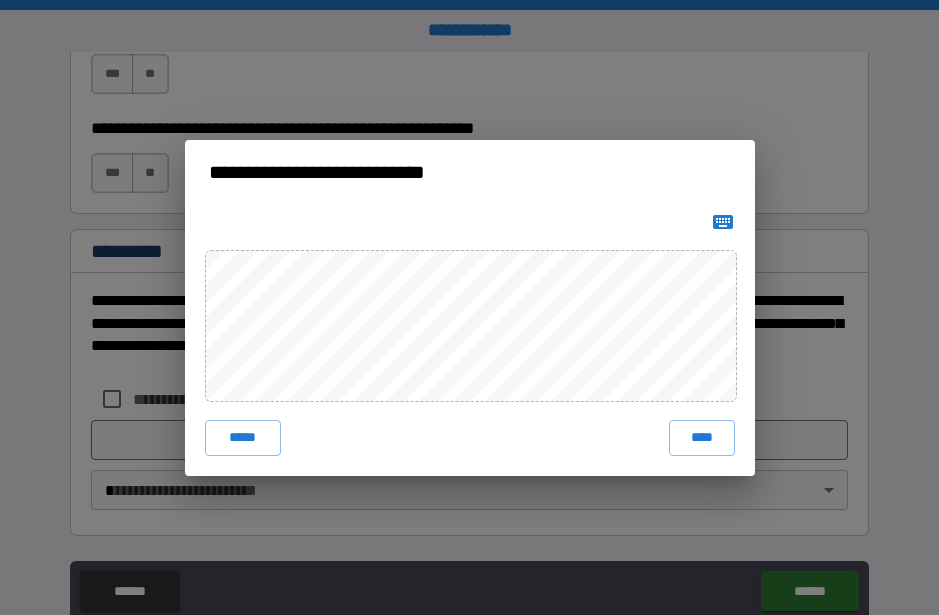 click on "****" at bounding box center (702, 438) 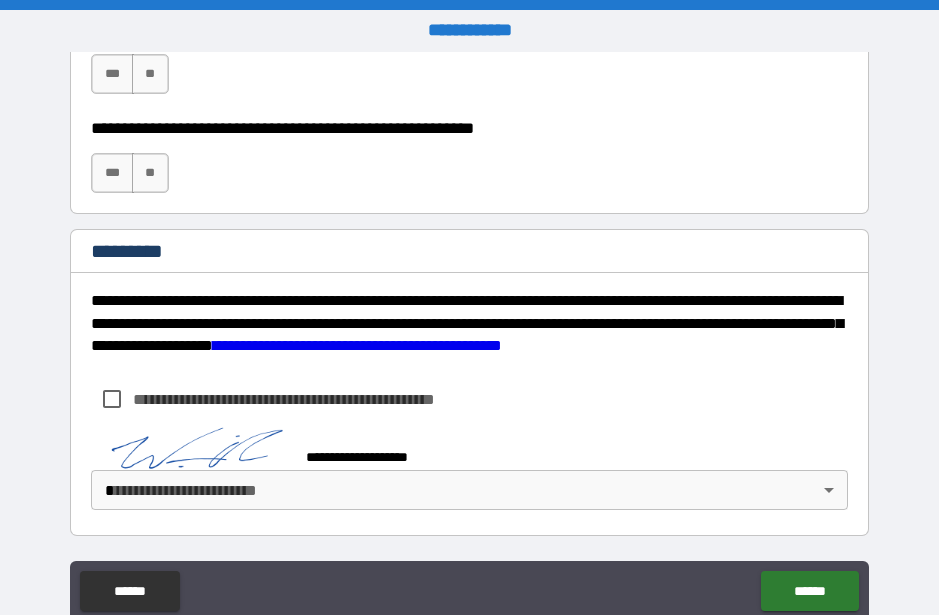 scroll, scrollTop: 3107, scrollLeft: 0, axis: vertical 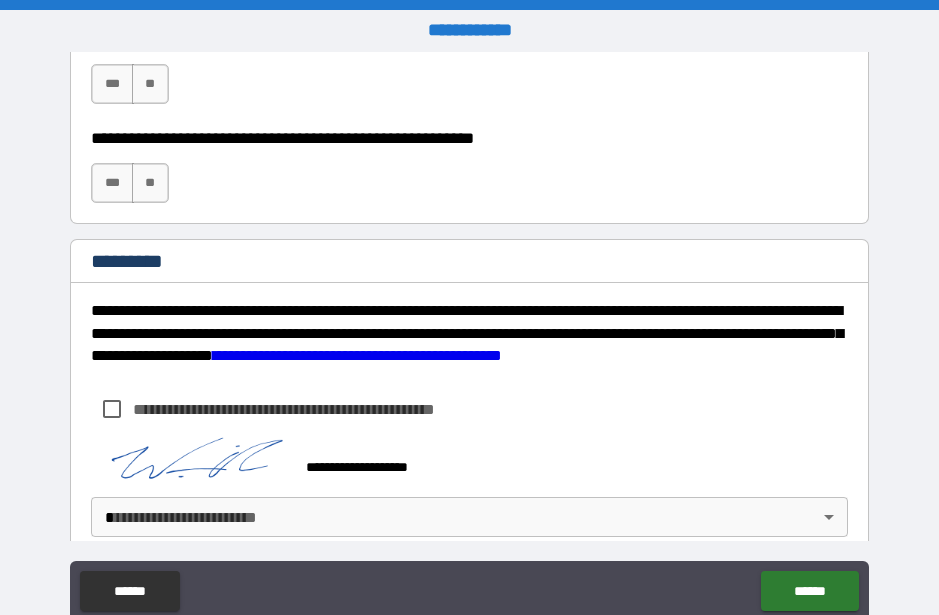 click on "******" at bounding box center [809, 591] 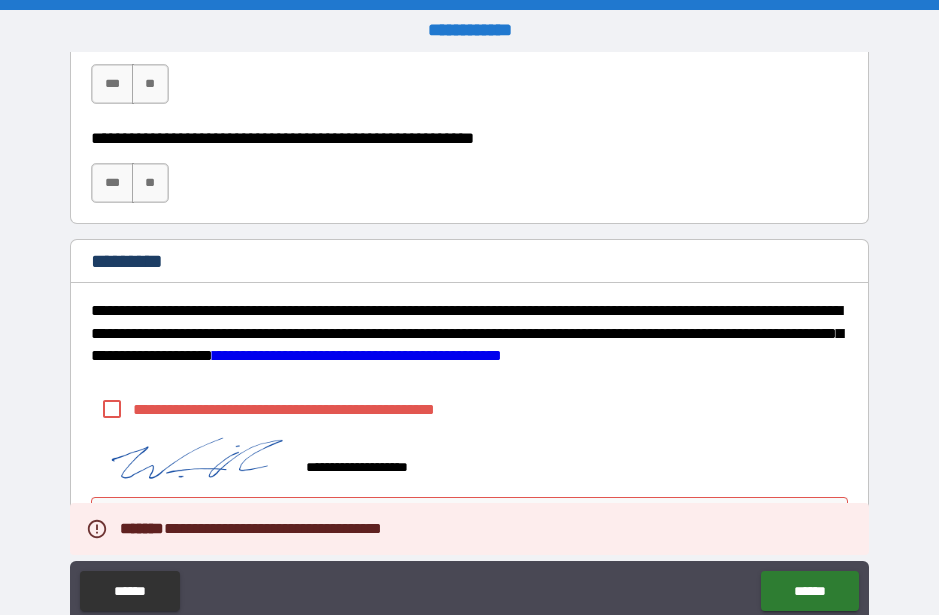 click on "**********" at bounding box center [317, 409] 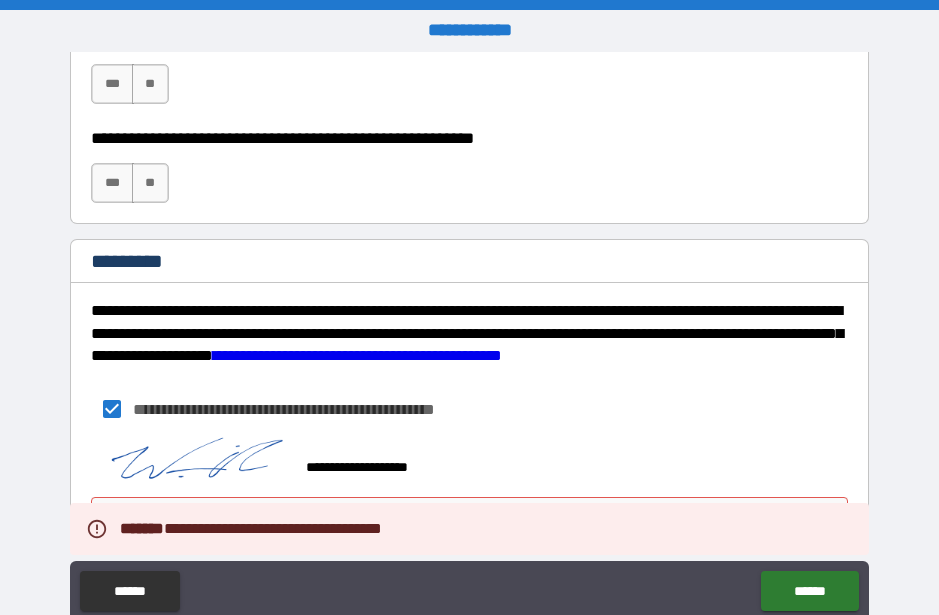 click on "******" at bounding box center (809, 591) 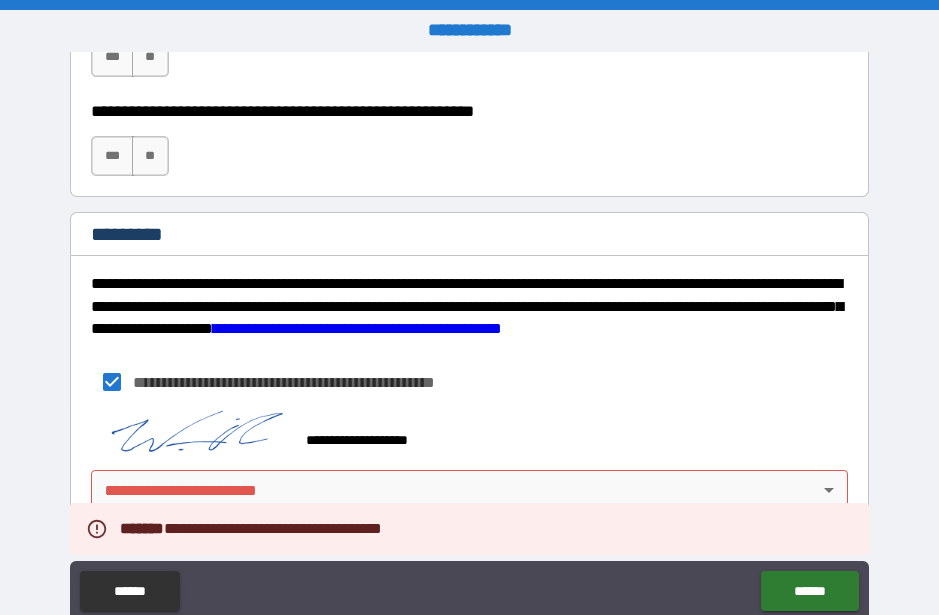 scroll, scrollTop: 3134, scrollLeft: 0, axis: vertical 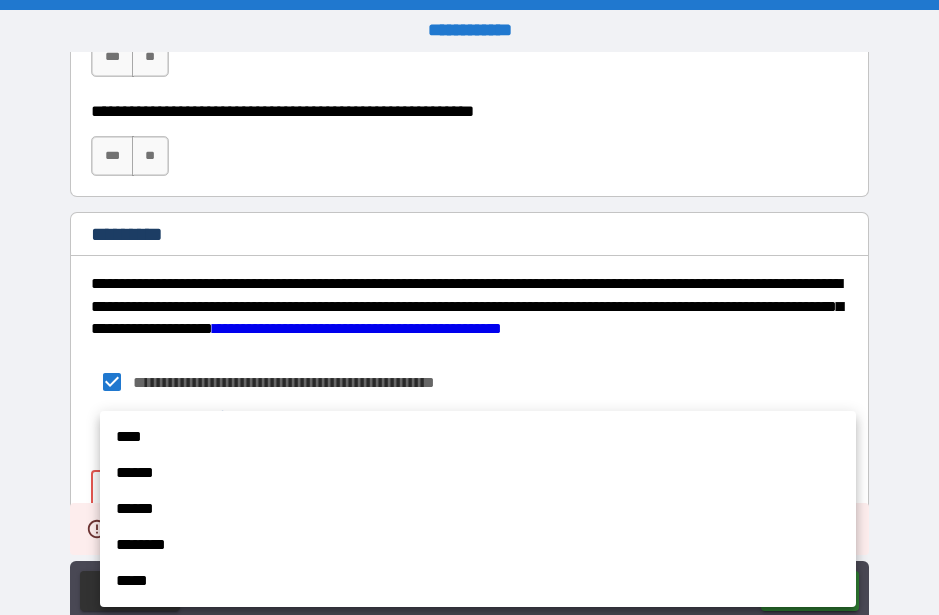 click on "****" at bounding box center [478, 437] 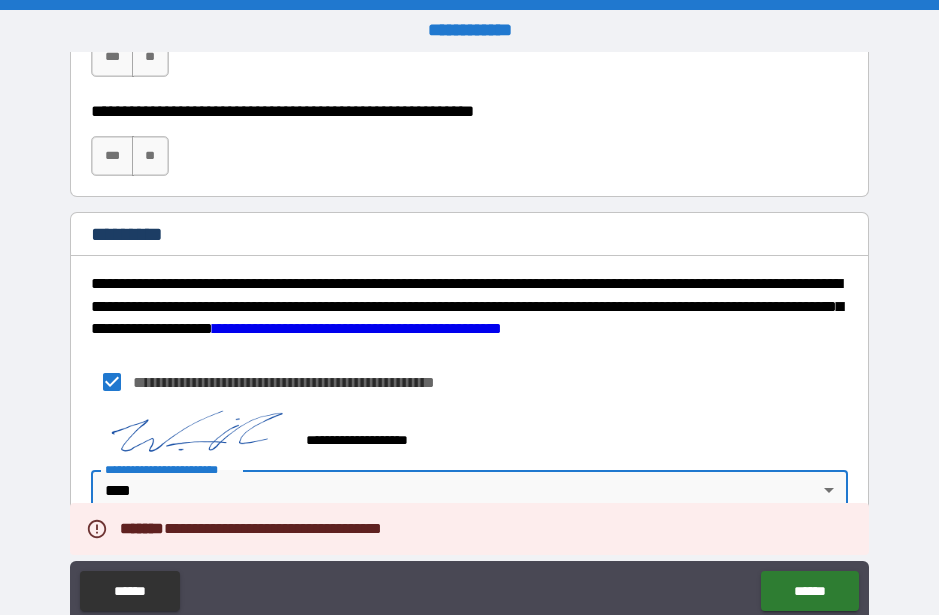 click on "******" at bounding box center [809, 591] 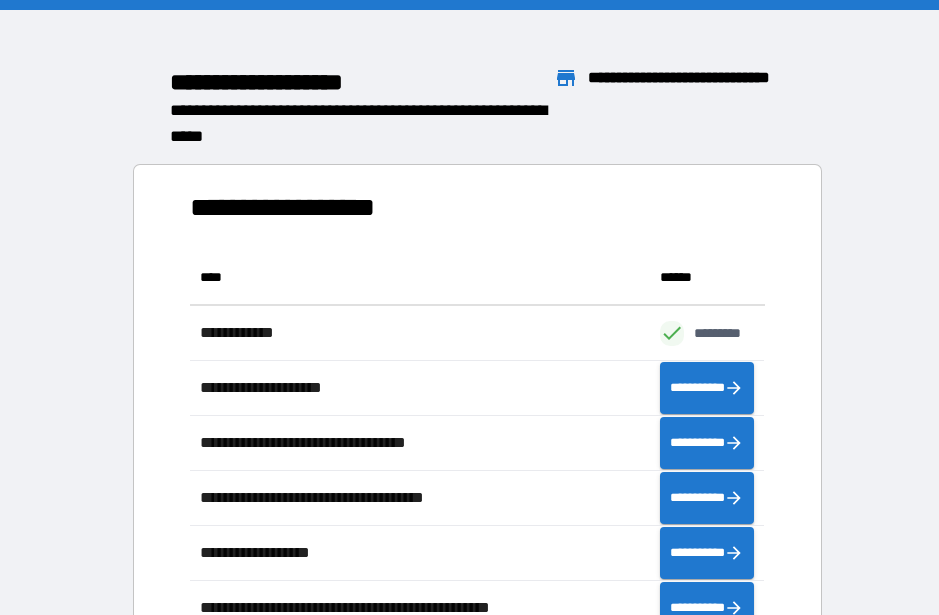scroll, scrollTop: 1, scrollLeft: 1, axis: both 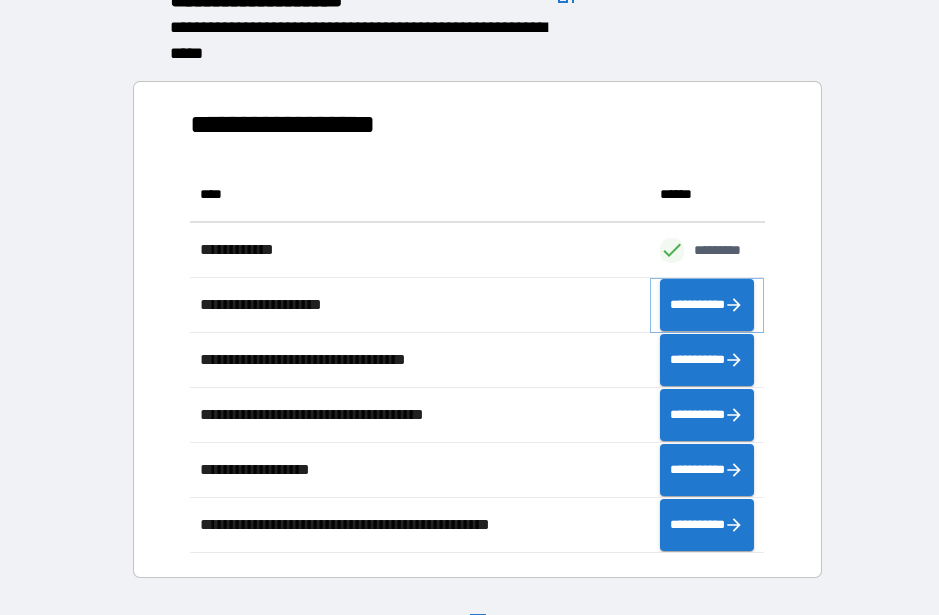 click 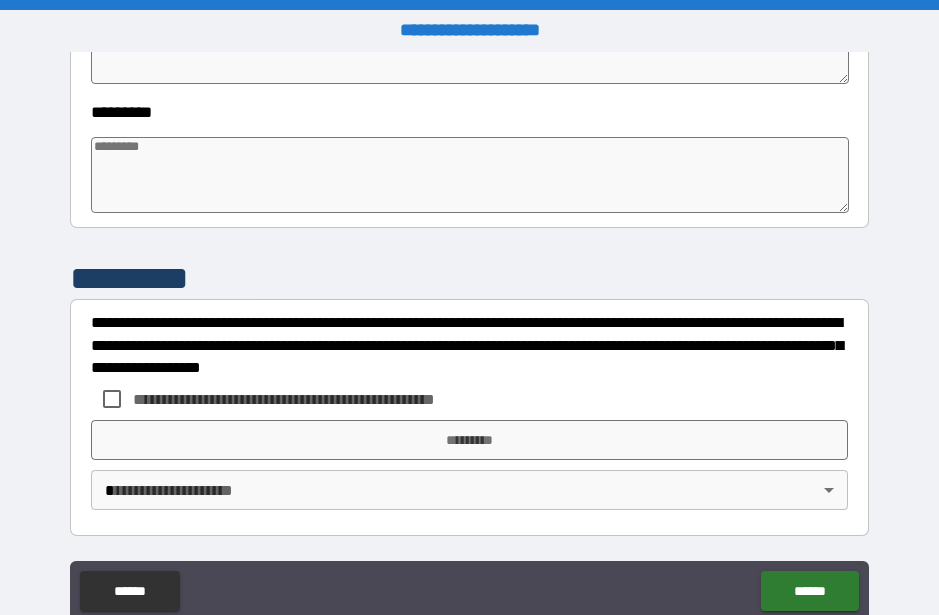 scroll, scrollTop: 667, scrollLeft: 0, axis: vertical 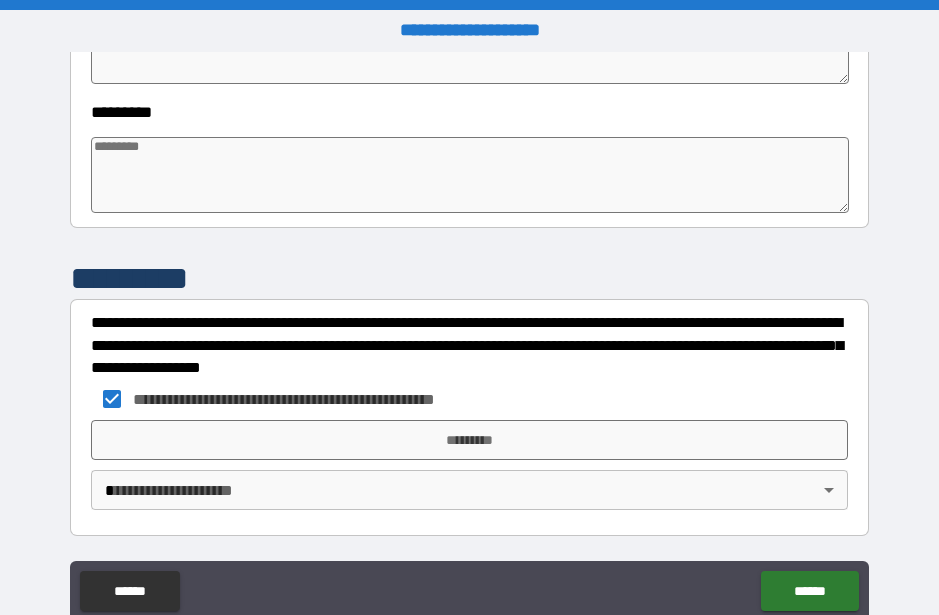 type on "*" 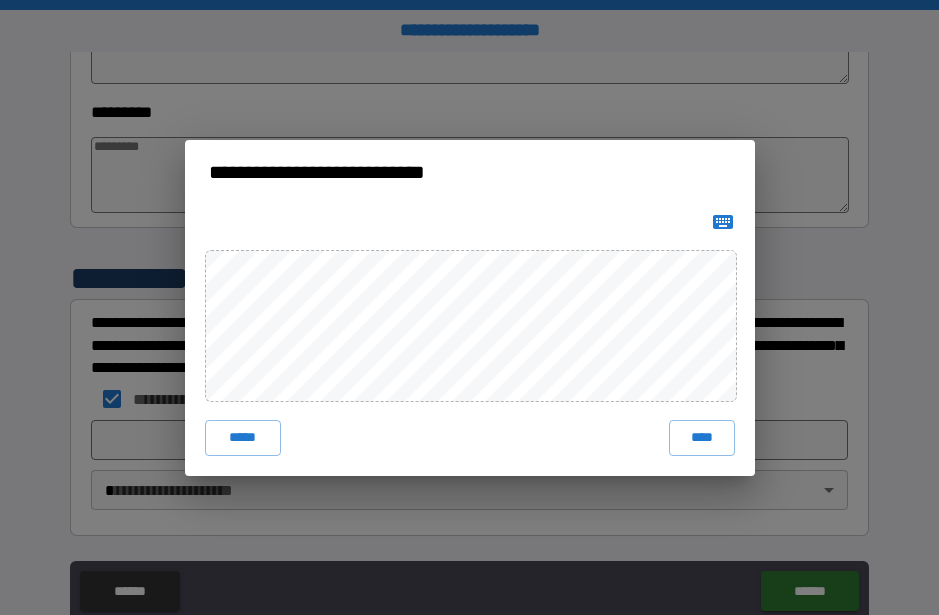 click on "****" at bounding box center [702, 438] 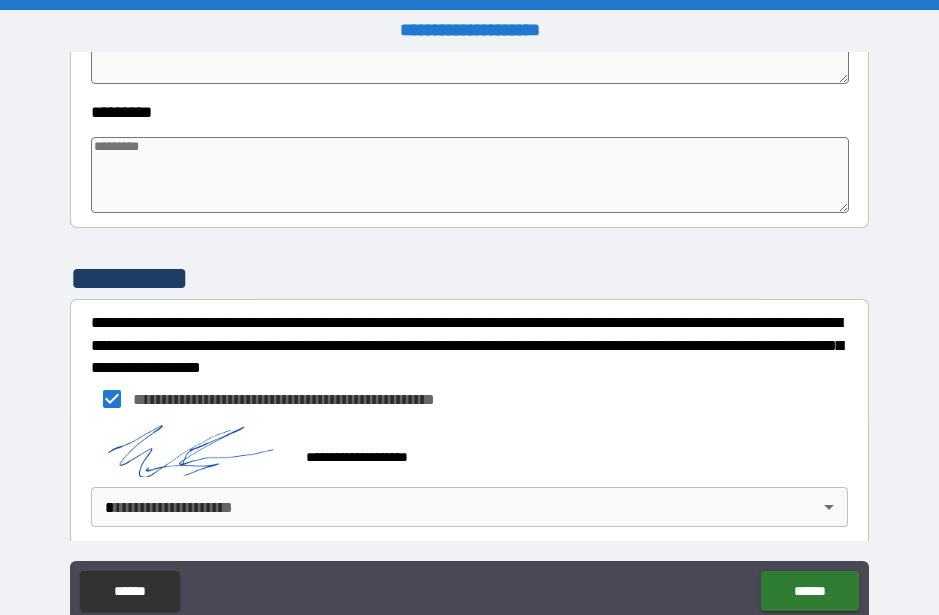 scroll, scrollTop: 657, scrollLeft: 0, axis: vertical 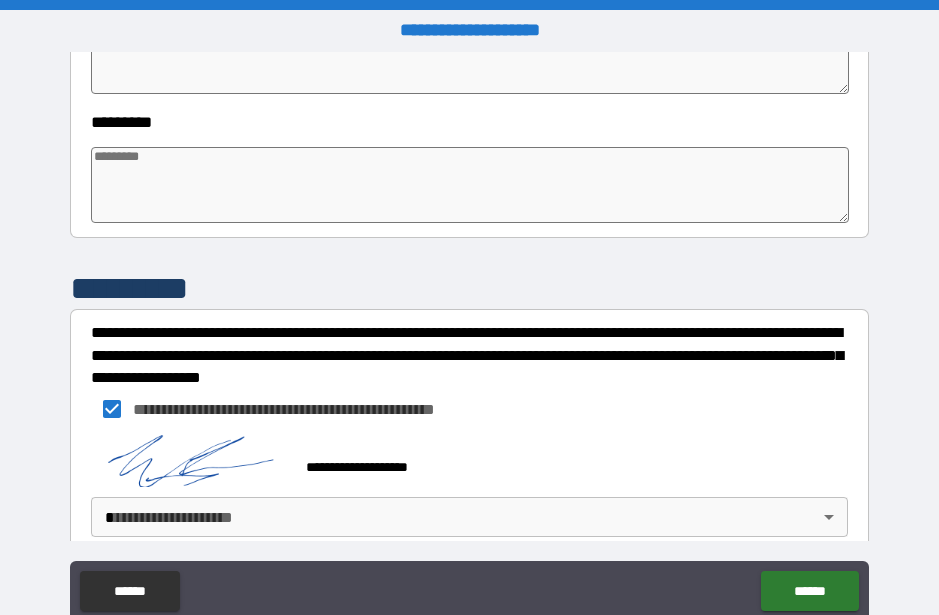type on "*" 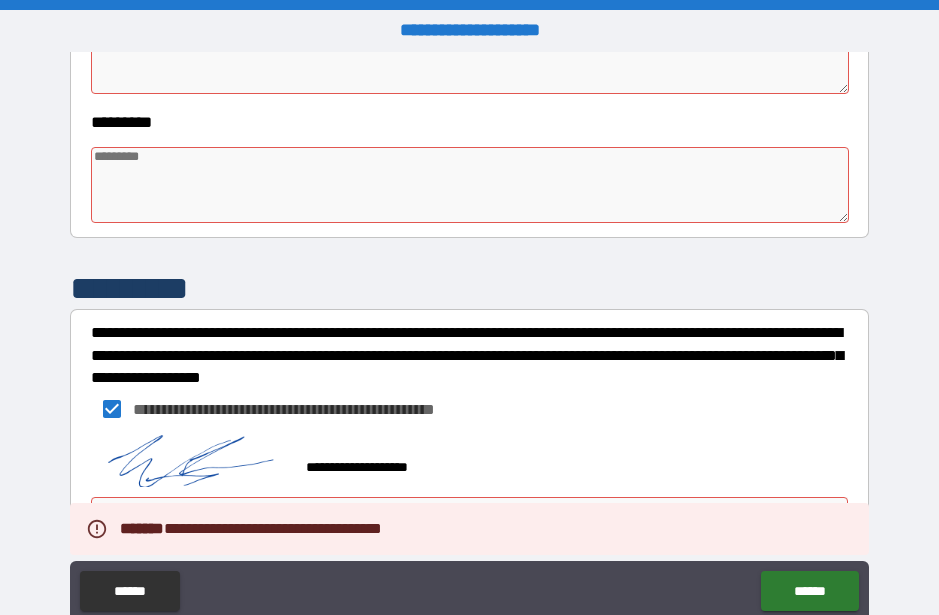 type on "*" 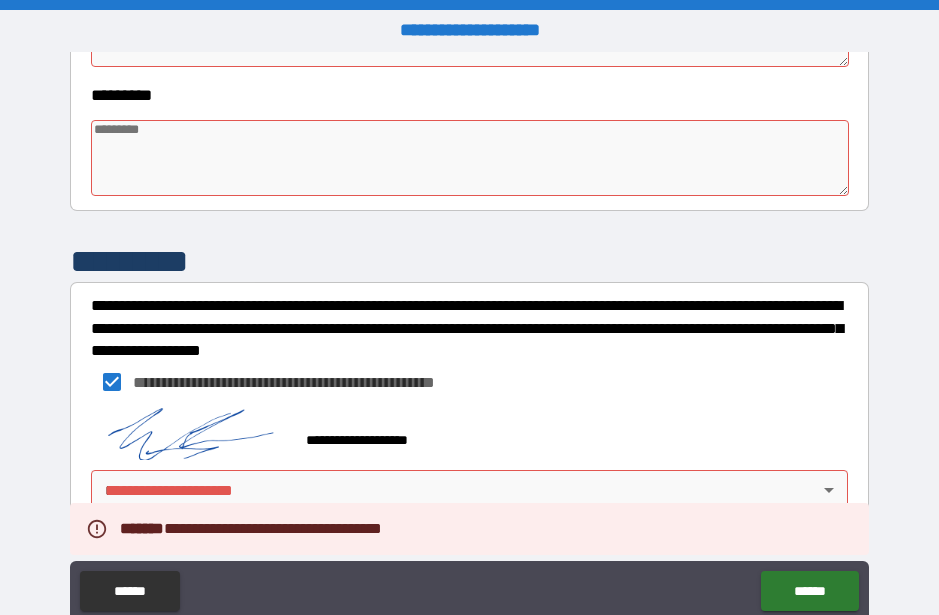 scroll, scrollTop: 684, scrollLeft: 0, axis: vertical 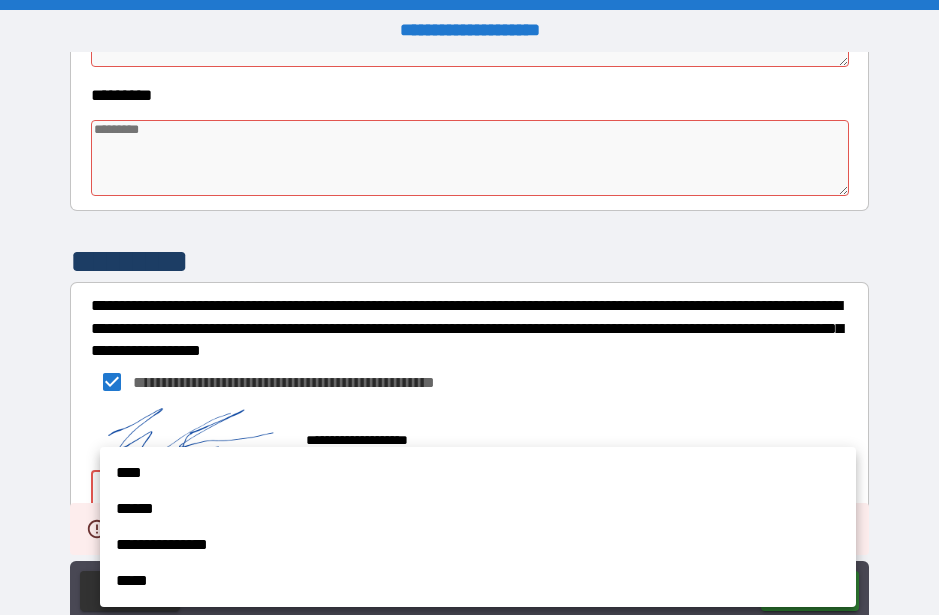 click at bounding box center [469, 307] 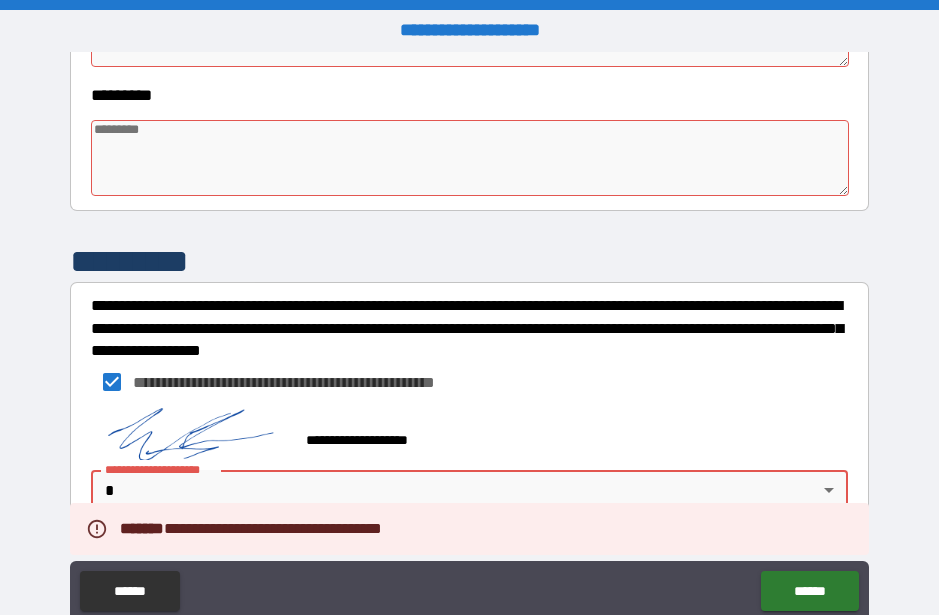 click on "**********" at bounding box center [469, 335] 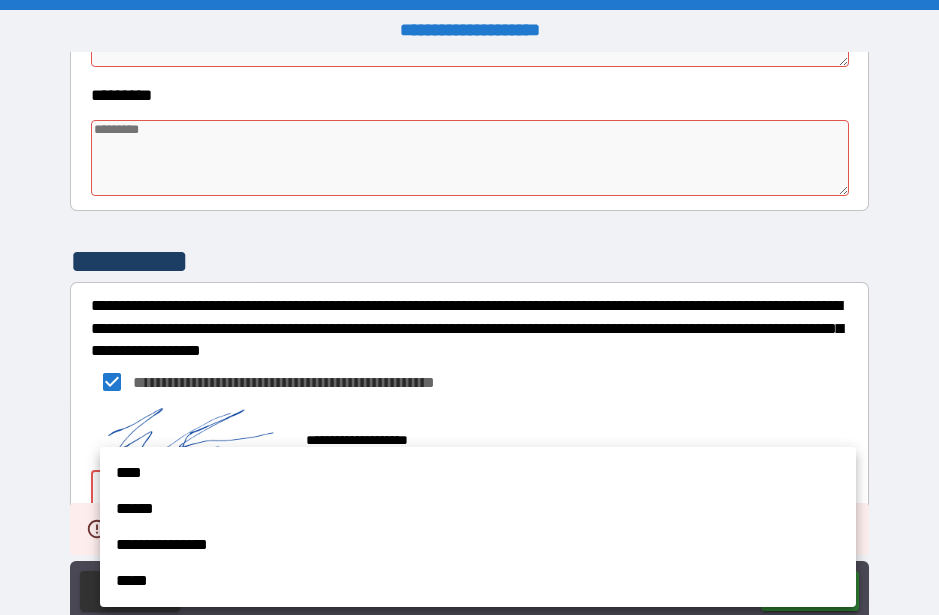 click on "****" at bounding box center (478, 473) 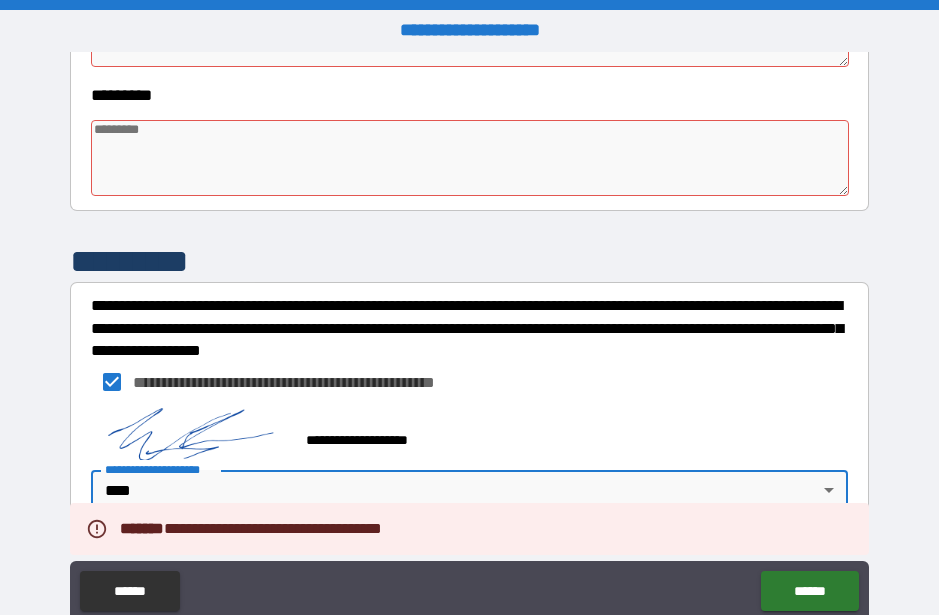 type on "*" 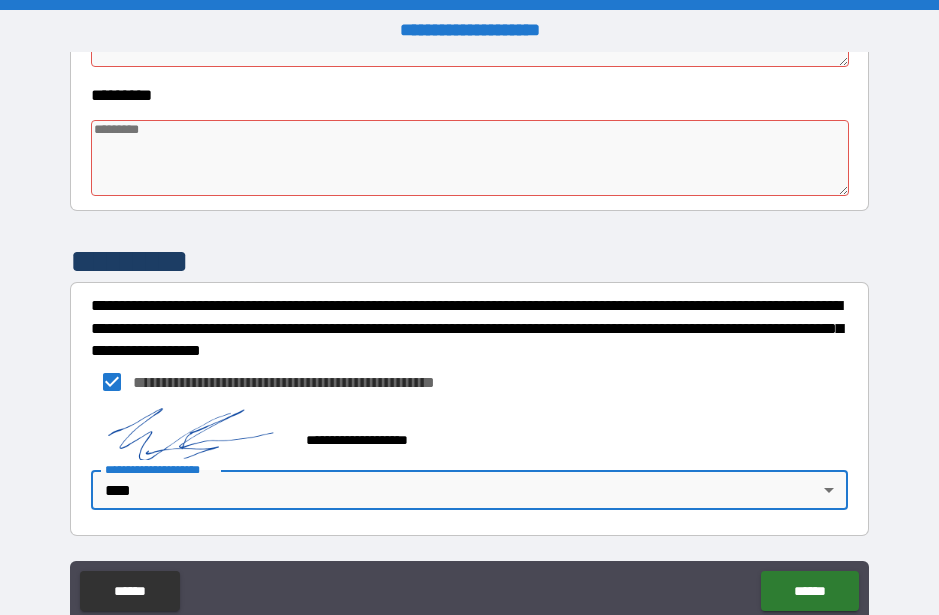 click on "******" at bounding box center [809, 591] 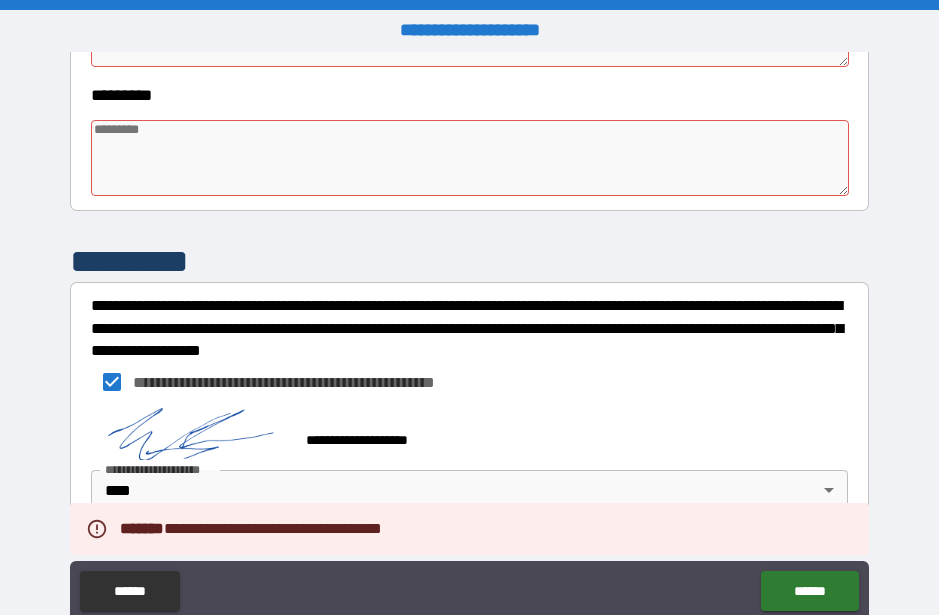 type on "*" 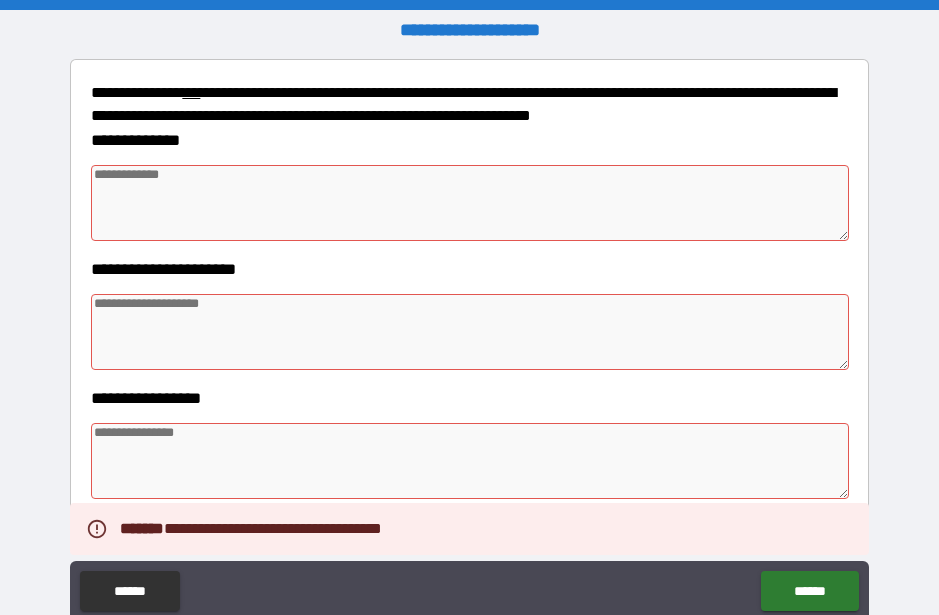 scroll, scrollTop: 174, scrollLeft: 0, axis: vertical 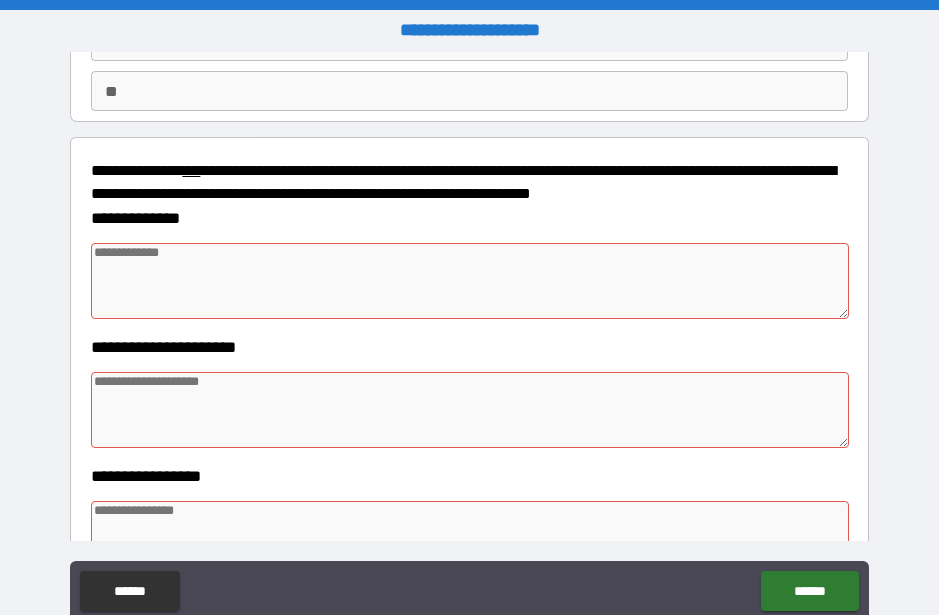 click at bounding box center (469, 281) 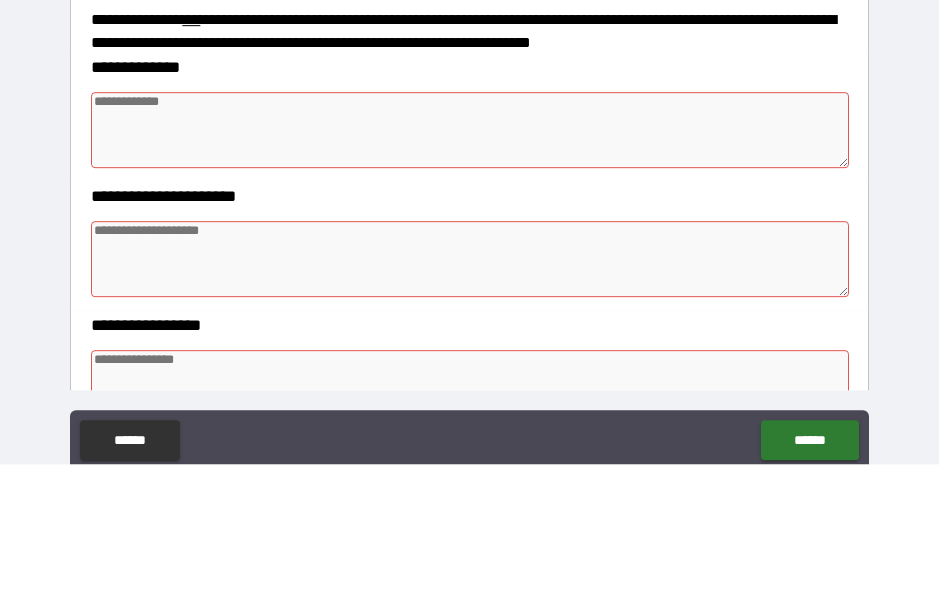 type on "*" 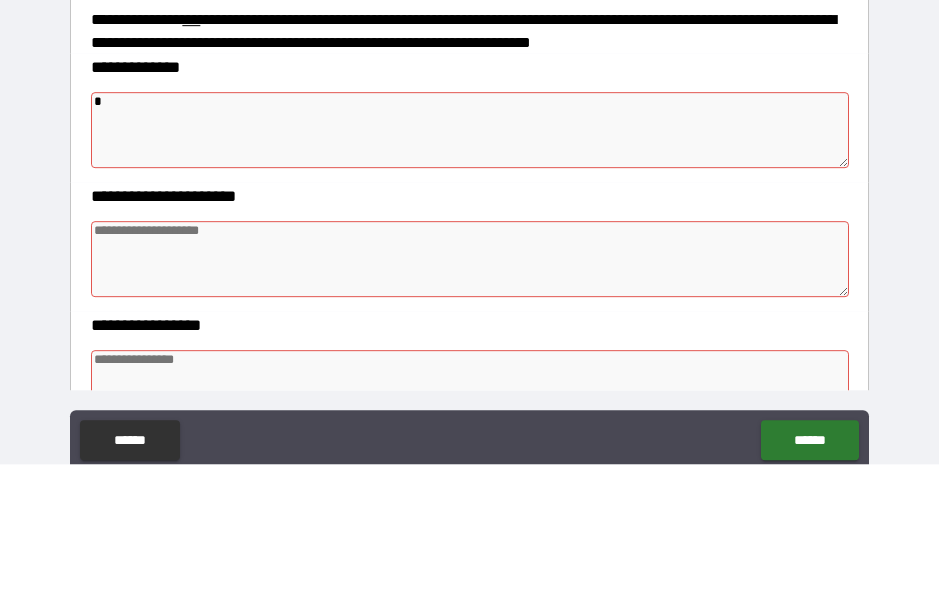 type on "*" 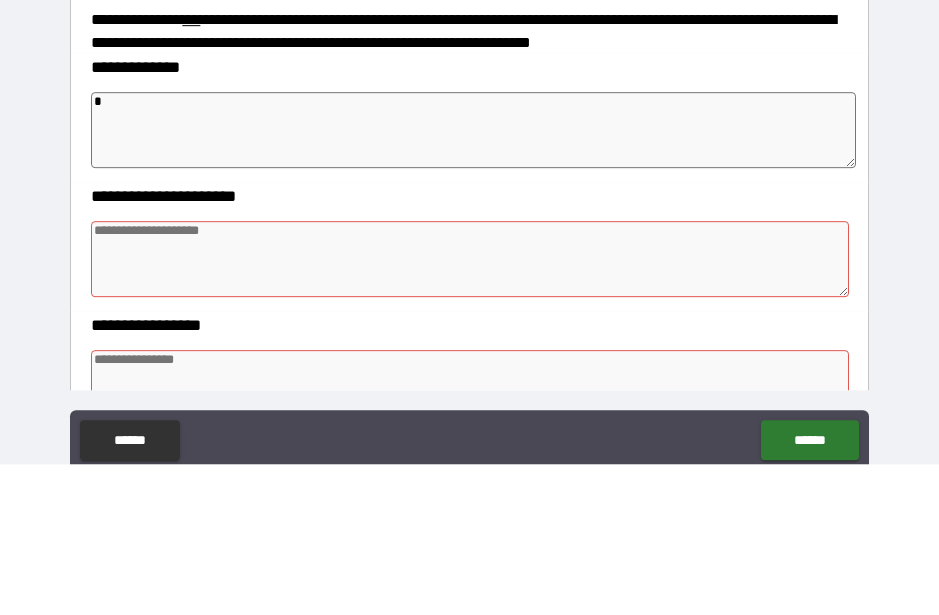 type on "*" 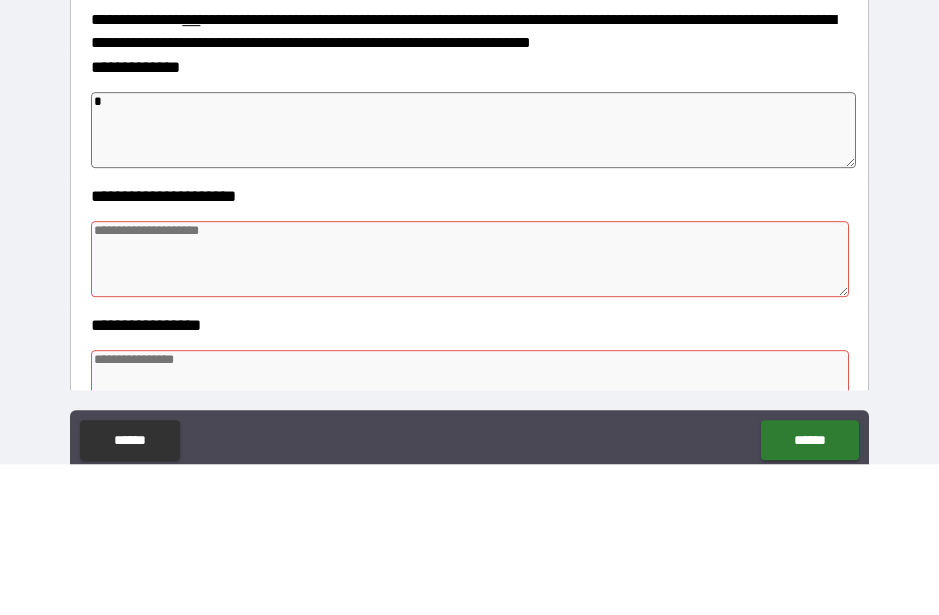 type on "*" 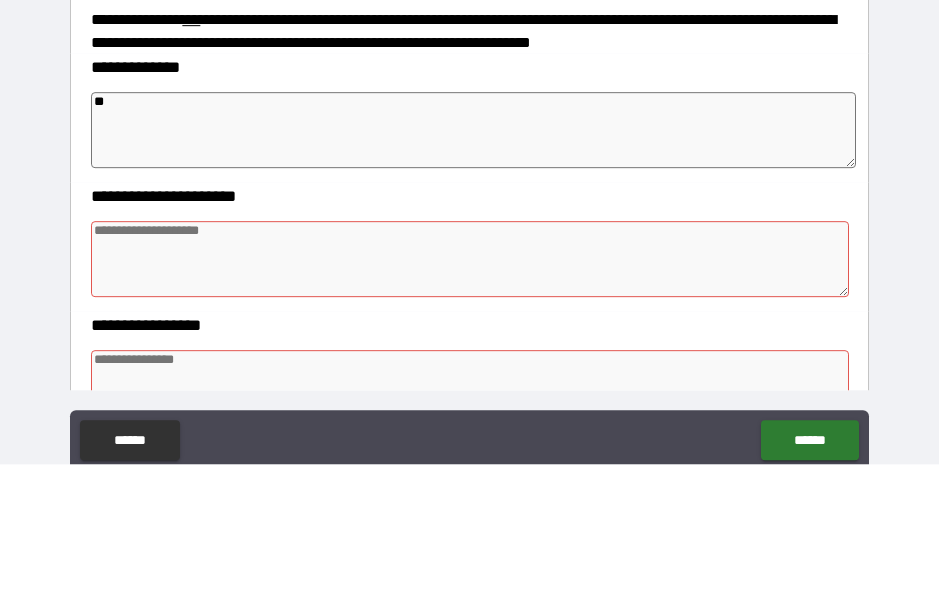 type on "*" 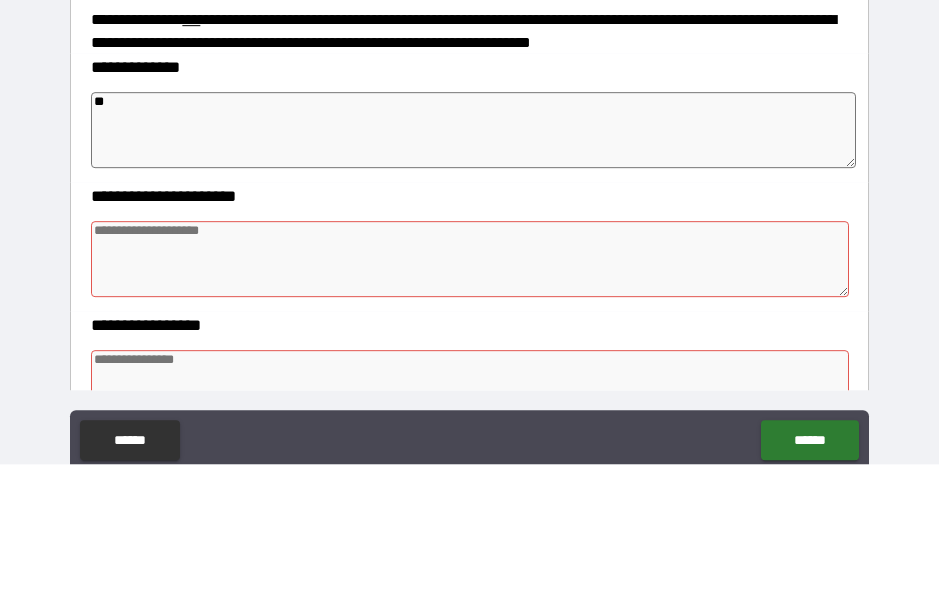type on "*" 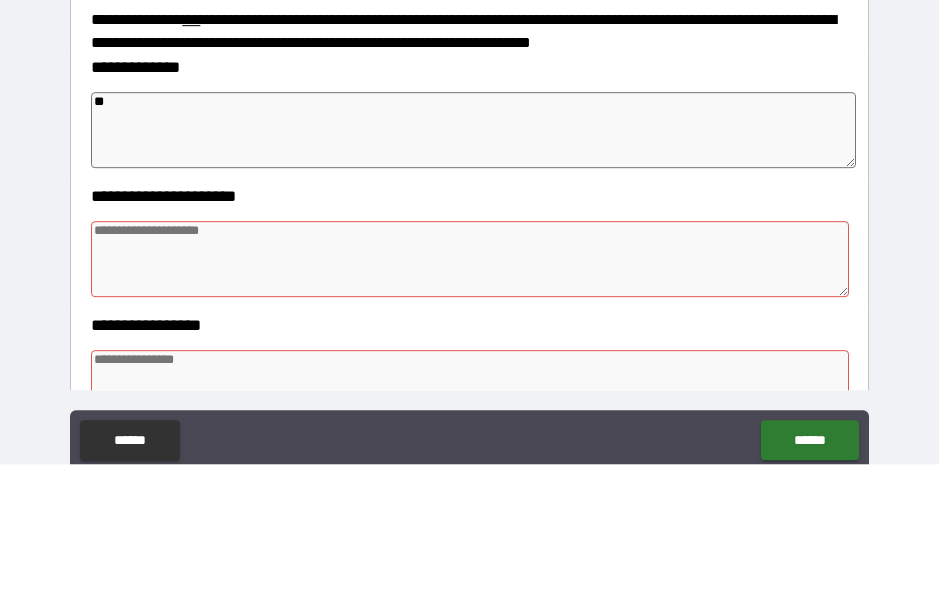 type on "*" 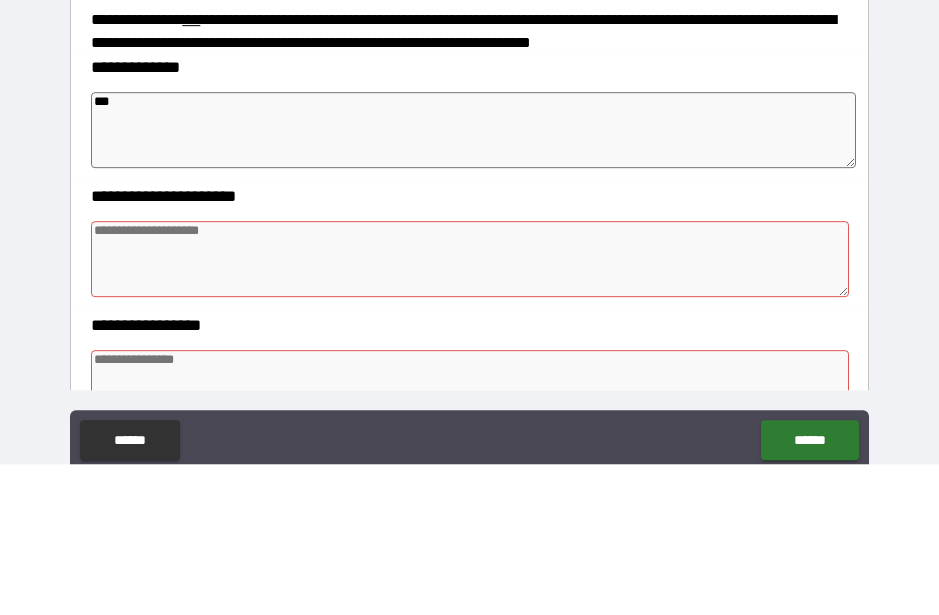 type on "*" 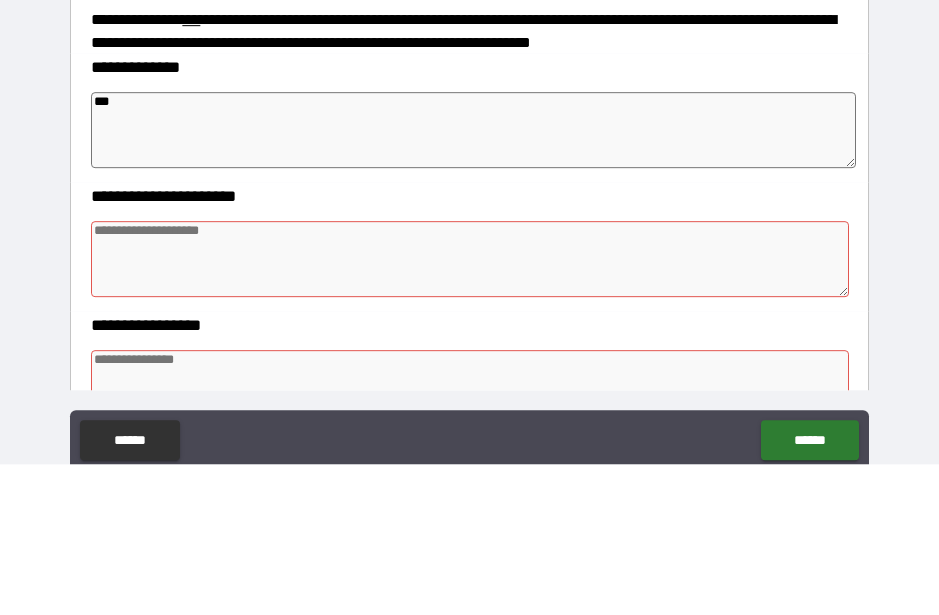 type on "*" 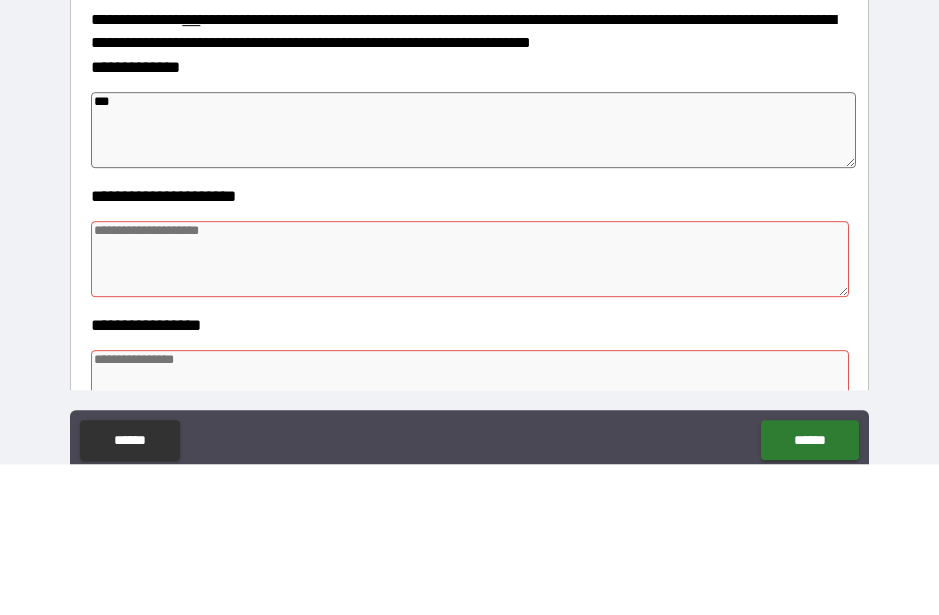 type on "*" 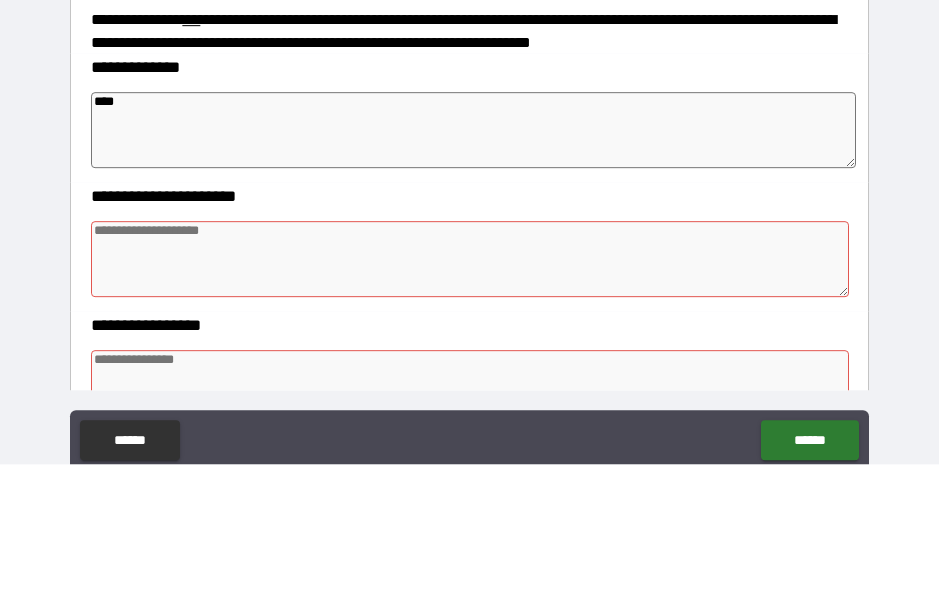 type on "*" 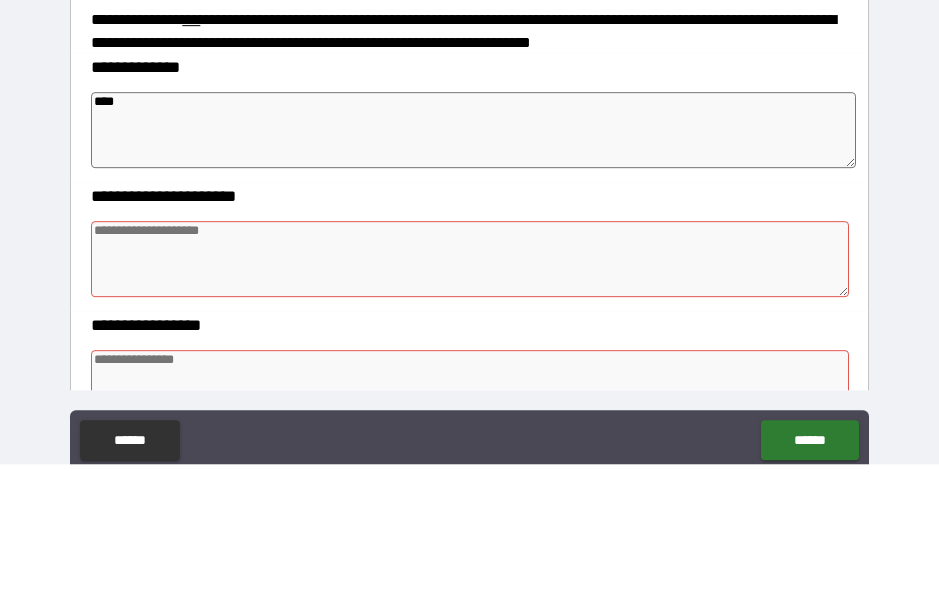 type on "*****" 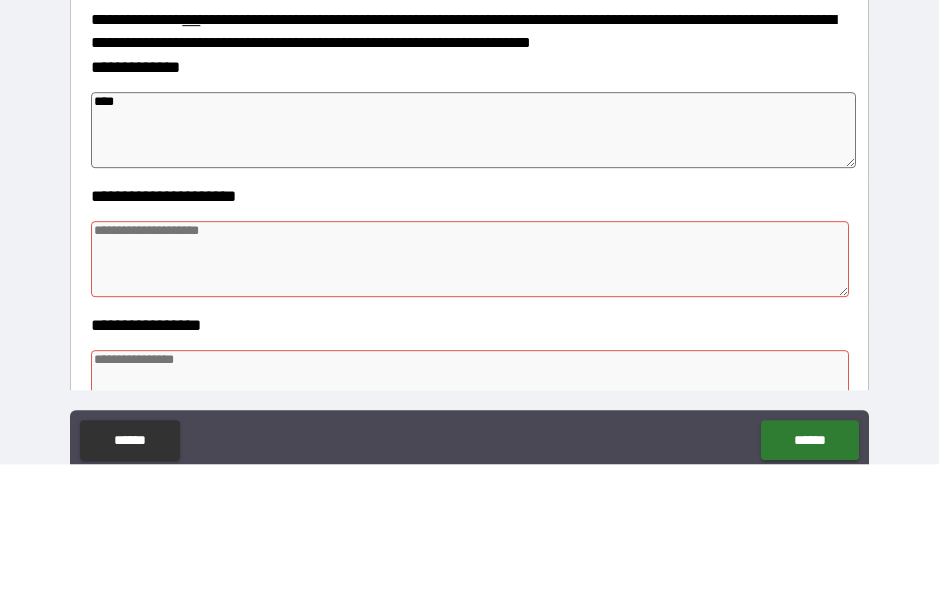 type on "*" 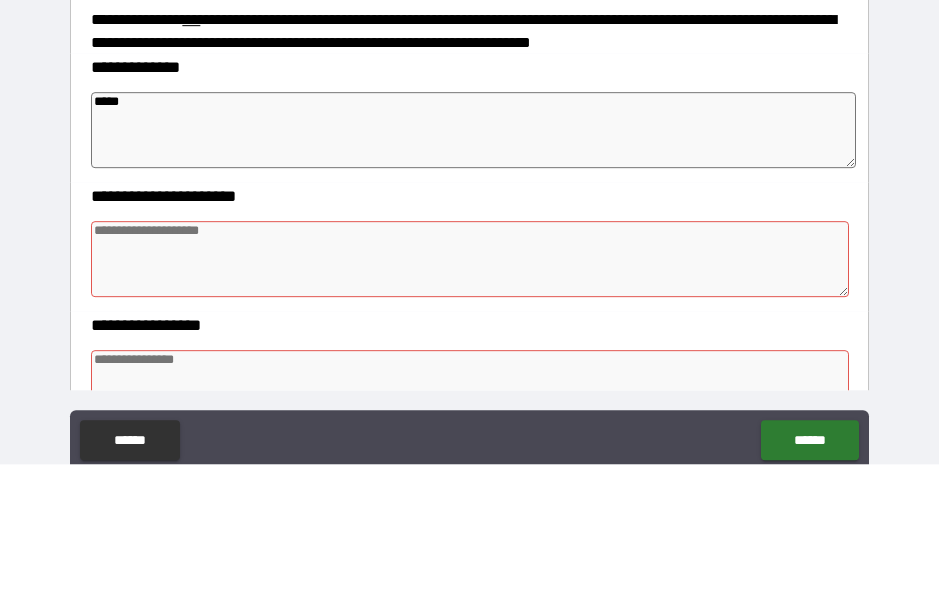 type on "*" 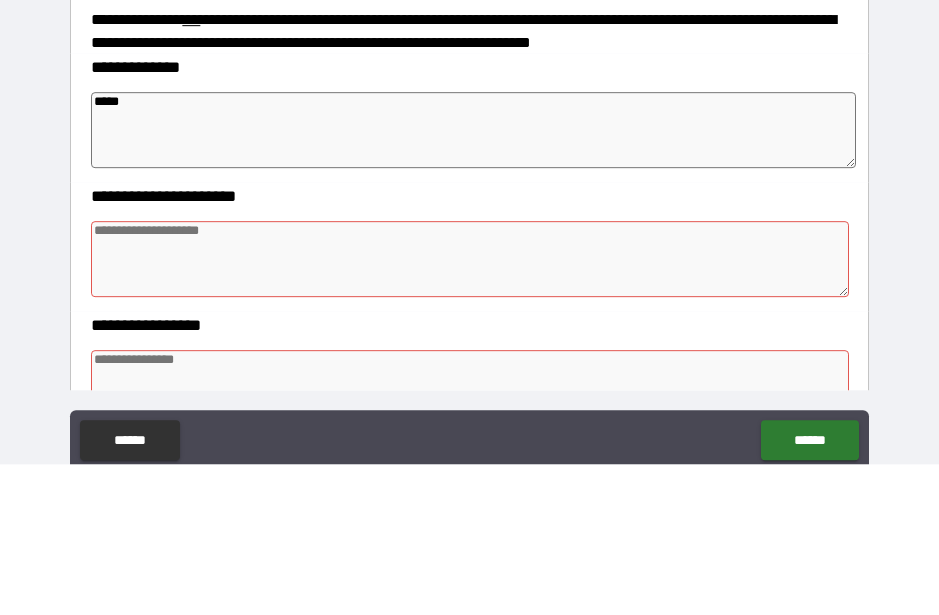type on "*" 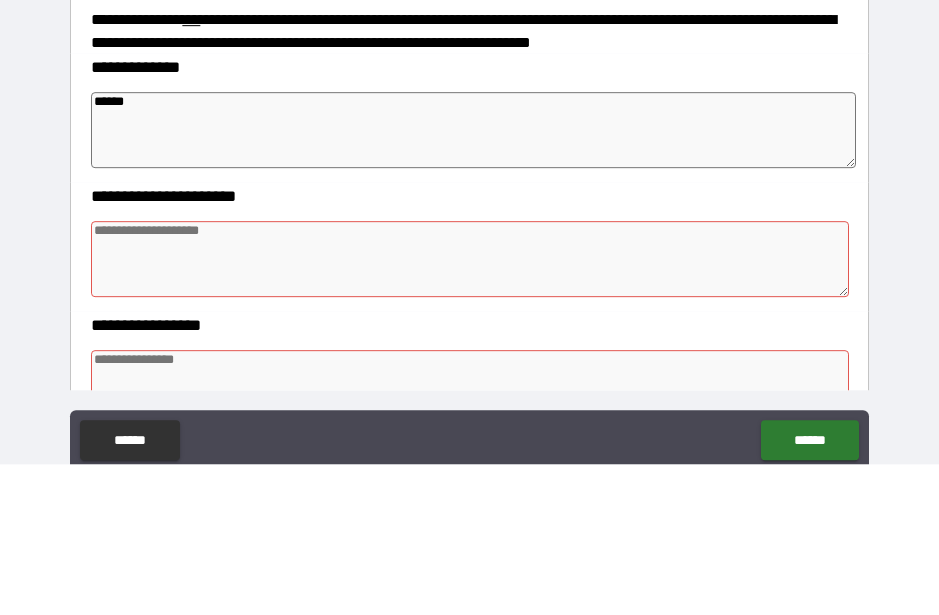 type on "*******" 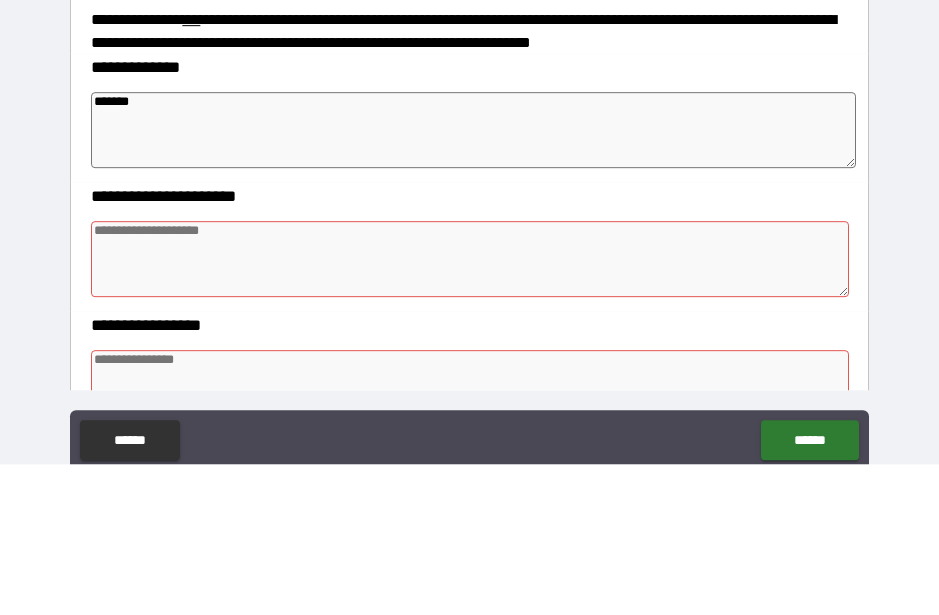 type on "*" 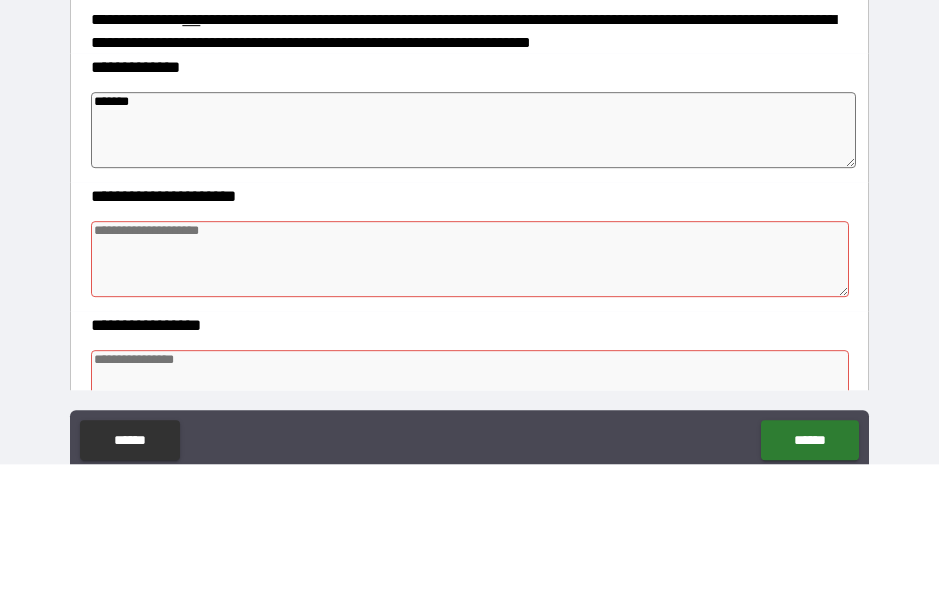 type on "*" 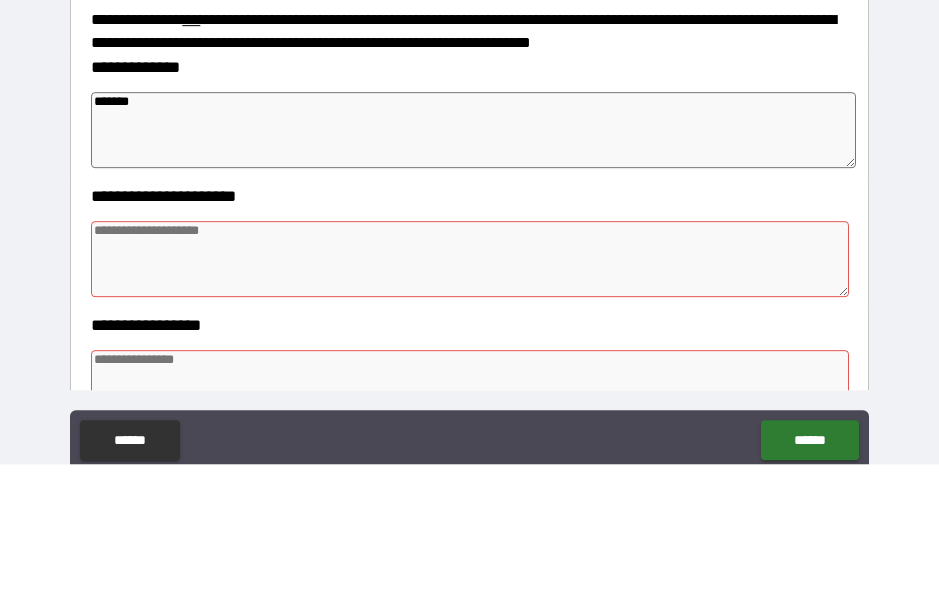 type on "*" 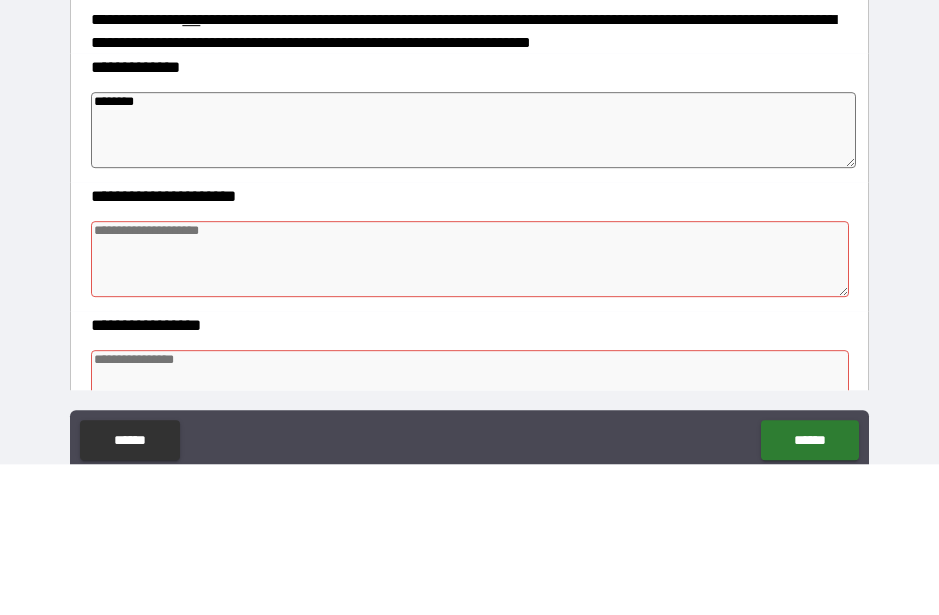 type on "*" 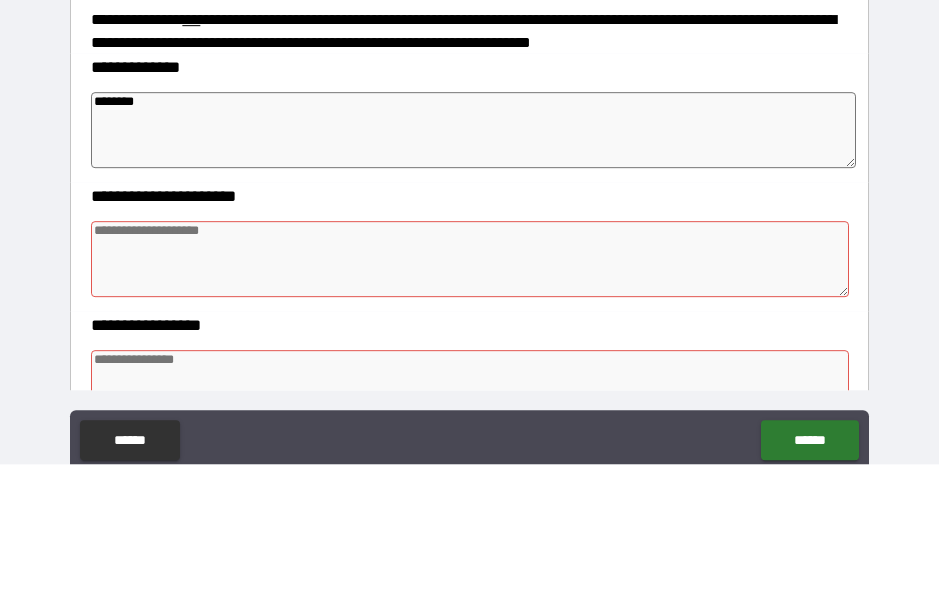 type on "*" 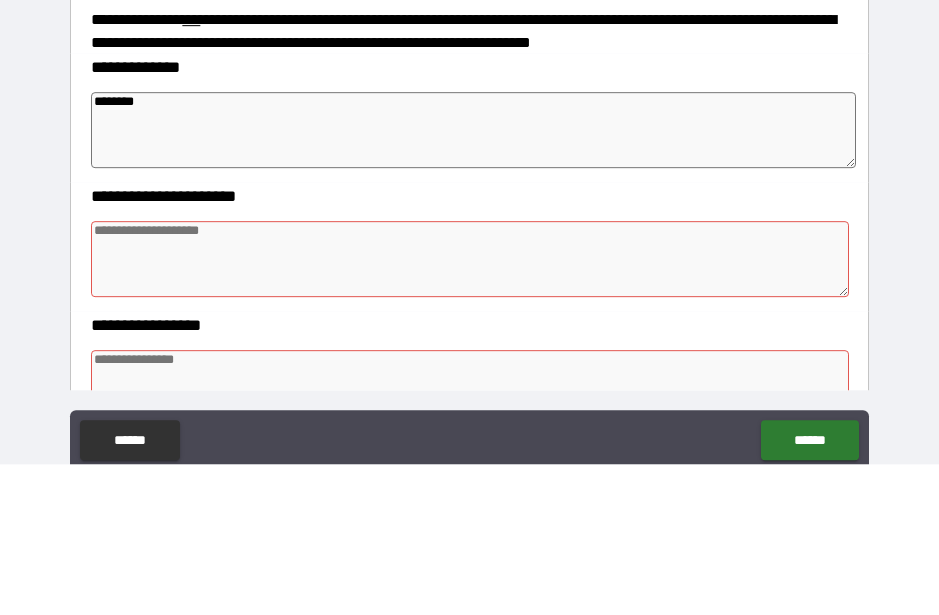 type on "*" 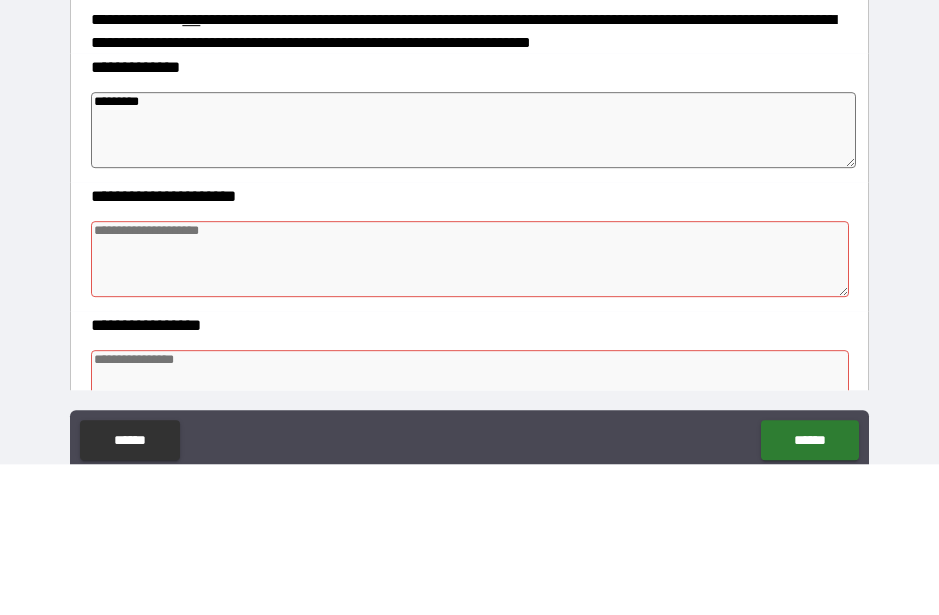 type on "*" 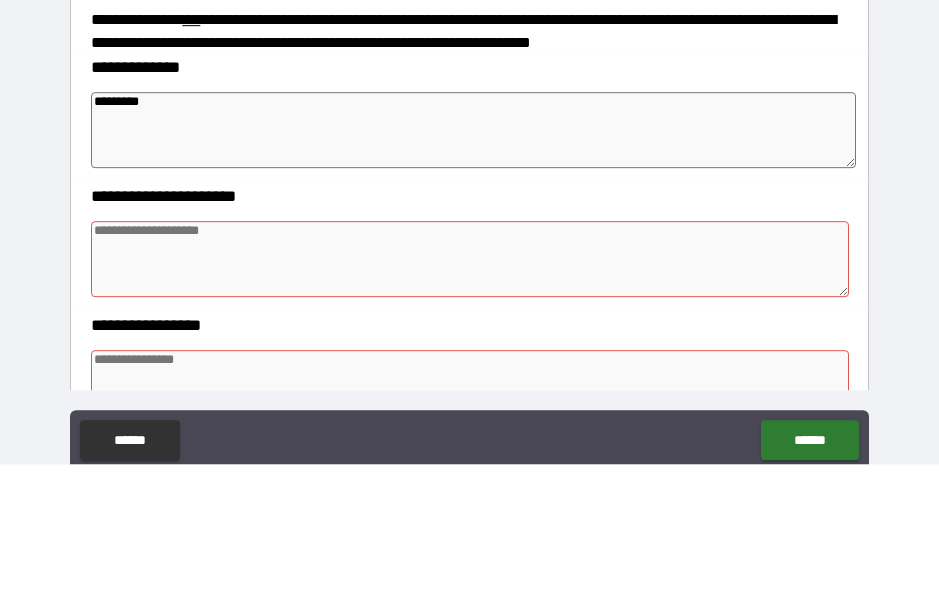 type on "*" 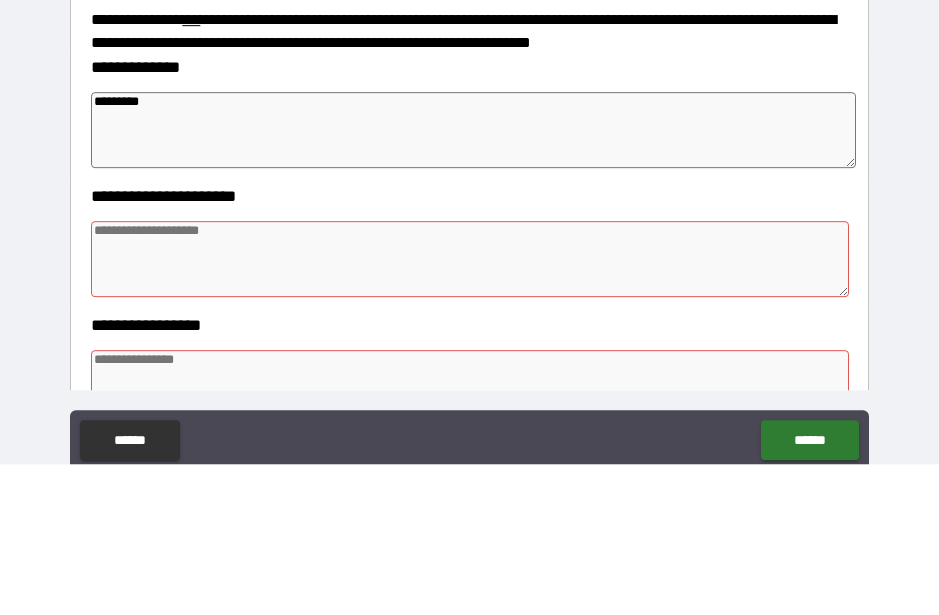 type on "*" 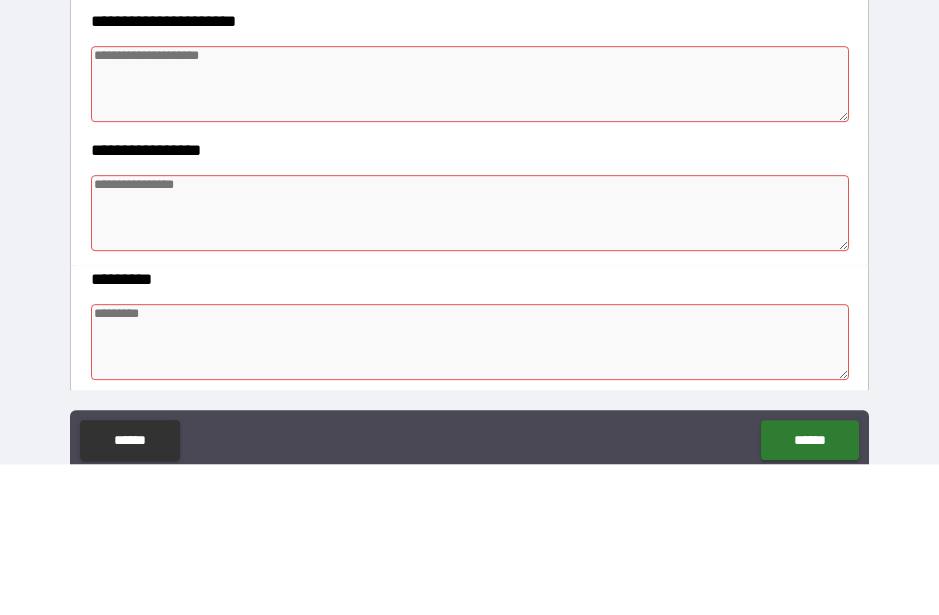 scroll, scrollTop: 404, scrollLeft: 0, axis: vertical 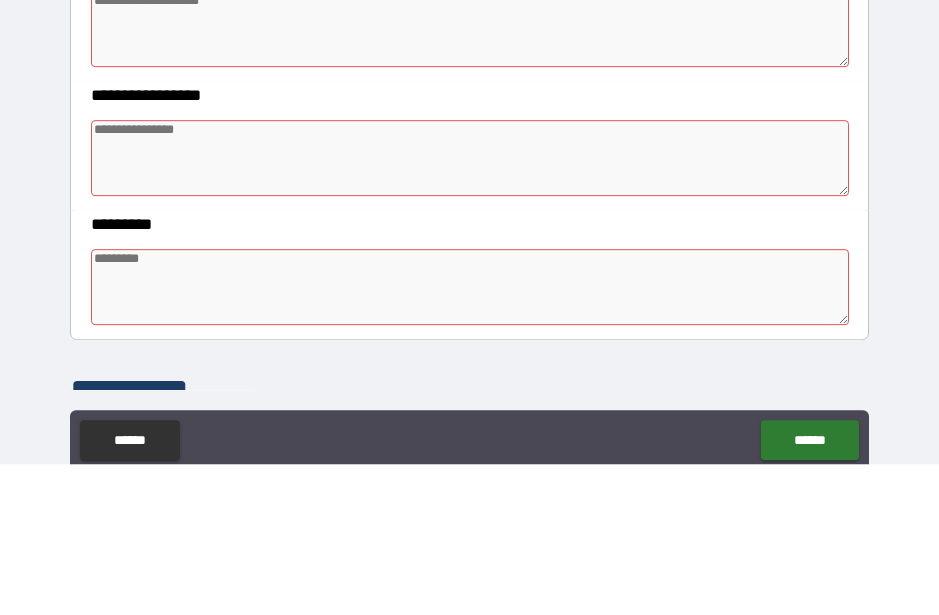 type on "*********" 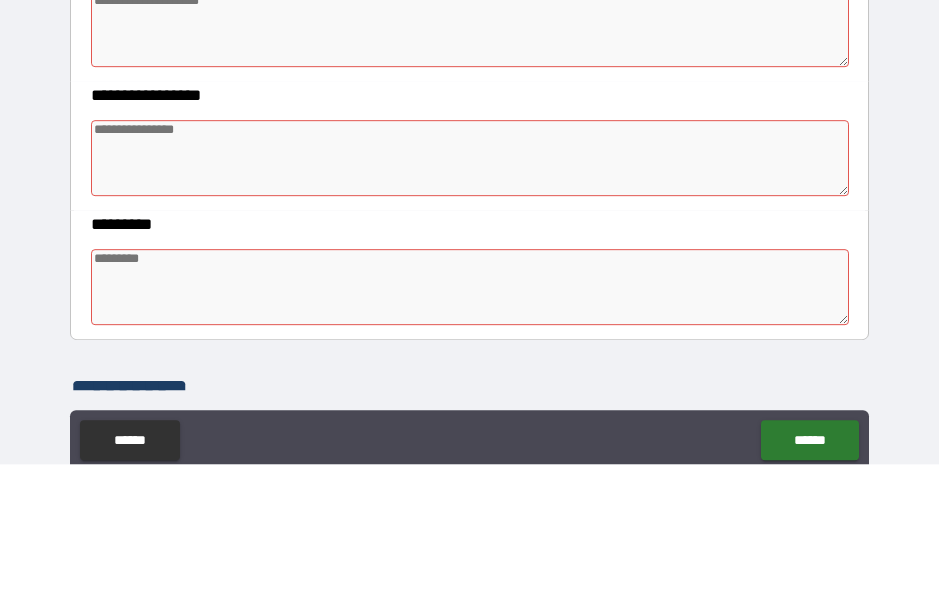 type on "*" 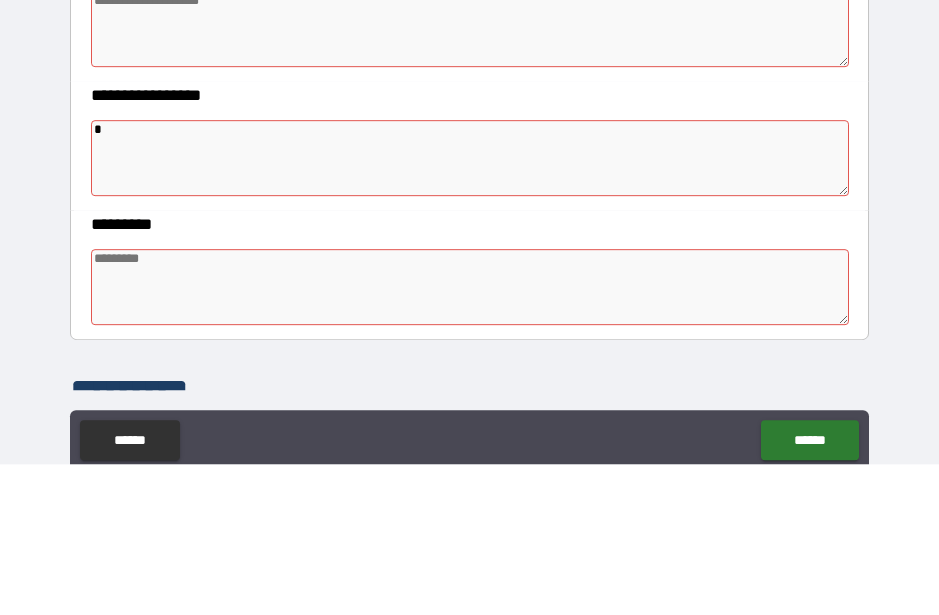 type on "*" 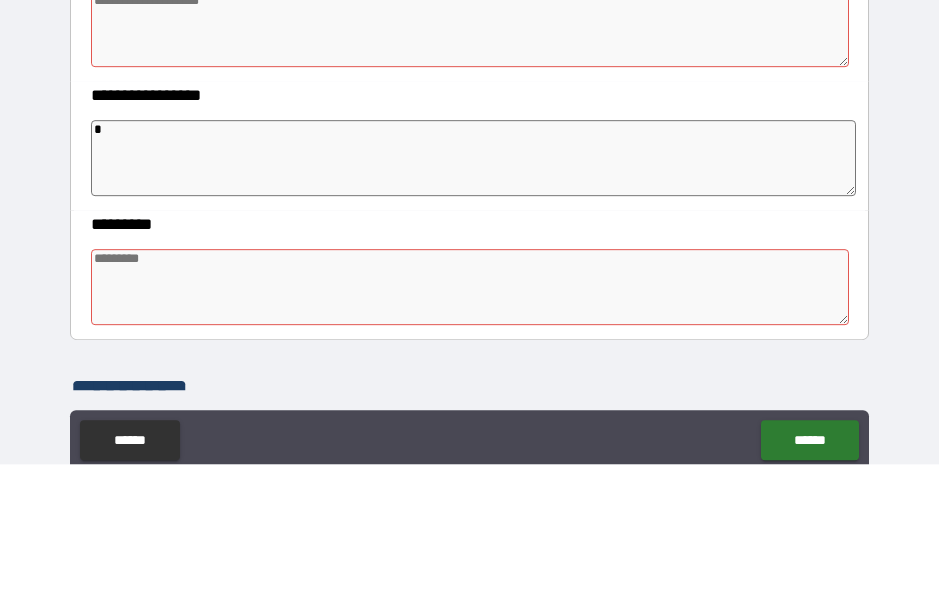 type on "**" 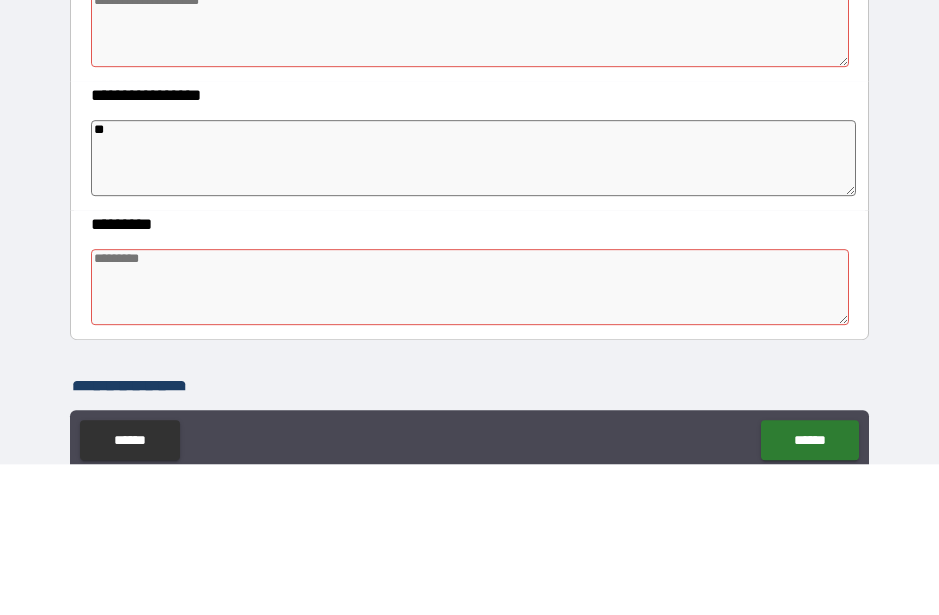 type on "*" 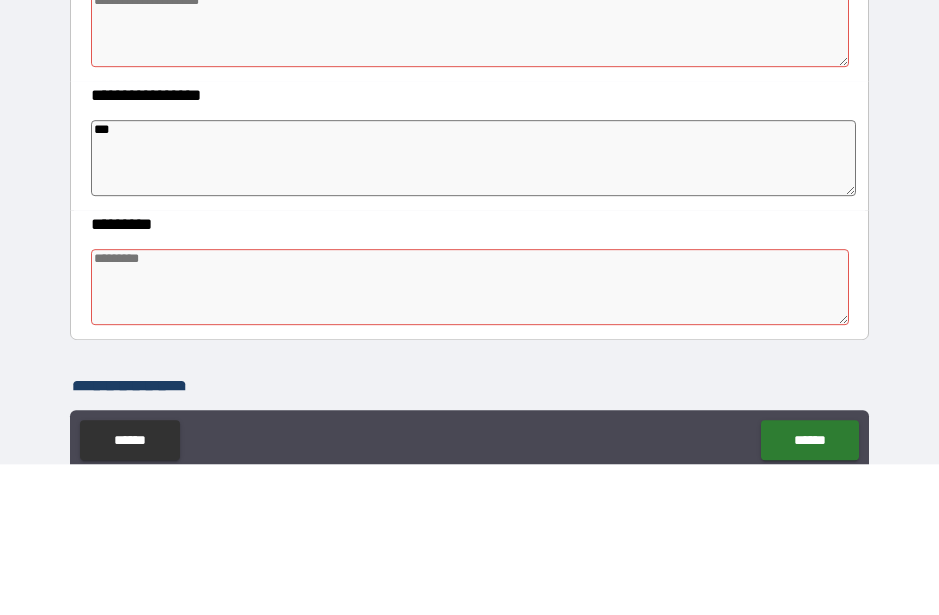 type on "*" 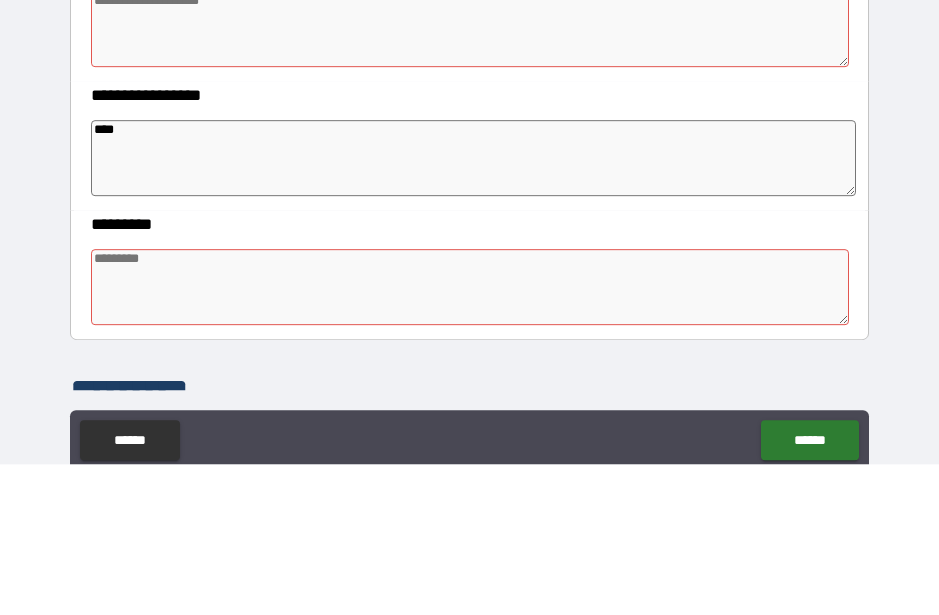 type on "*" 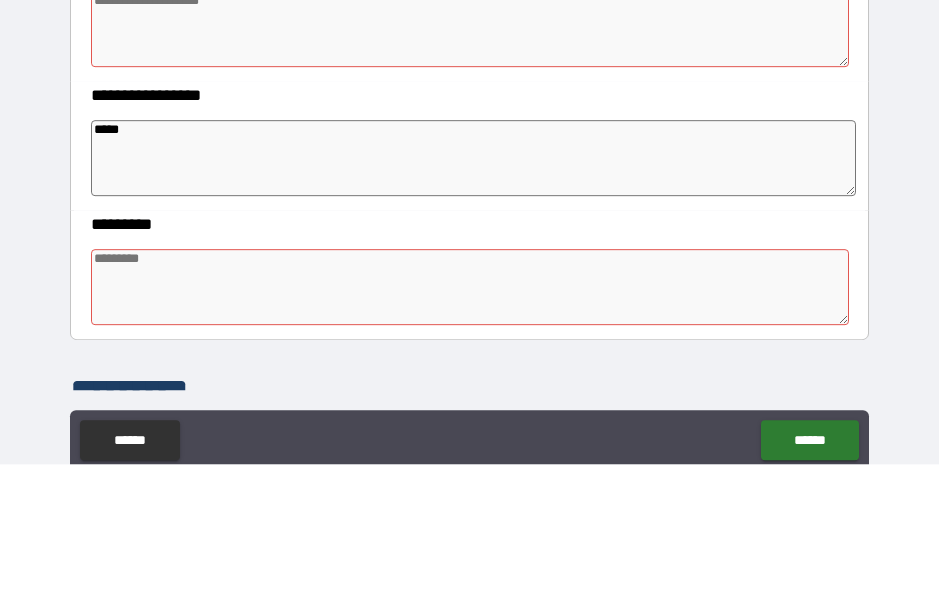 type on "*" 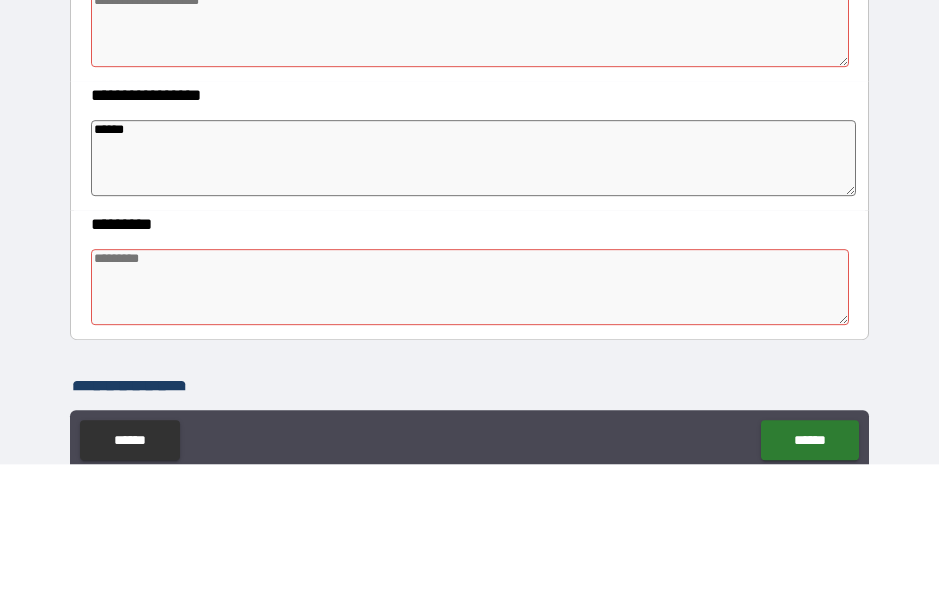 type on "*" 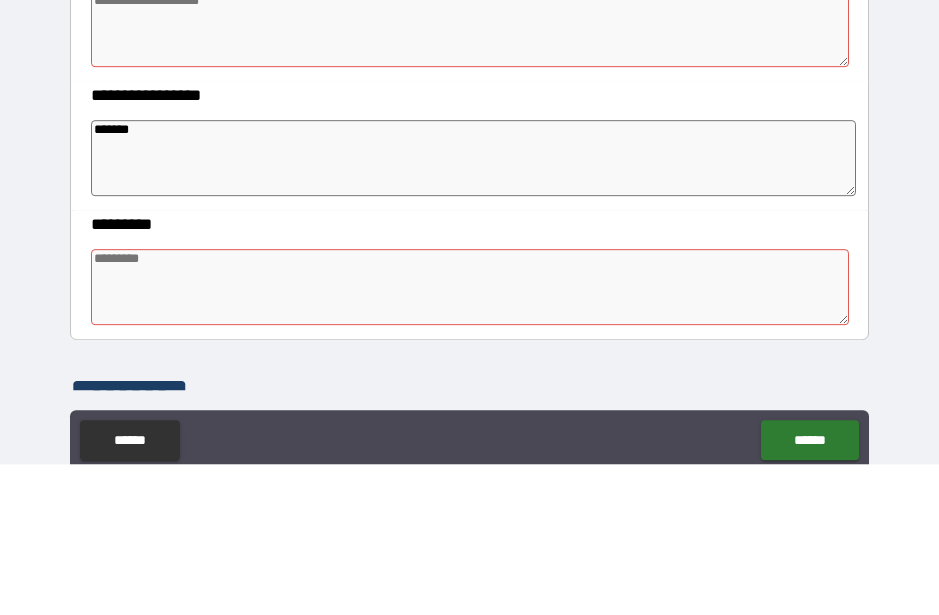 type on "*" 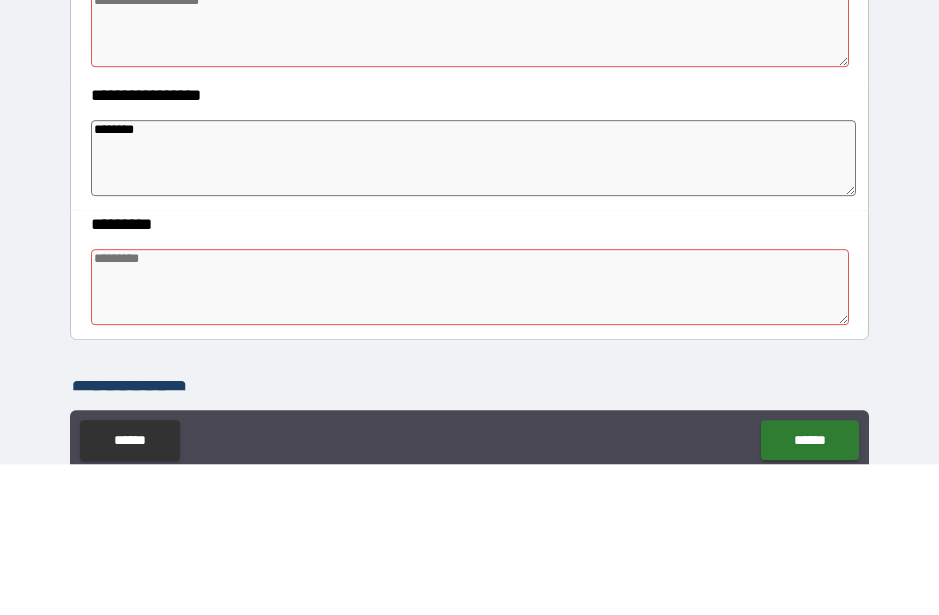 type on "*" 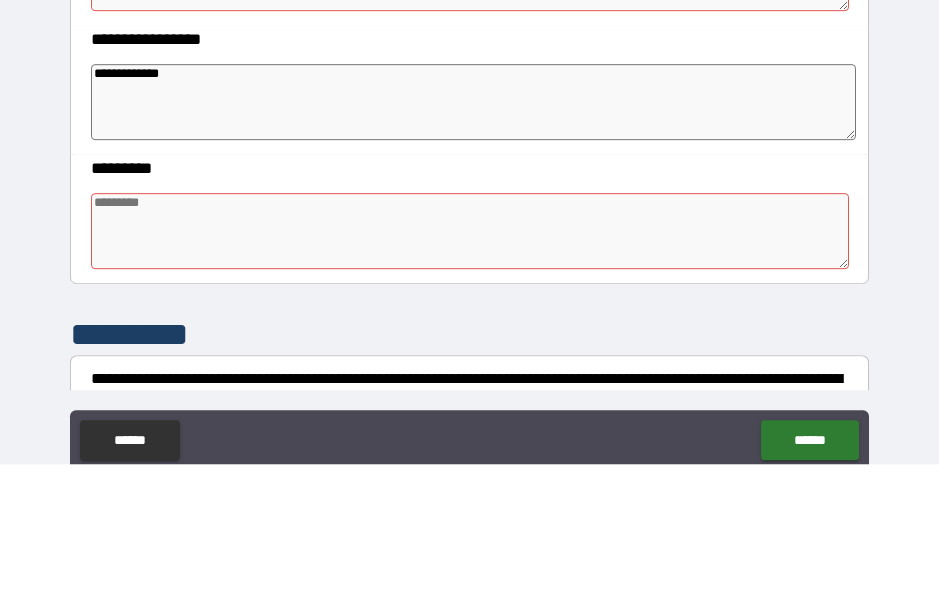 scroll, scrollTop: 459, scrollLeft: 0, axis: vertical 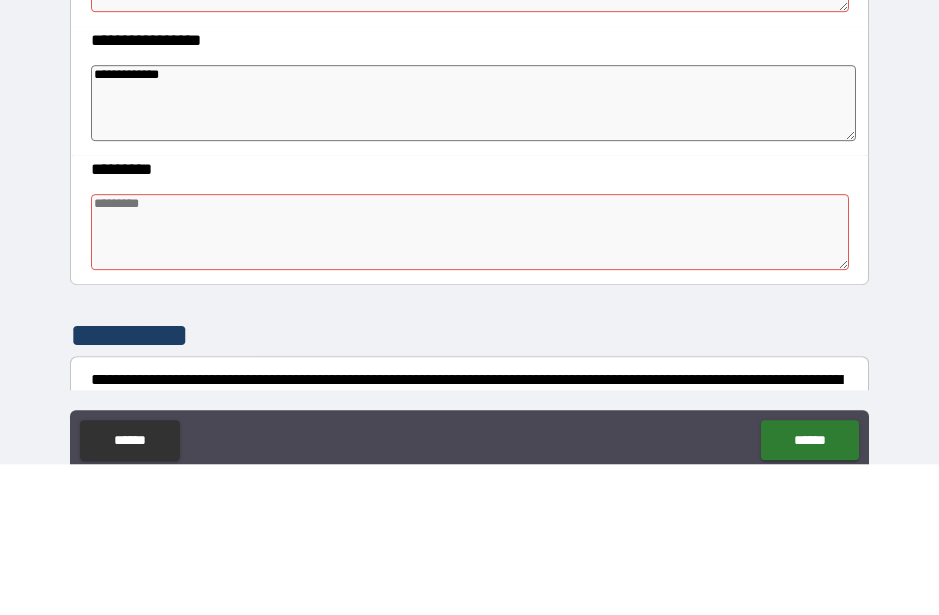 click at bounding box center [469, 383] 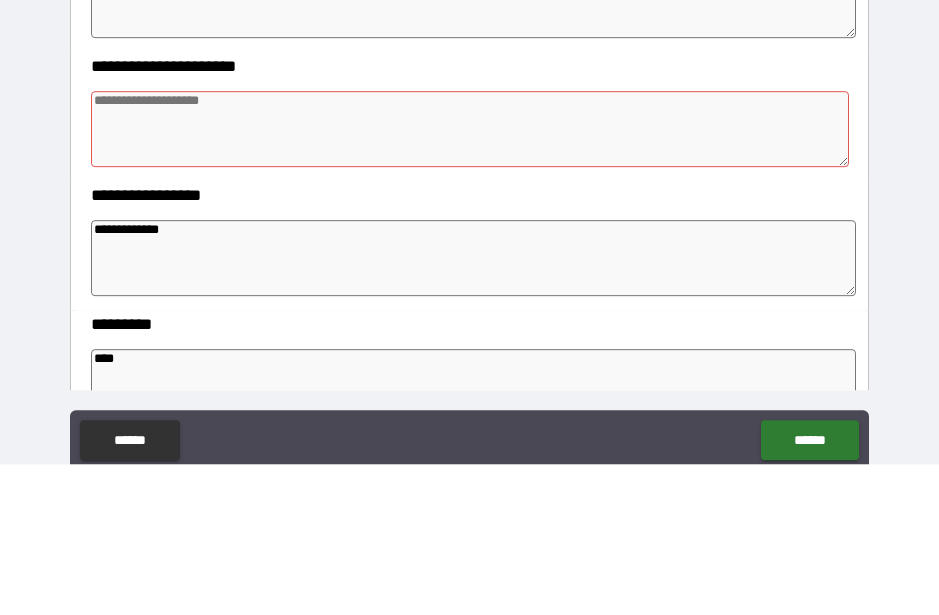 scroll, scrollTop: 304, scrollLeft: 0, axis: vertical 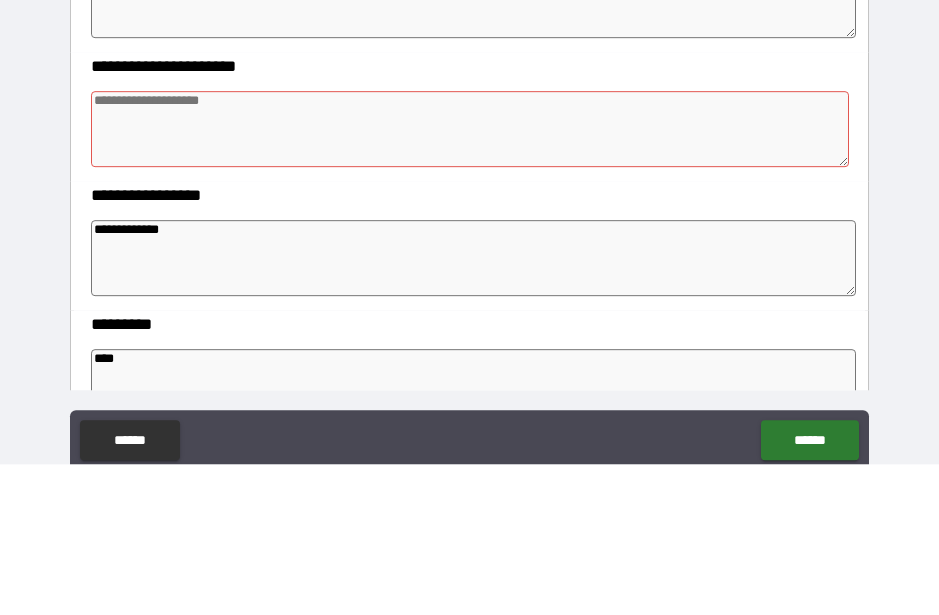 click at bounding box center (469, 280) 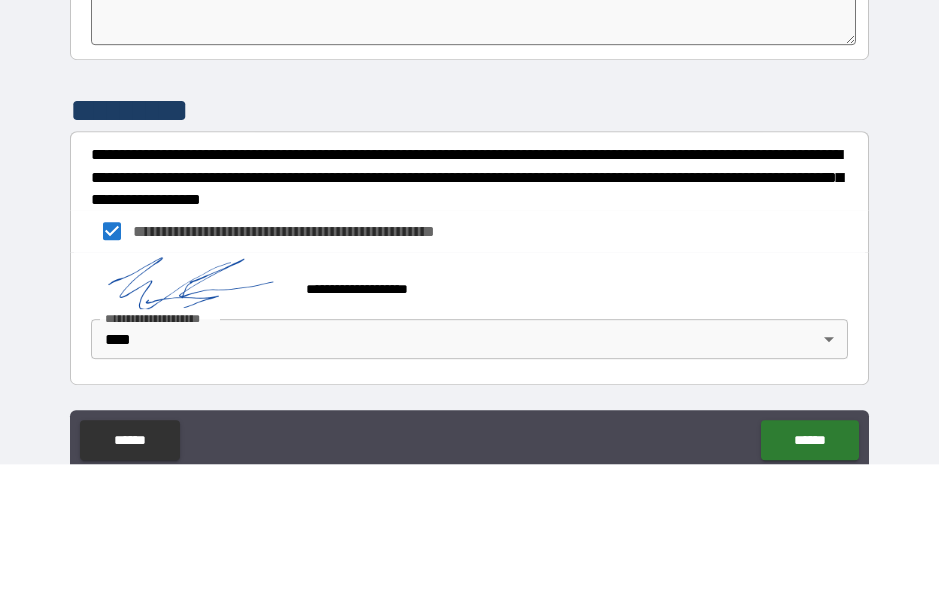scroll, scrollTop: 684, scrollLeft: 0, axis: vertical 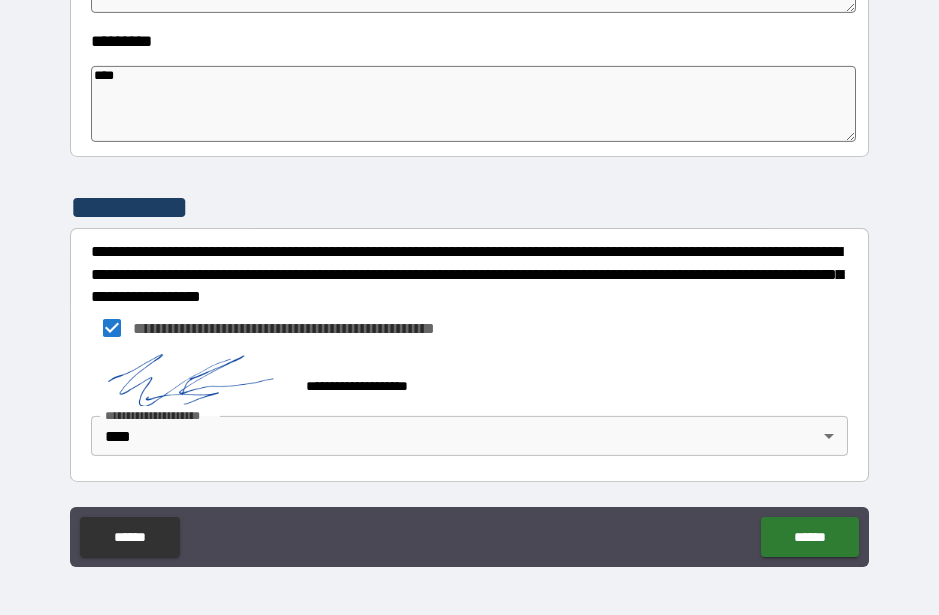 click on "******" at bounding box center [809, 537] 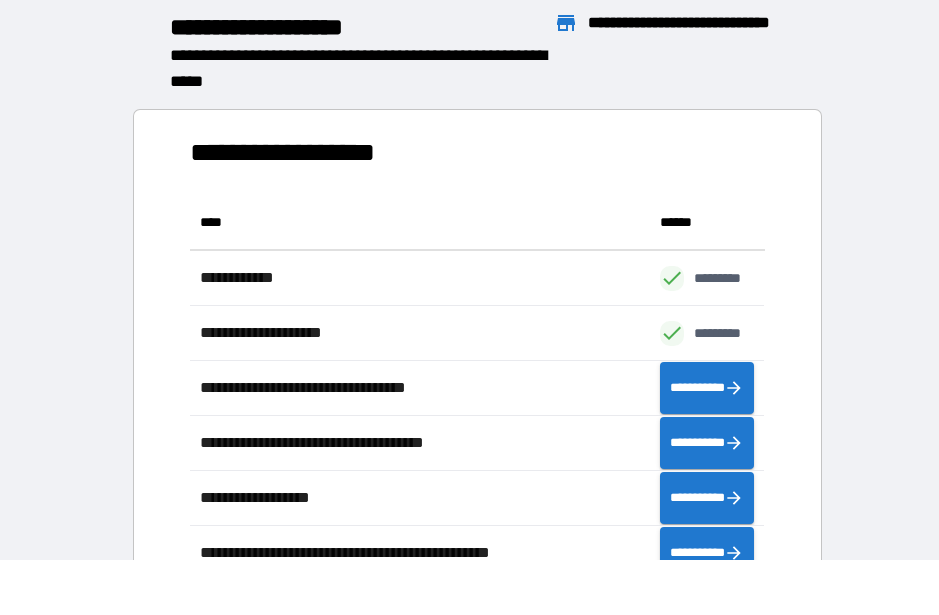 scroll, scrollTop: 1, scrollLeft: 1, axis: both 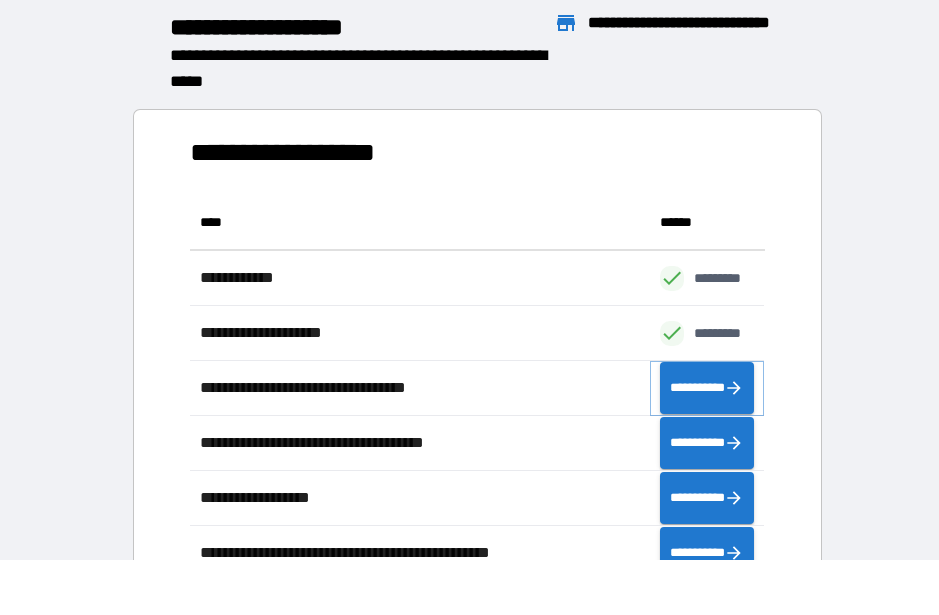click 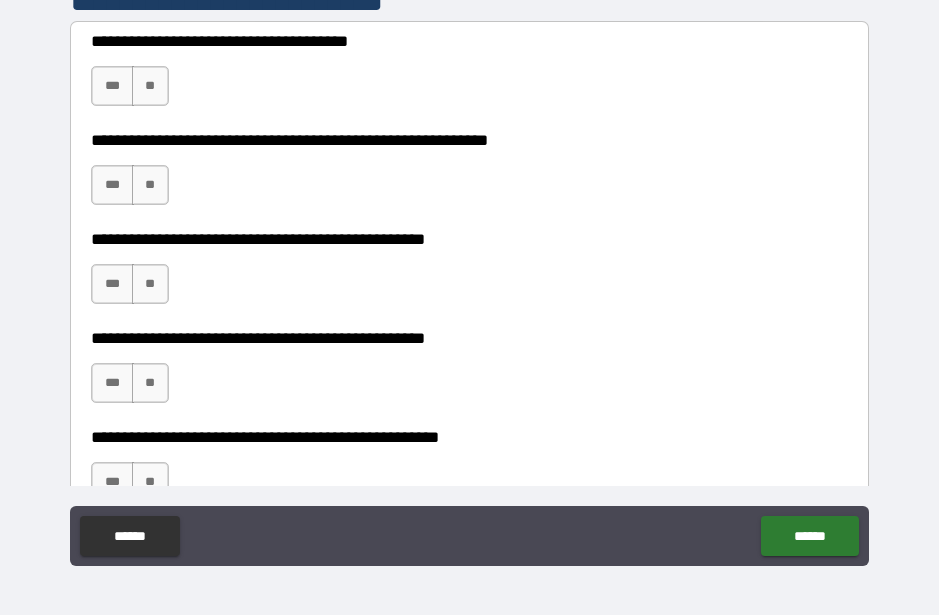 scroll, scrollTop: 434, scrollLeft: 0, axis: vertical 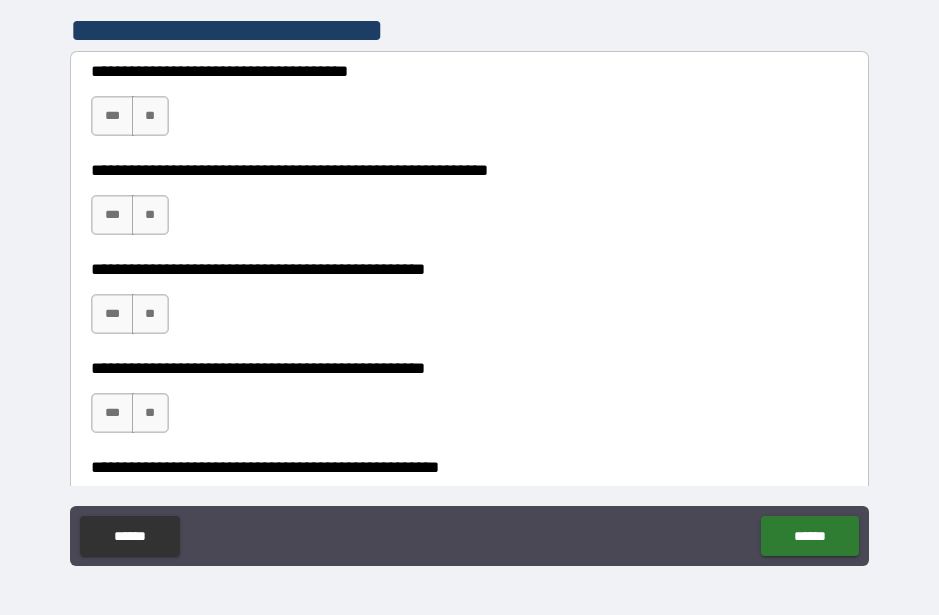 click on "**" at bounding box center [150, 116] 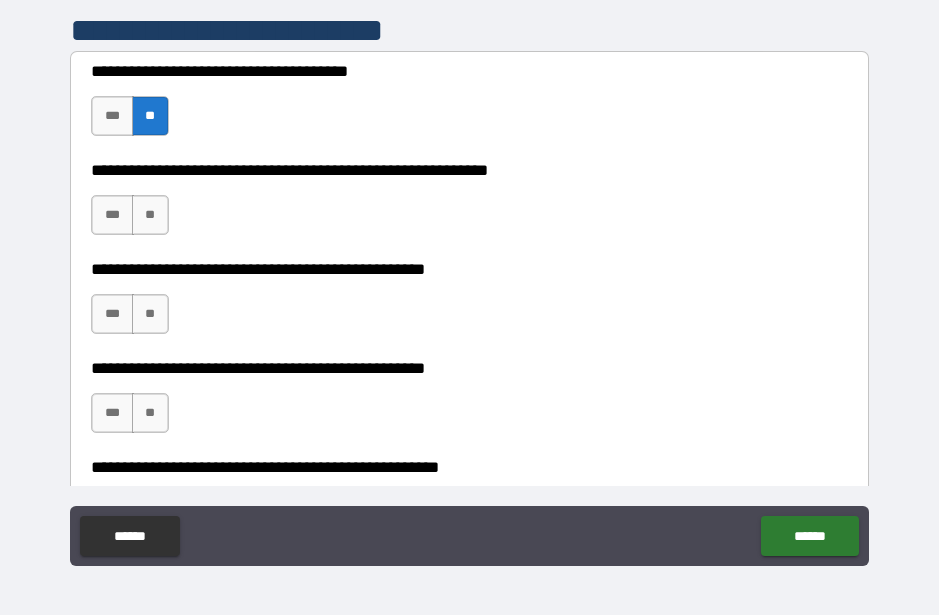 click on "**" at bounding box center [150, 215] 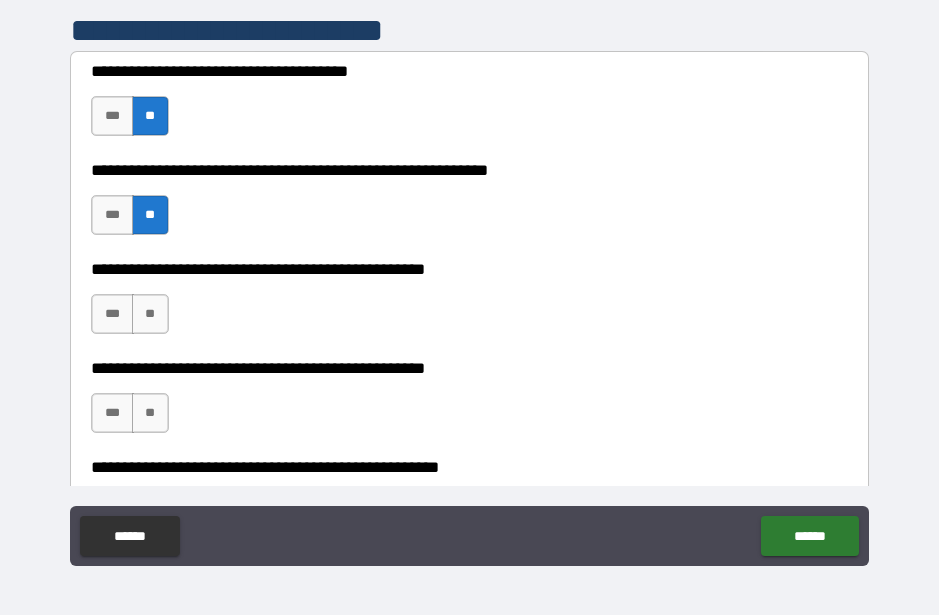 click on "**" at bounding box center (150, 314) 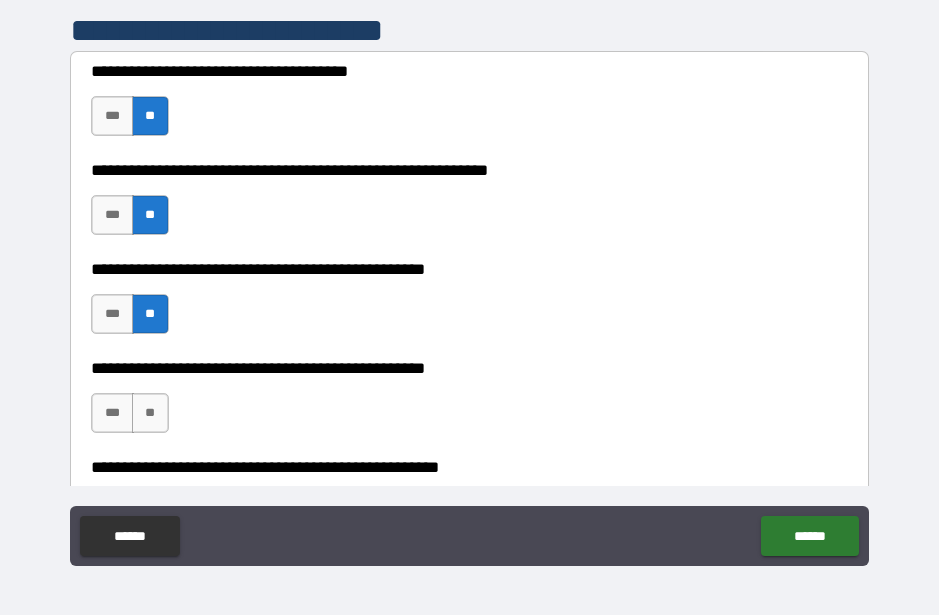 click on "**" at bounding box center [150, 413] 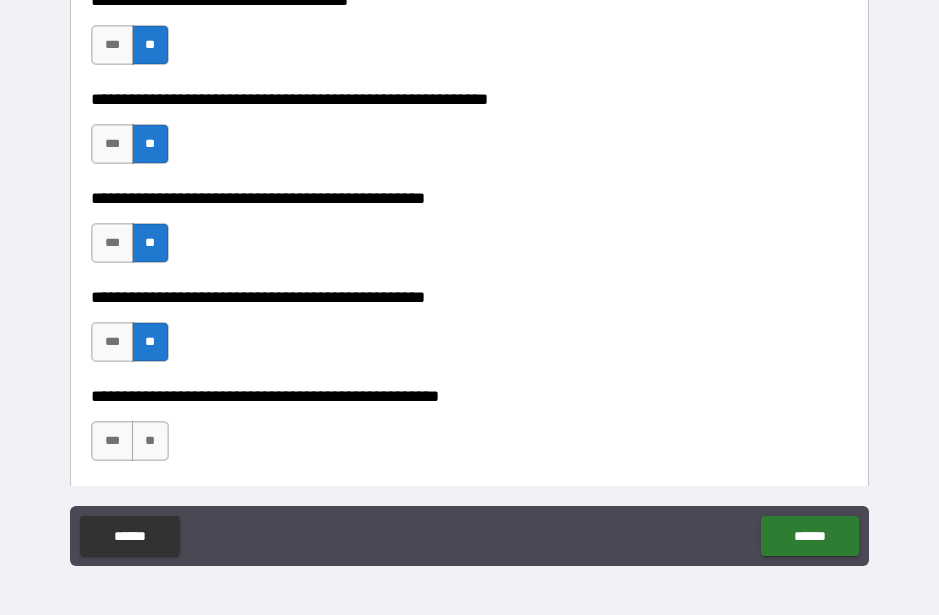 scroll, scrollTop: 602, scrollLeft: 0, axis: vertical 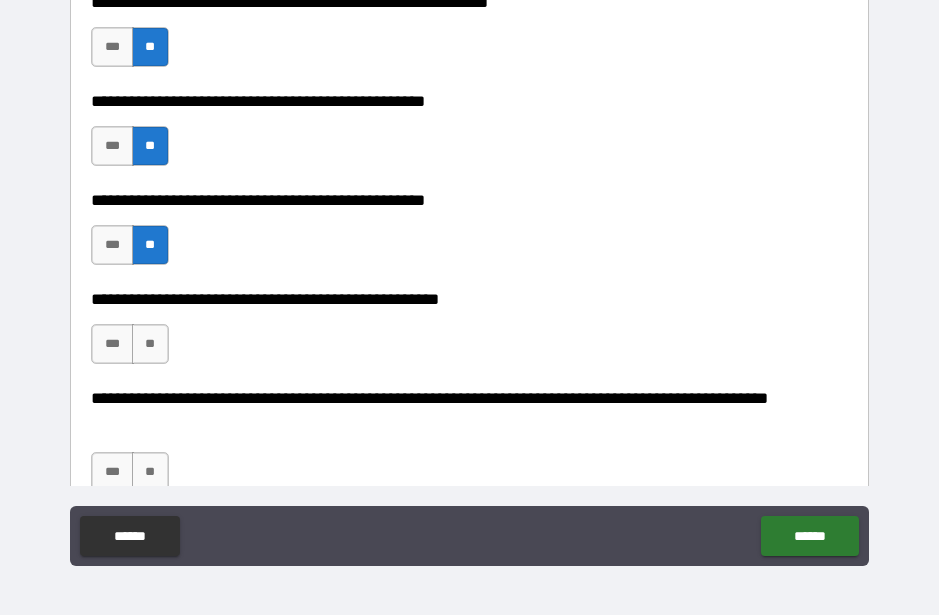 click on "**" at bounding box center (150, 344) 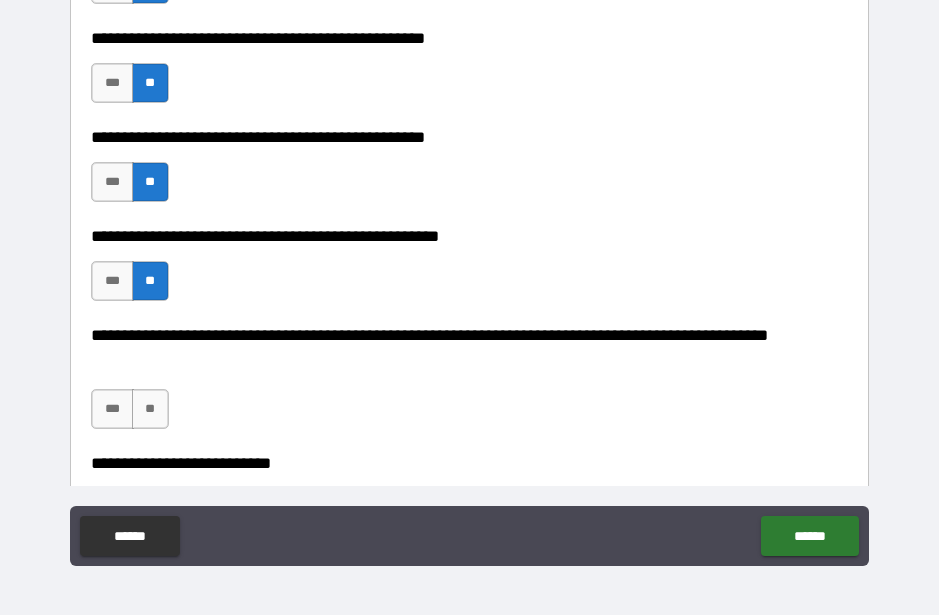 scroll, scrollTop: 718, scrollLeft: 0, axis: vertical 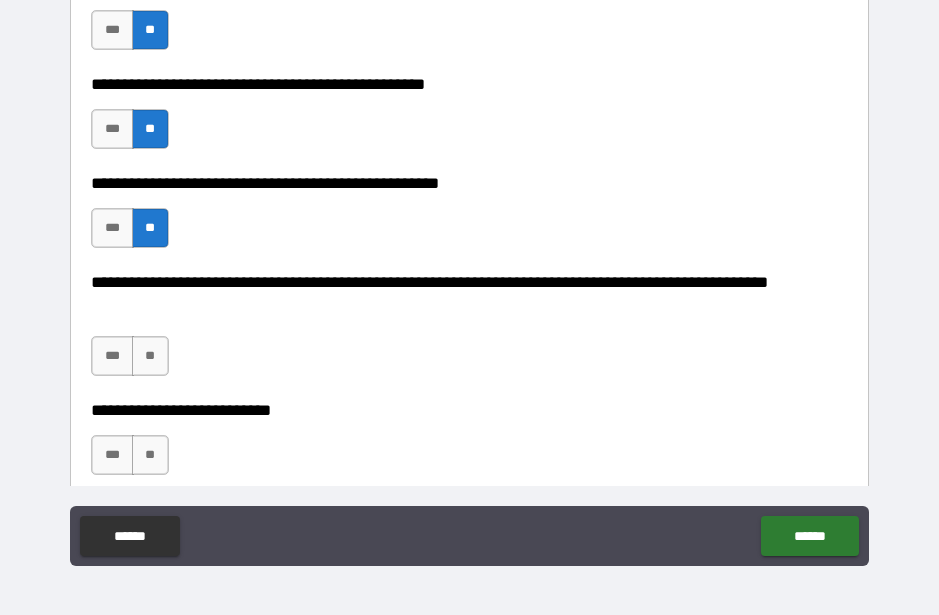 click on "**" at bounding box center [150, 356] 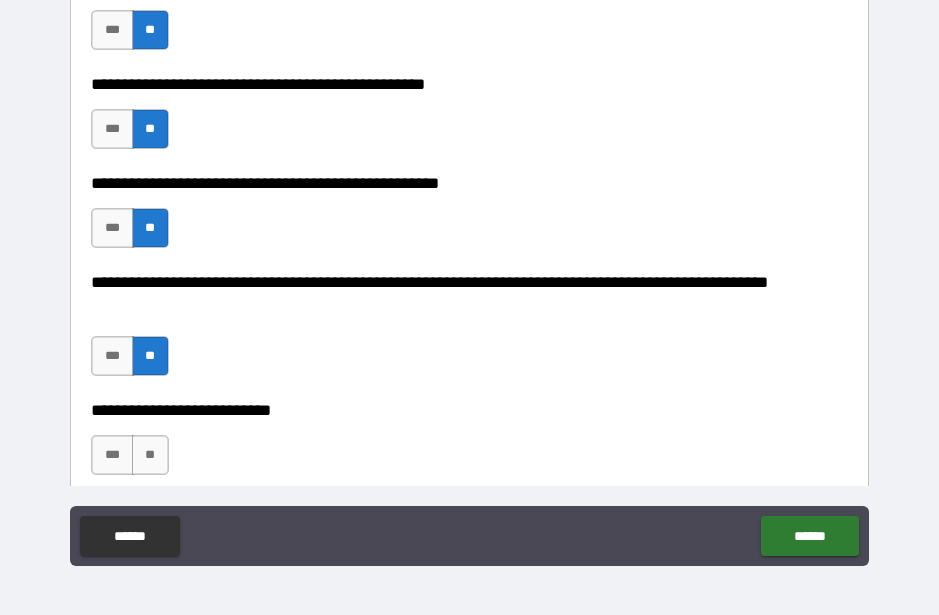 click on "**" at bounding box center (150, 455) 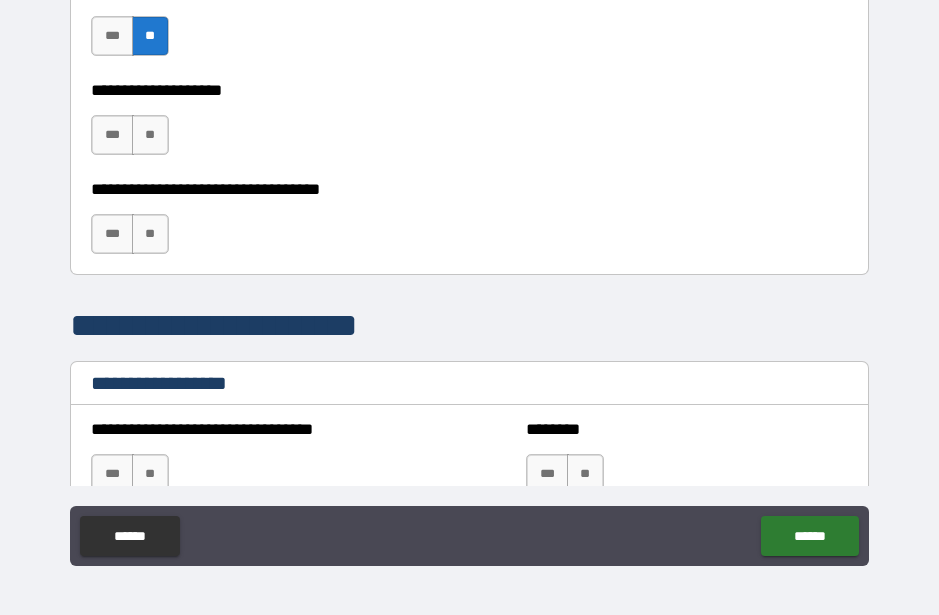 scroll, scrollTop: 1157, scrollLeft: 0, axis: vertical 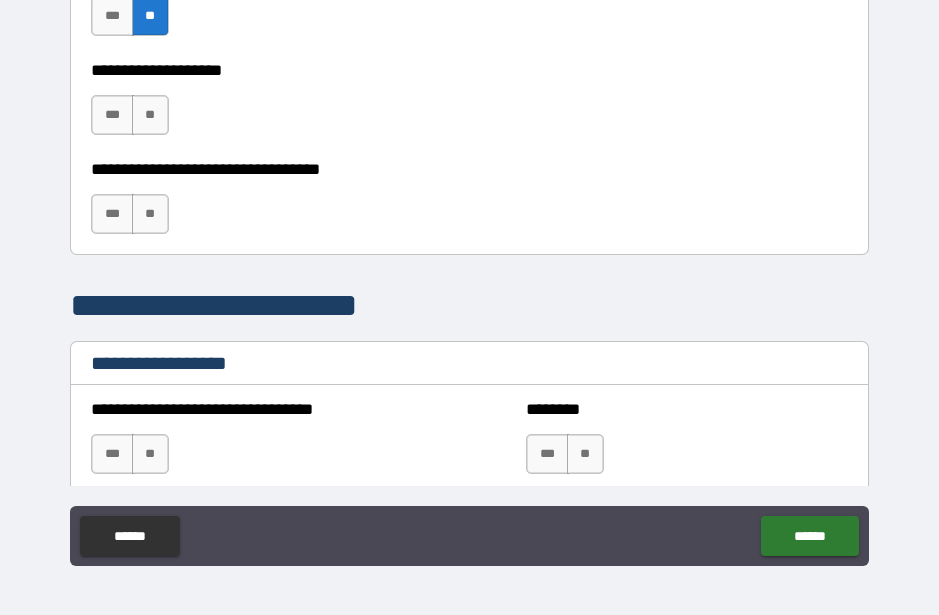 click on "**" at bounding box center [150, 115] 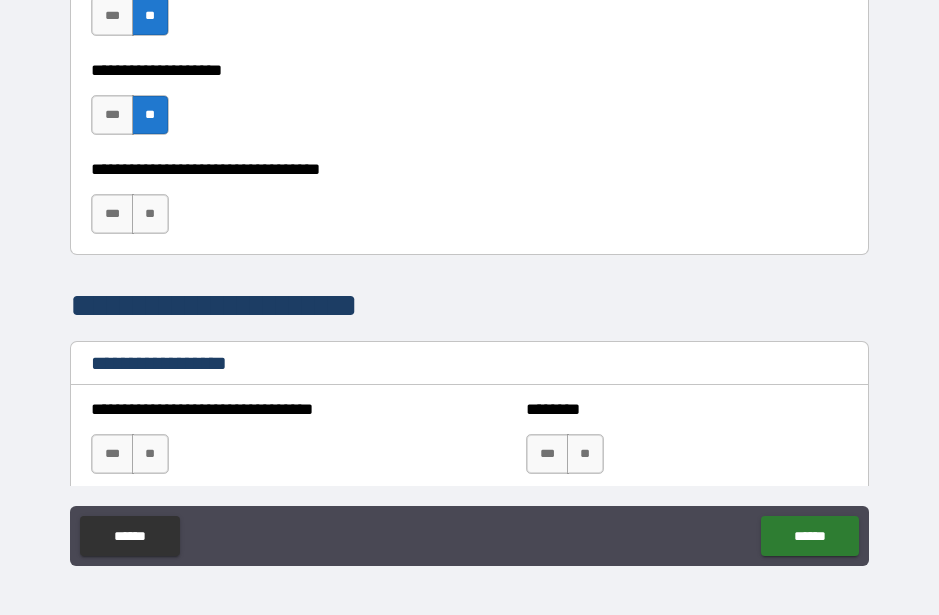 click on "**" at bounding box center [150, 214] 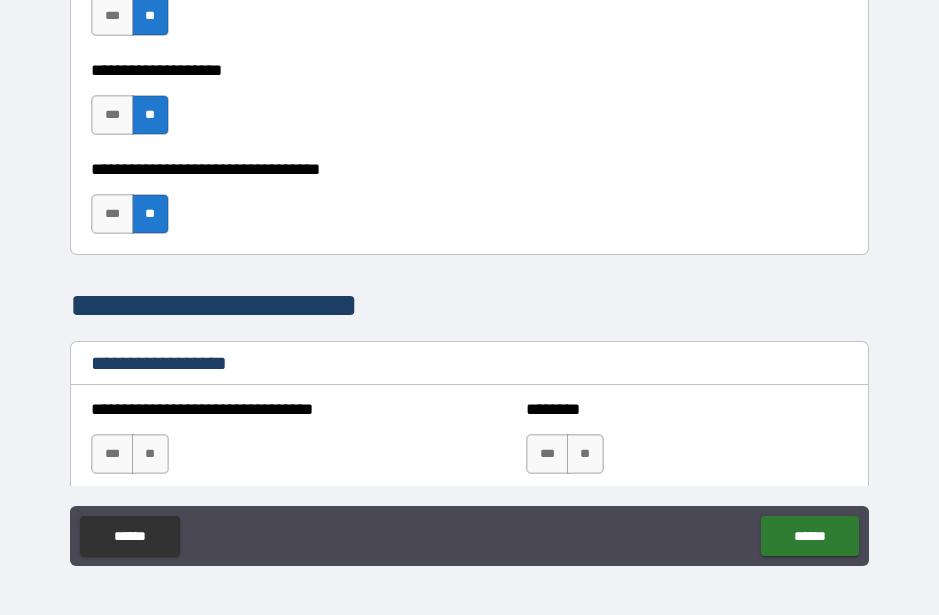 click on "***" at bounding box center [112, 214] 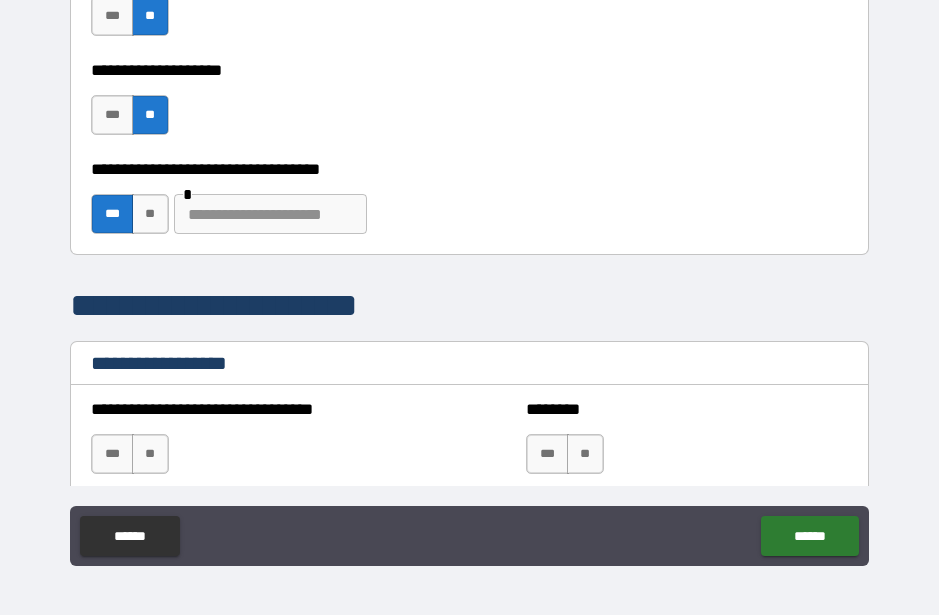 click at bounding box center [270, 214] 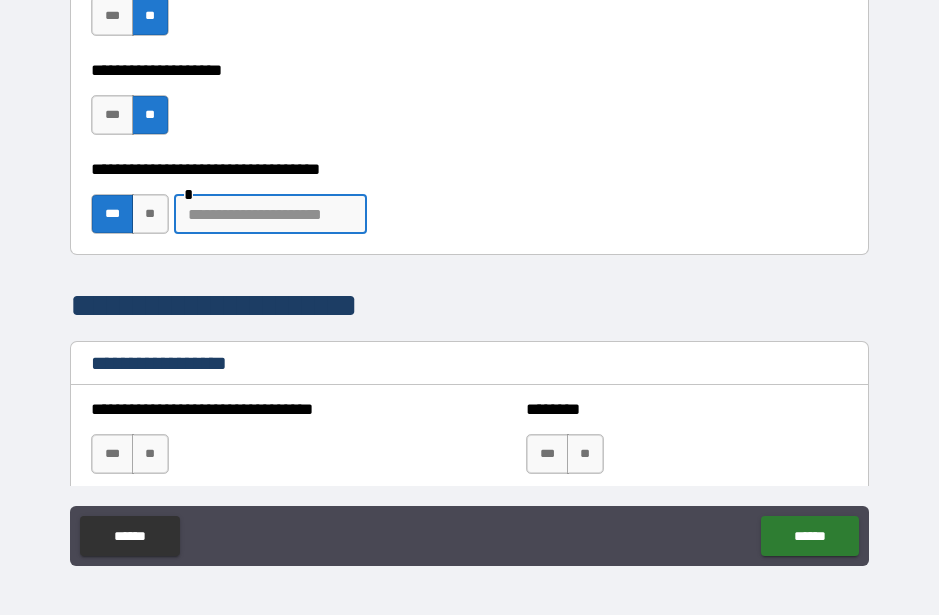 scroll, scrollTop: 54, scrollLeft: 0, axis: vertical 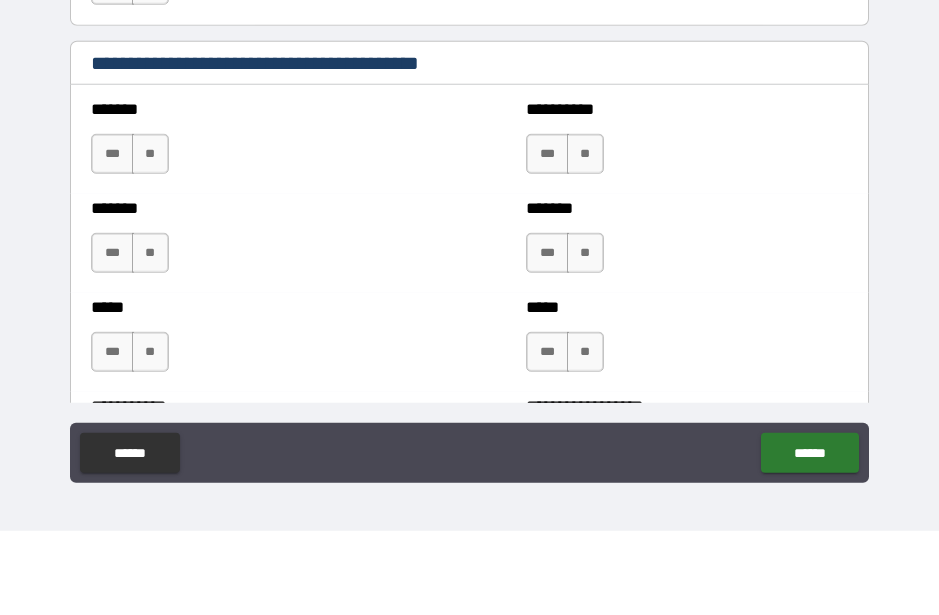 click on "**" at bounding box center [150, 238] 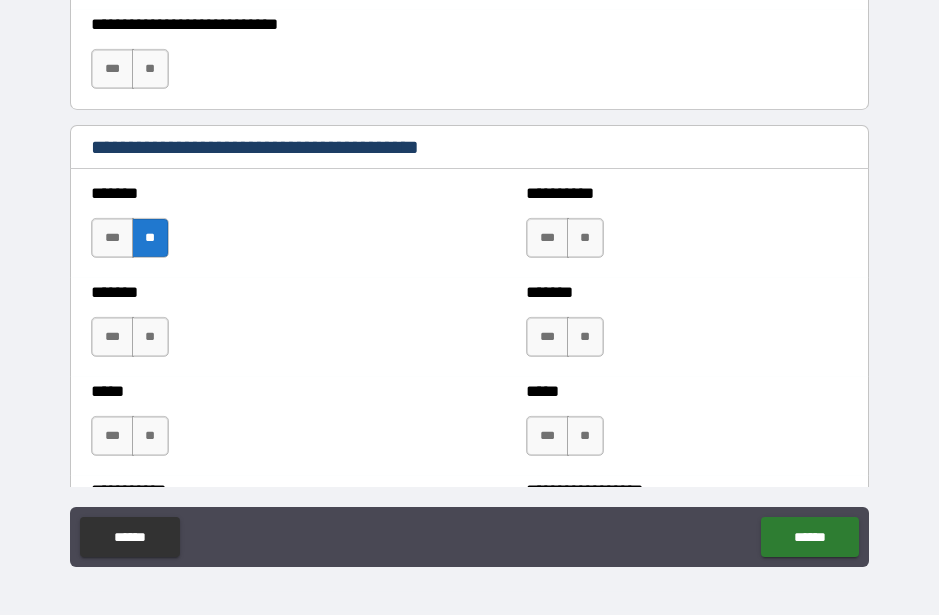 scroll, scrollTop: 55, scrollLeft: 0, axis: vertical 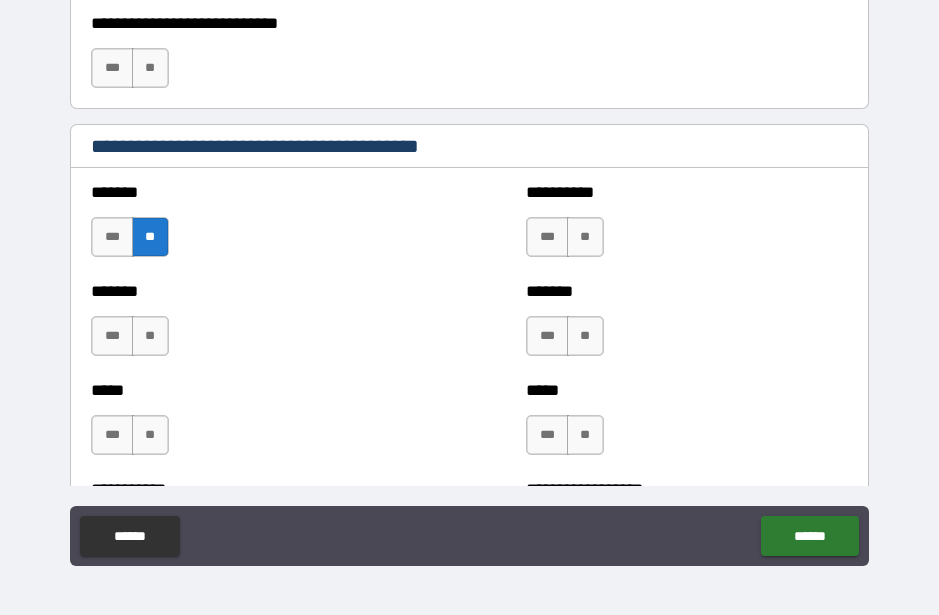 click on "**" at bounding box center [585, 237] 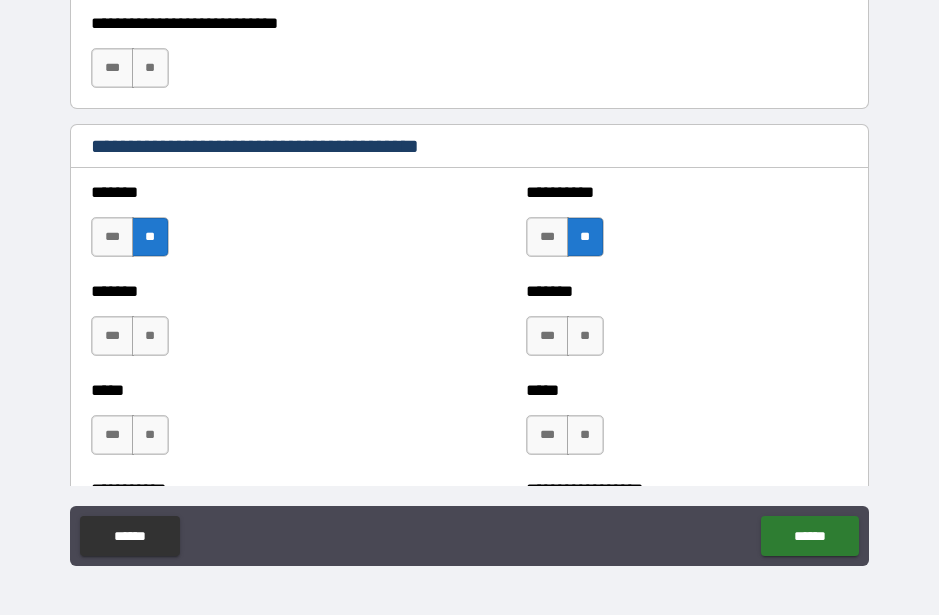 click on "**" at bounding box center (585, 336) 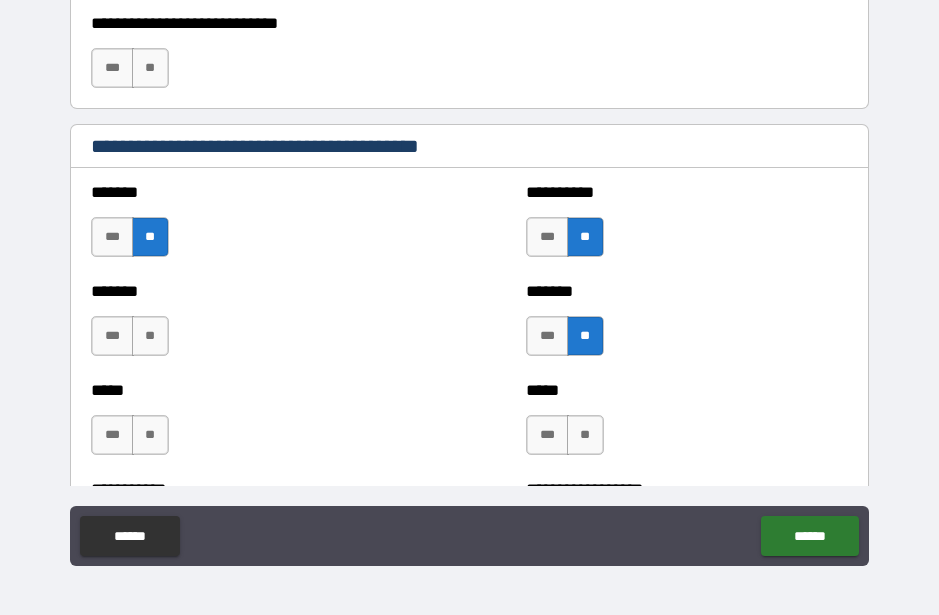 click on "**" at bounding box center (585, 435) 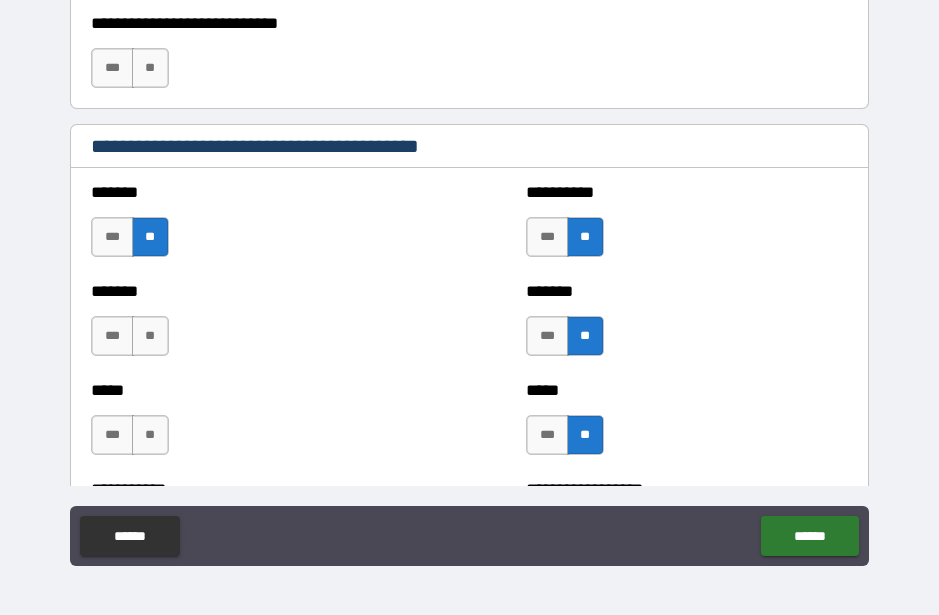 click on "**" at bounding box center (150, 336) 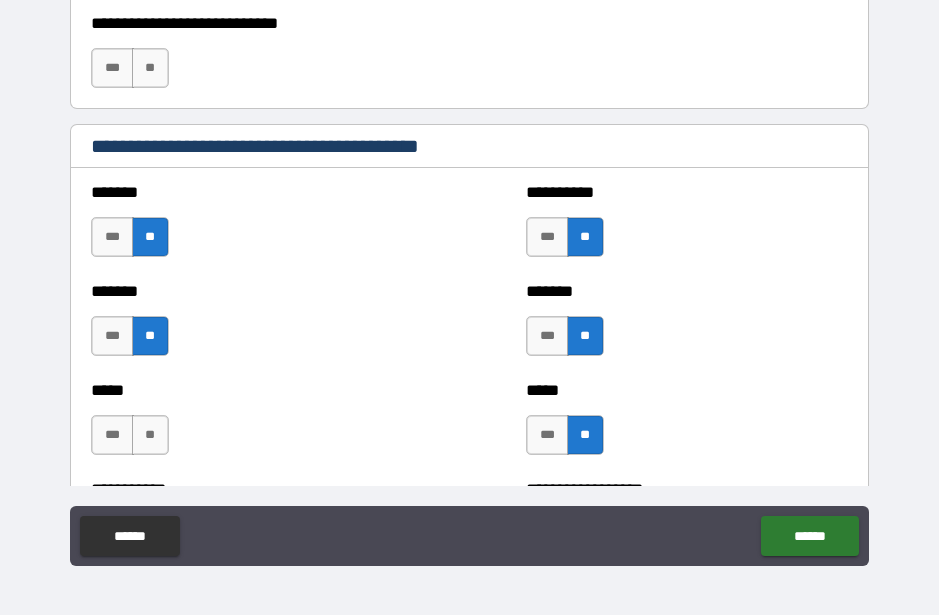 click on "**" at bounding box center [150, 435] 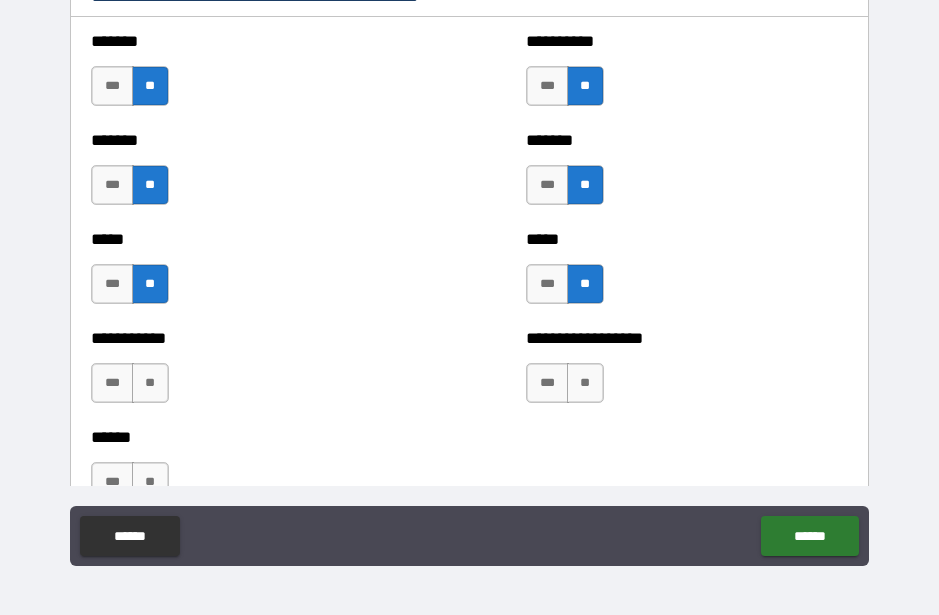 scroll, scrollTop: 1806, scrollLeft: 0, axis: vertical 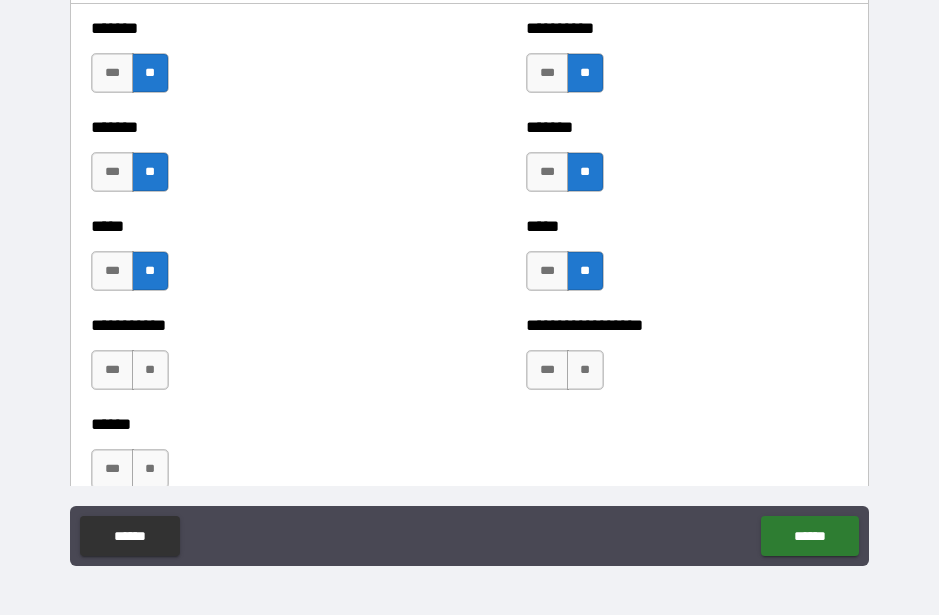 click on "**" at bounding box center (150, 370) 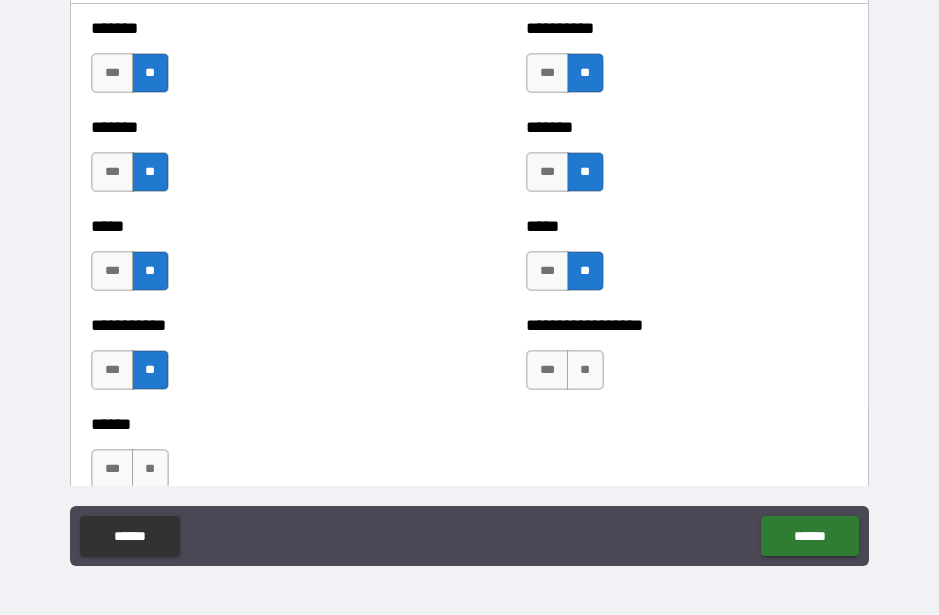 click on "**********" at bounding box center (686, 360) 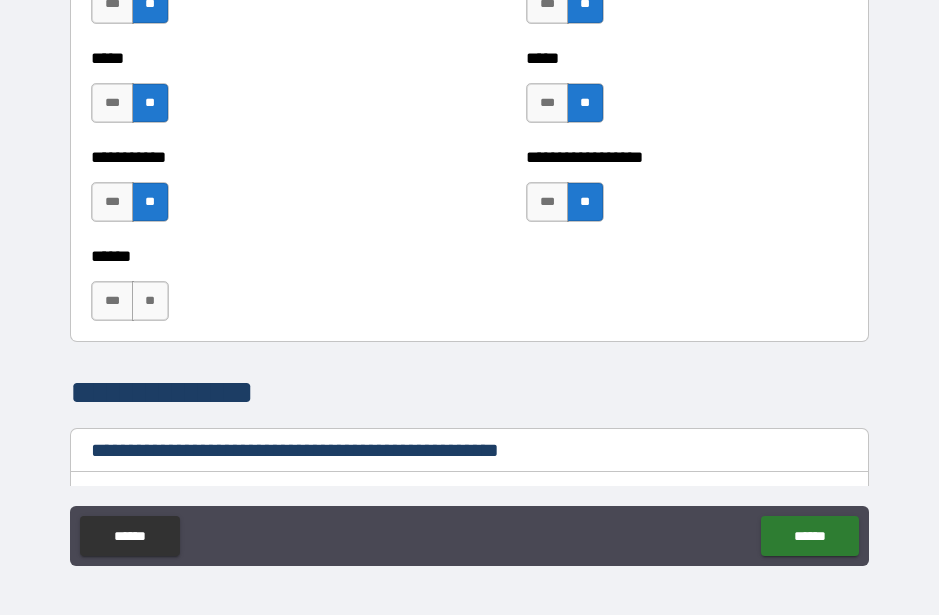 scroll, scrollTop: 1984, scrollLeft: 0, axis: vertical 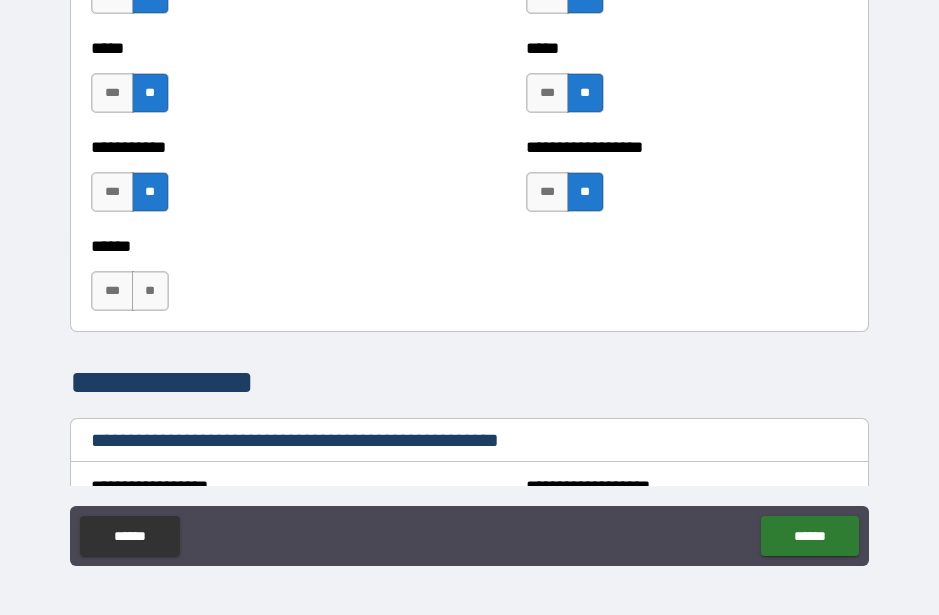 click on "**" at bounding box center (150, 291) 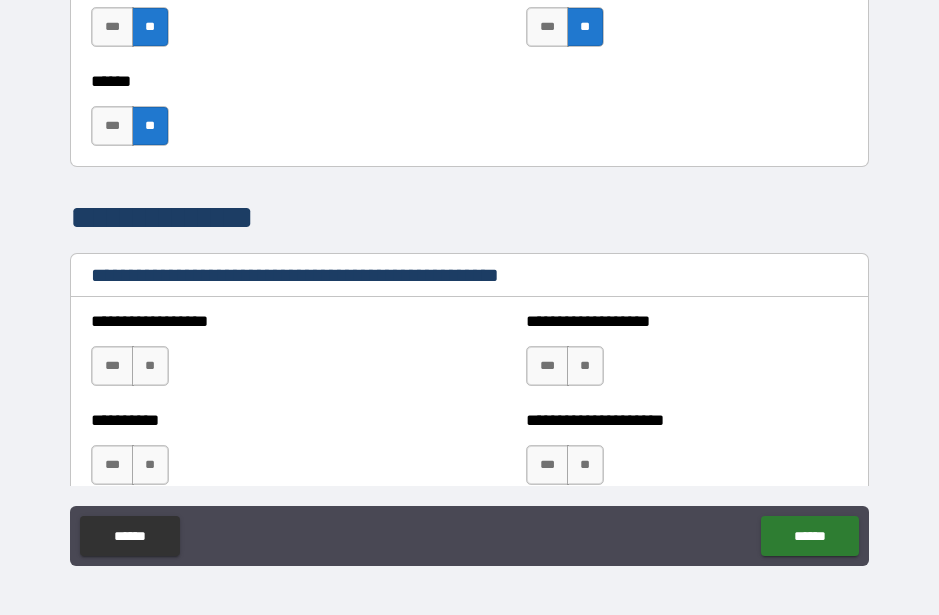 scroll, scrollTop: 2174, scrollLeft: 0, axis: vertical 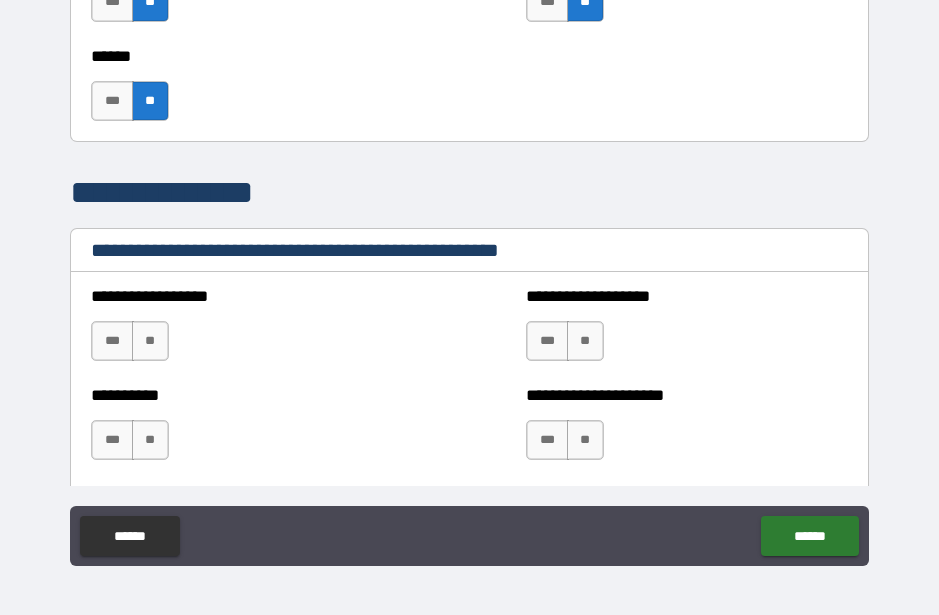 click on "**" at bounding box center (150, 341) 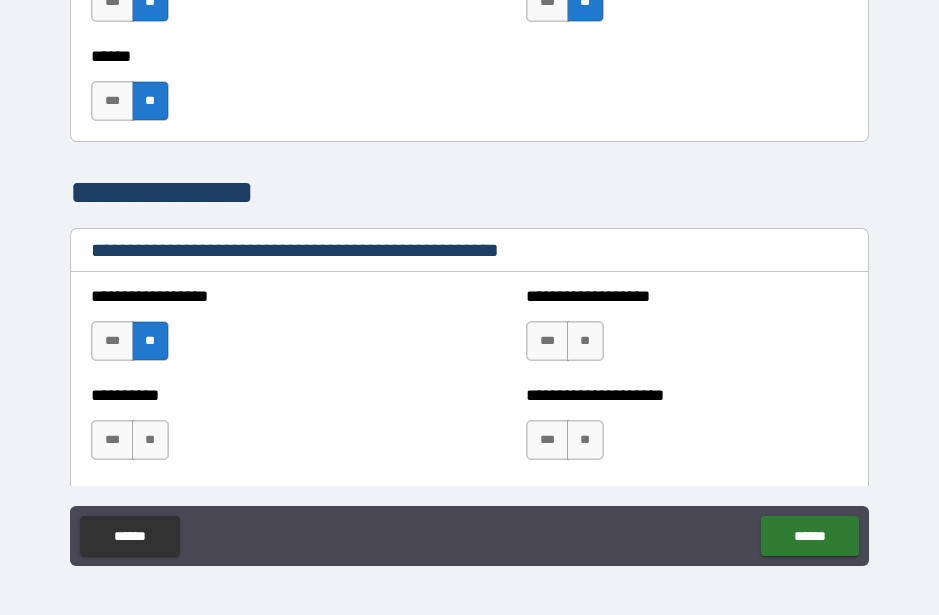 click on "**" at bounding box center (585, 341) 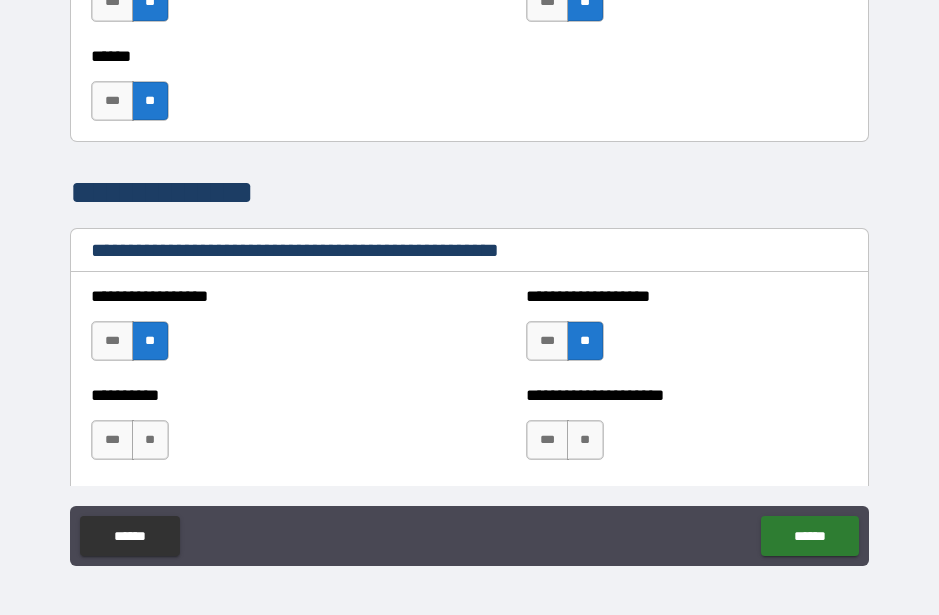 click on "**" at bounding box center (585, 440) 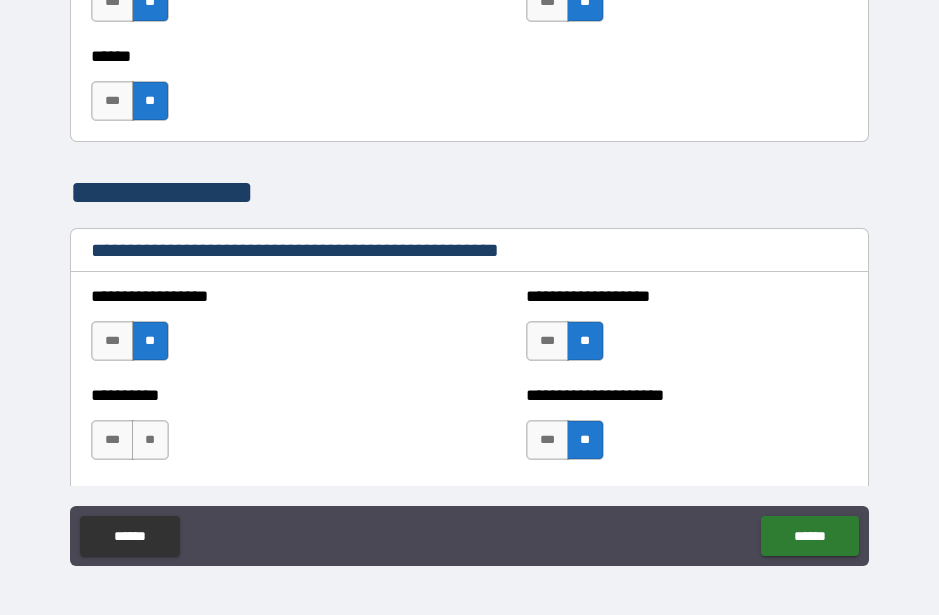 click on "**" at bounding box center (150, 440) 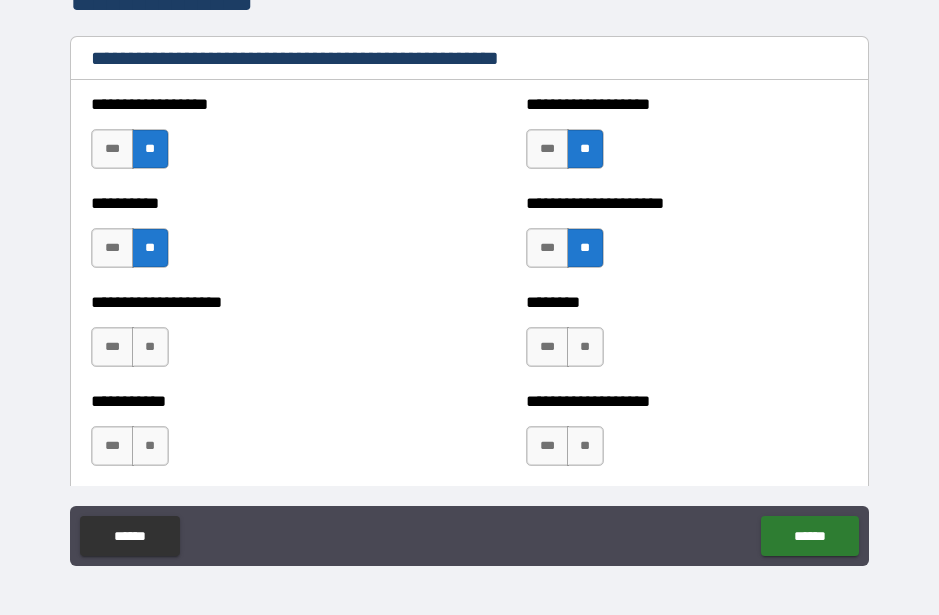 scroll, scrollTop: 2373, scrollLeft: 0, axis: vertical 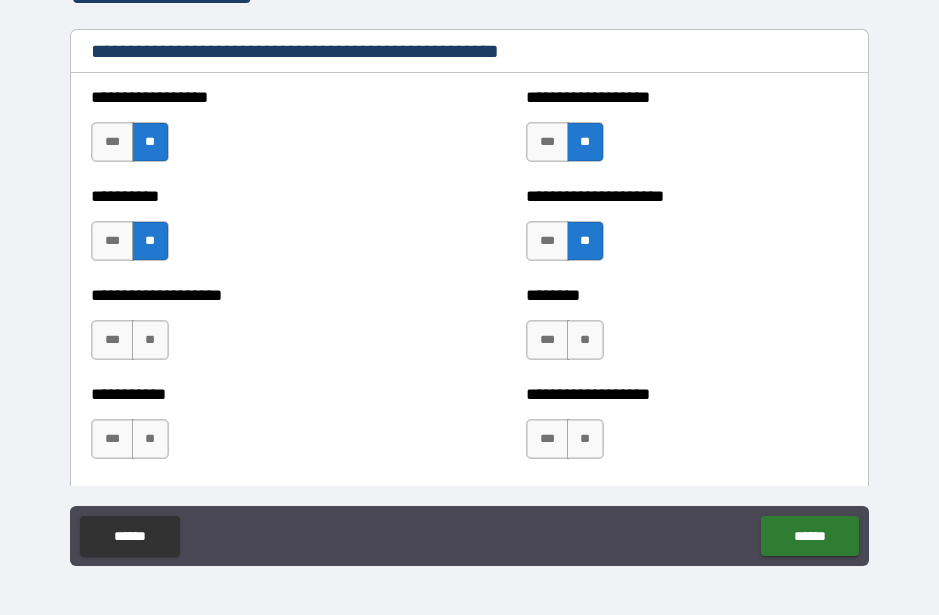 click on "**" at bounding box center [150, 340] 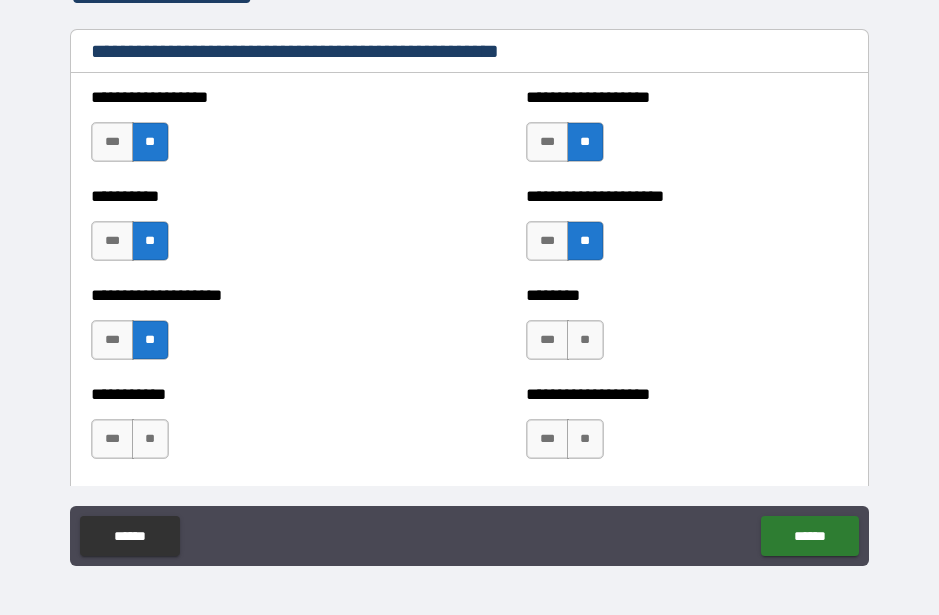 click on "**" at bounding box center [585, 340] 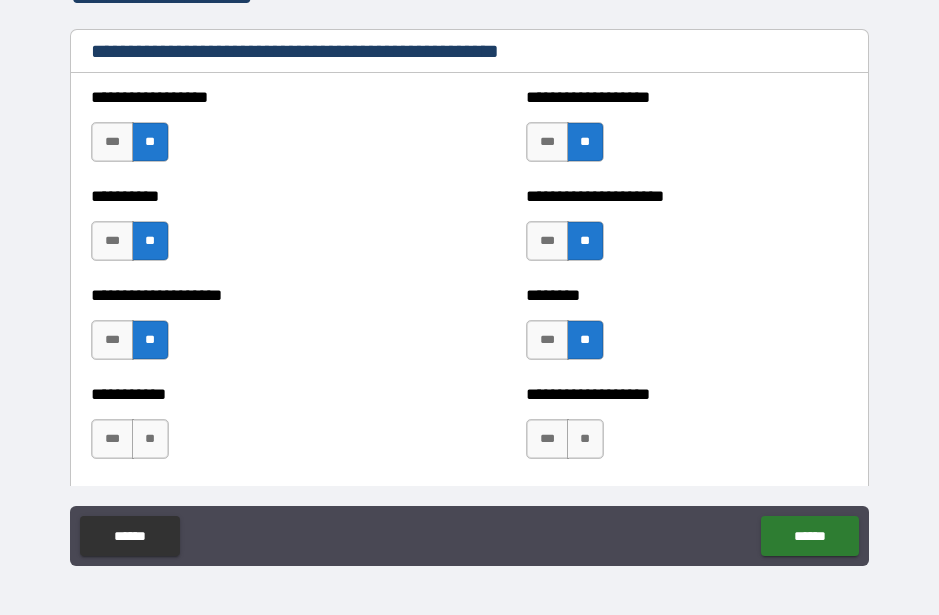 click on "**" at bounding box center (585, 439) 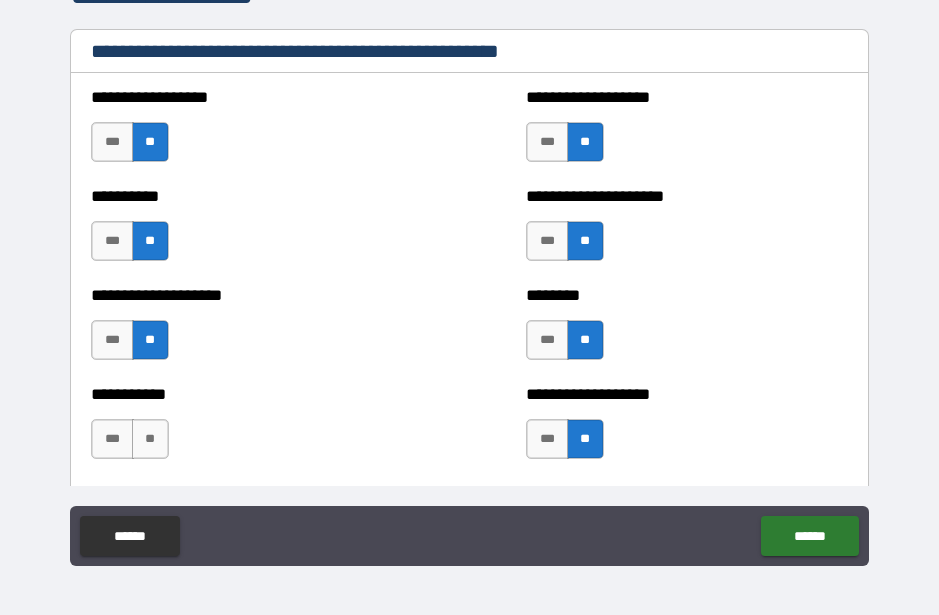 click on "**" at bounding box center (150, 439) 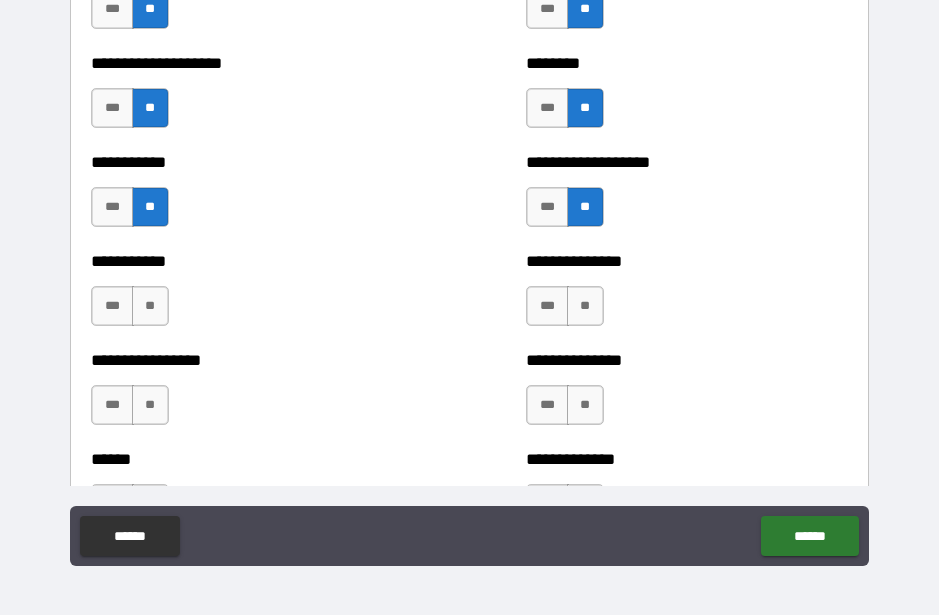scroll, scrollTop: 2624, scrollLeft: 0, axis: vertical 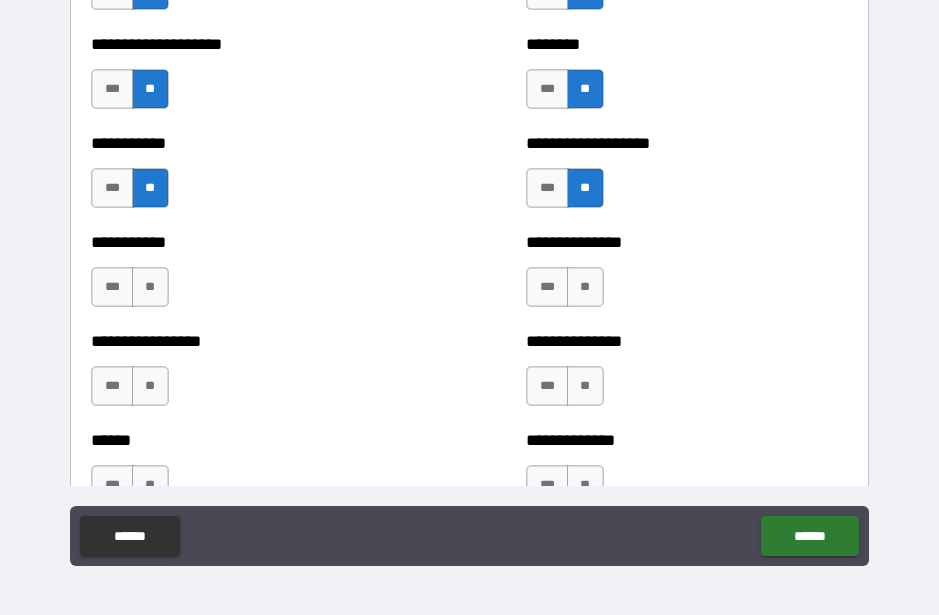 click on "**" at bounding box center [150, 287] 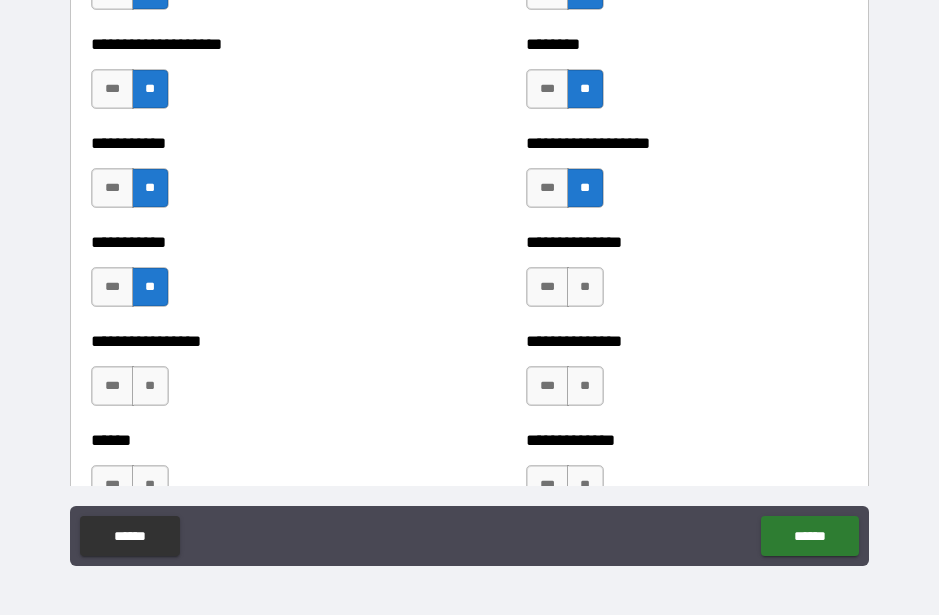 click on "**" at bounding box center (585, 287) 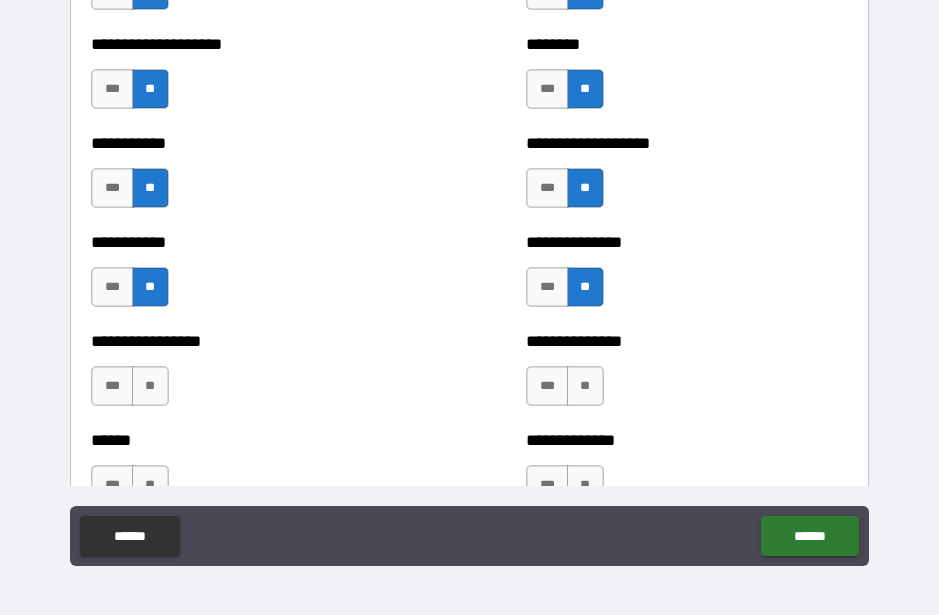 click on "**" at bounding box center [150, 386] 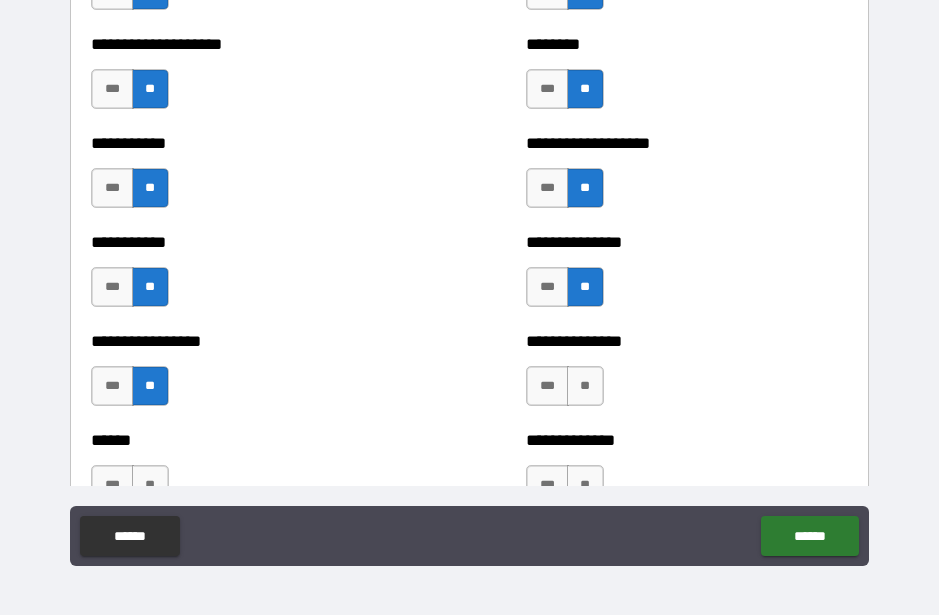 click on "**" at bounding box center [585, 386] 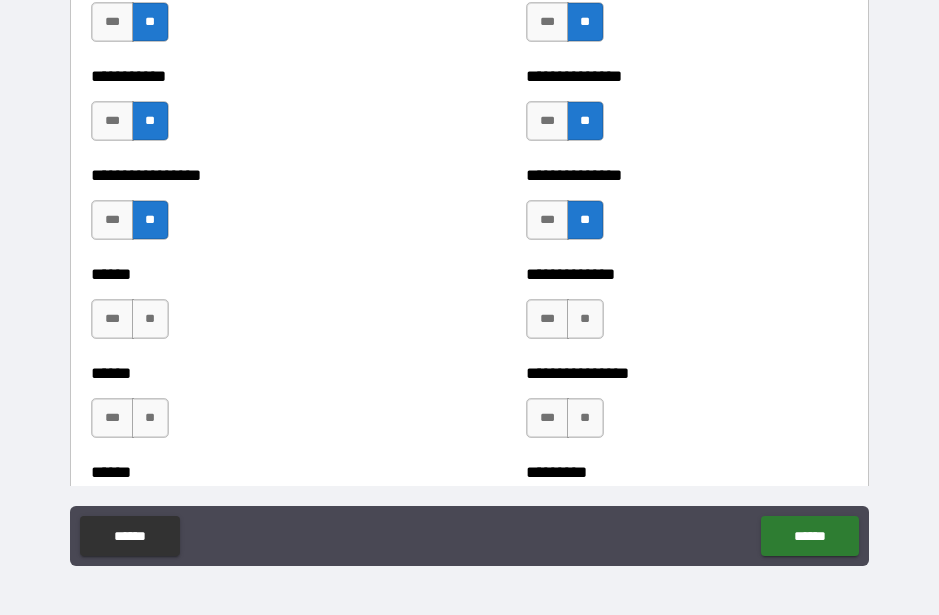 scroll, scrollTop: 2801, scrollLeft: 0, axis: vertical 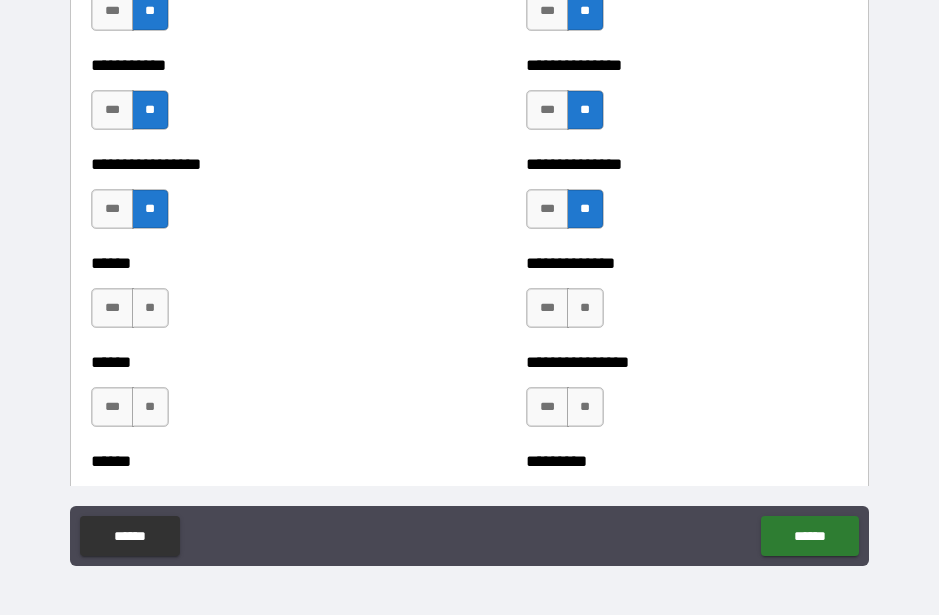 click on "**" at bounding box center [585, 308] 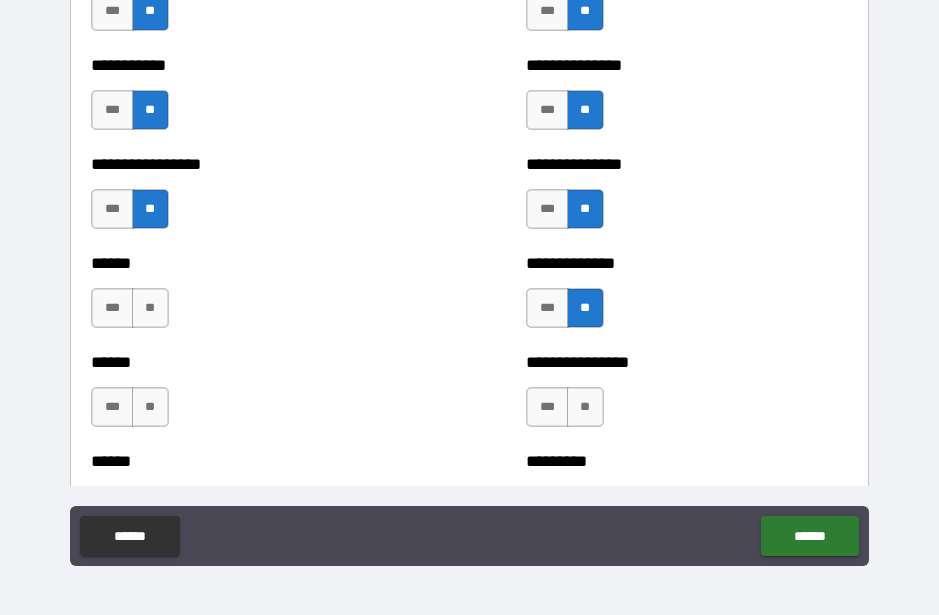 click on "**" at bounding box center [150, 308] 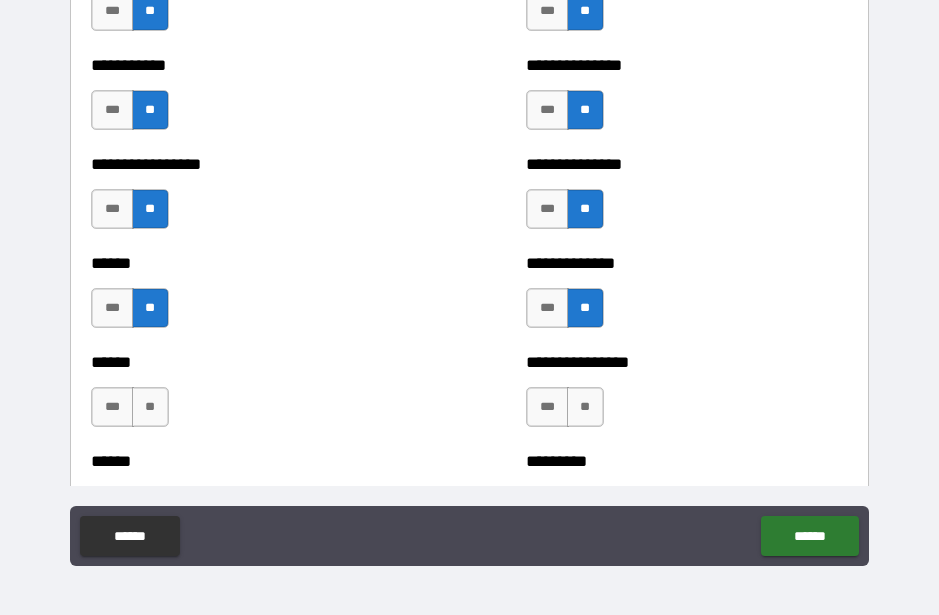 click on "**" at bounding box center [150, 407] 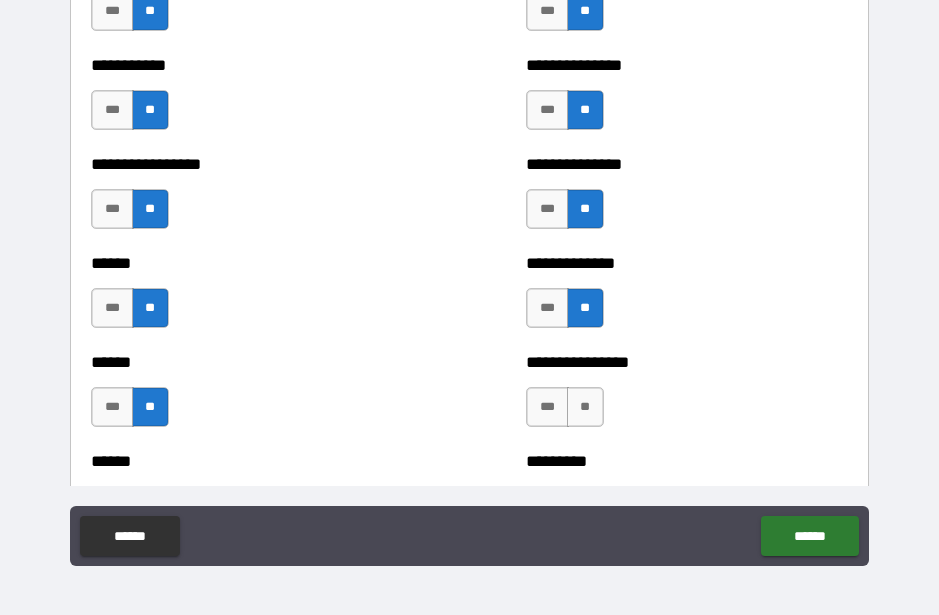 click on "**" at bounding box center [585, 407] 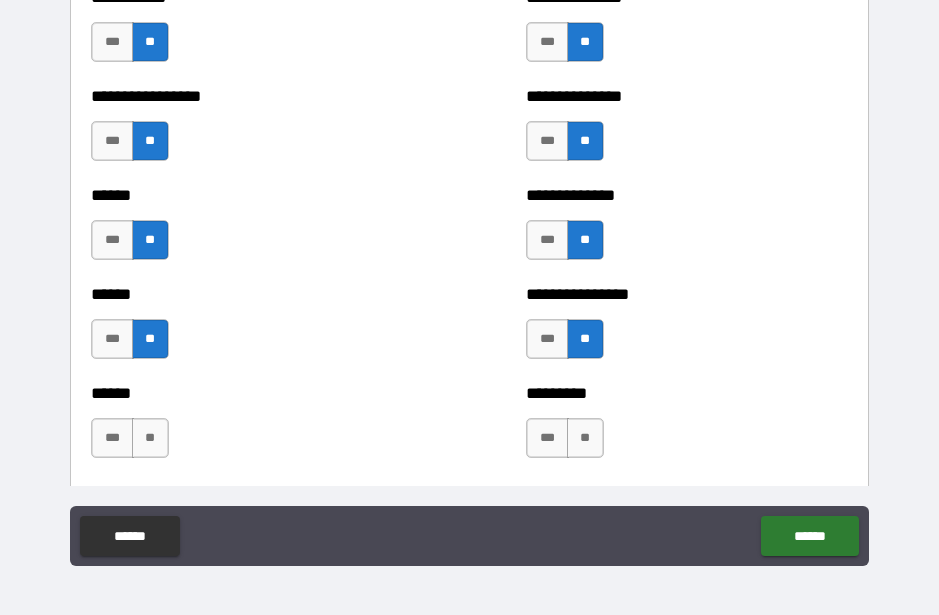 scroll, scrollTop: 2948, scrollLeft: 0, axis: vertical 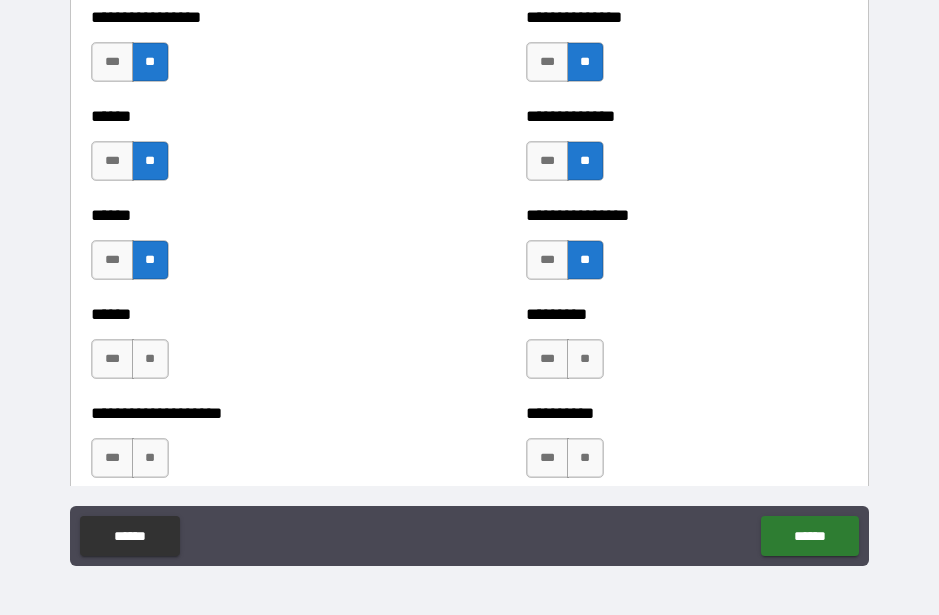 click on "**" at bounding box center (585, 359) 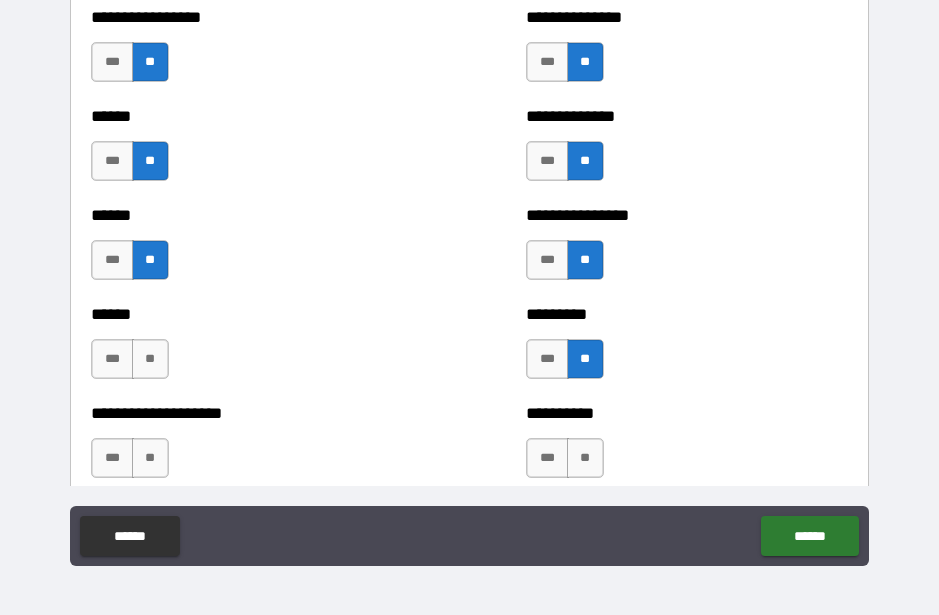 click on "**" at bounding box center [150, 359] 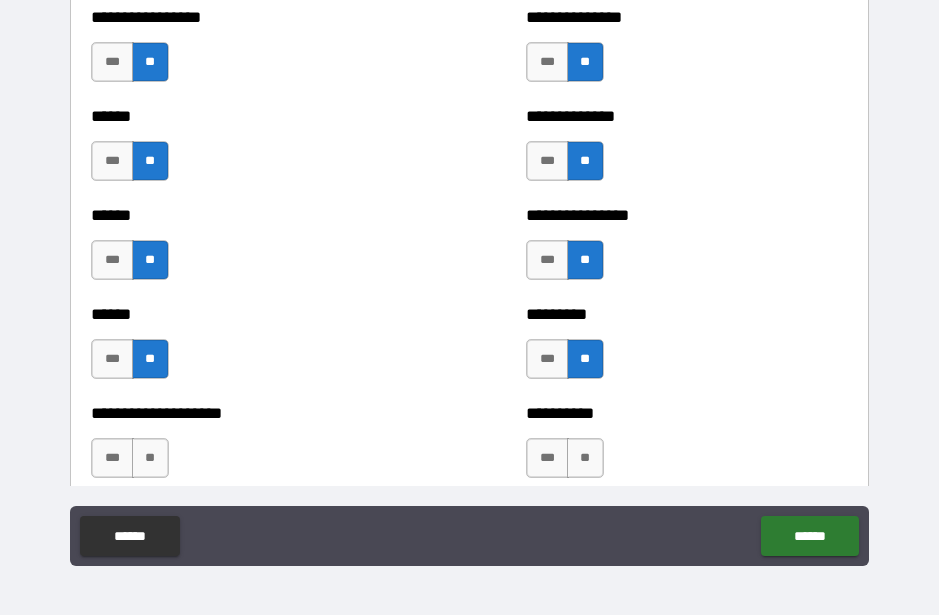 click on "**" at bounding box center (150, 458) 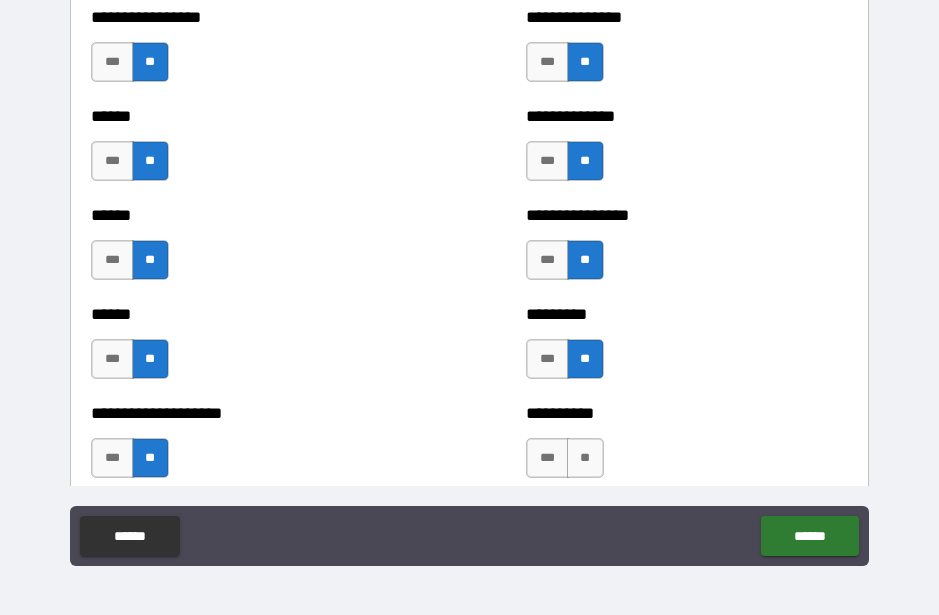 click on "**" at bounding box center [585, 458] 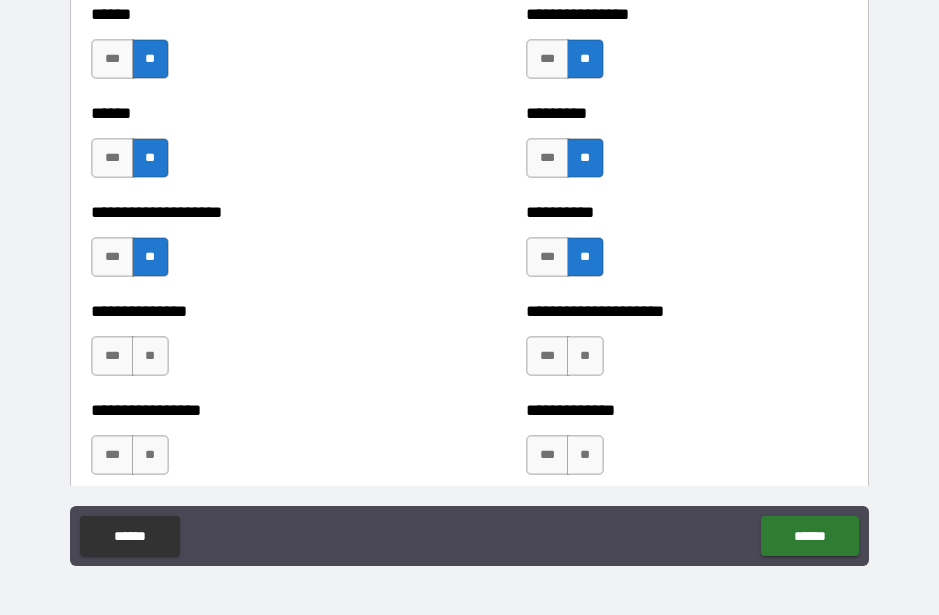 scroll, scrollTop: 3149, scrollLeft: 0, axis: vertical 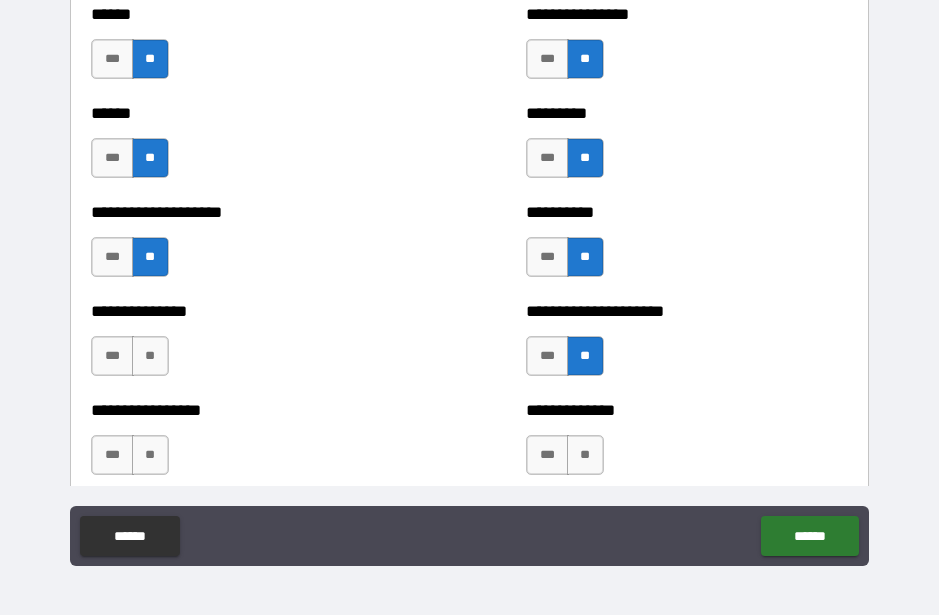 click on "**" at bounding box center (150, 356) 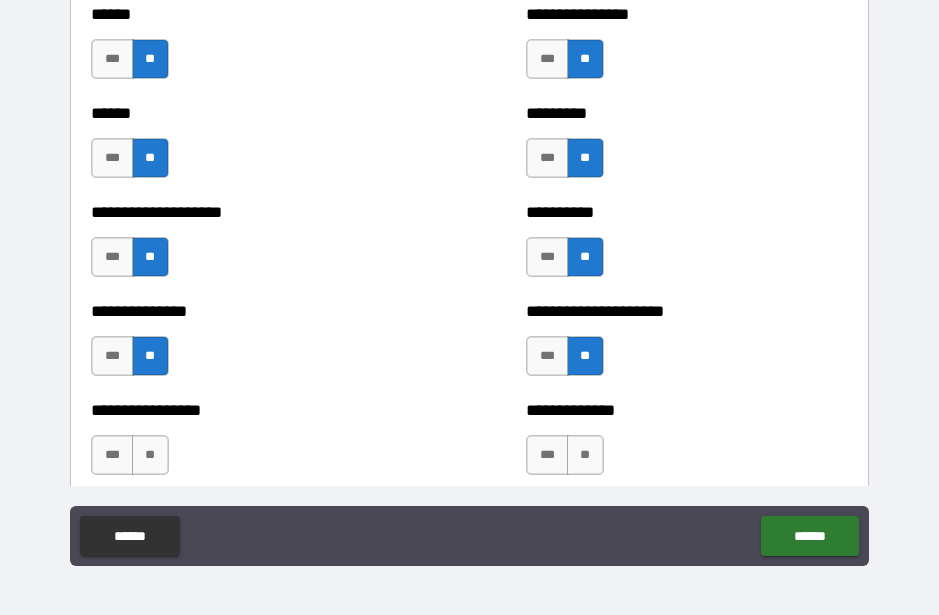 click on "**" at bounding box center [585, 455] 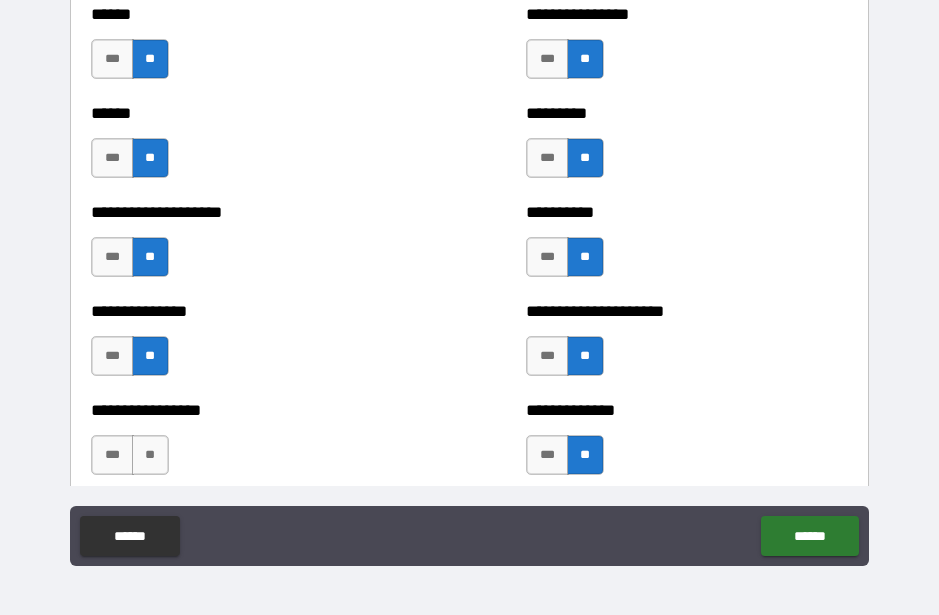 click on "**" at bounding box center (150, 455) 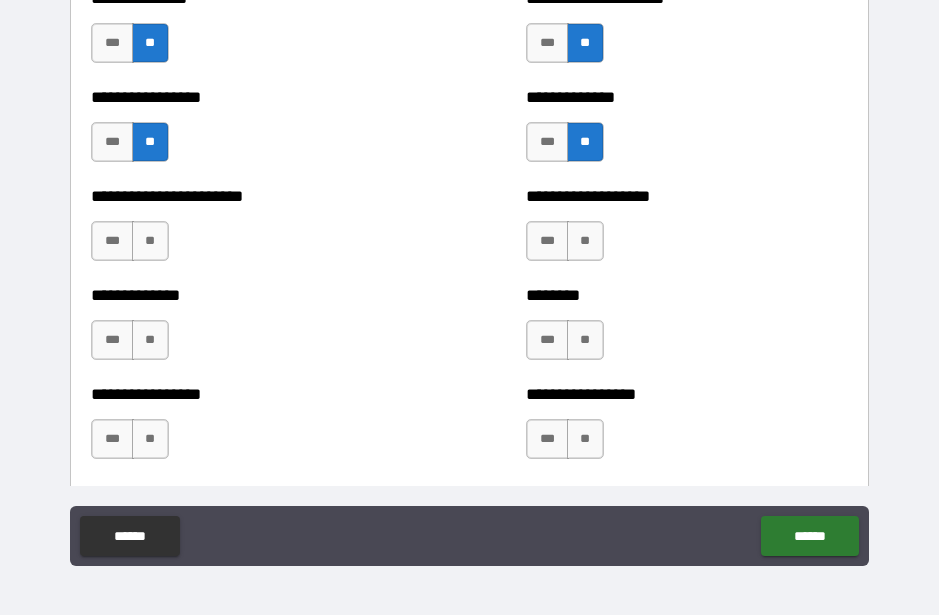 scroll, scrollTop: 3490, scrollLeft: 0, axis: vertical 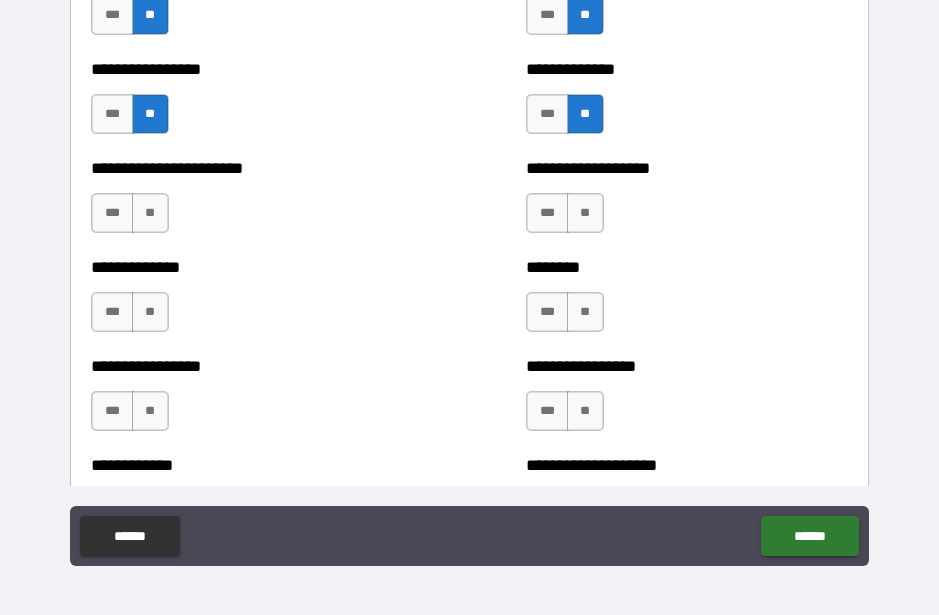 click on "**" at bounding box center [150, 213] 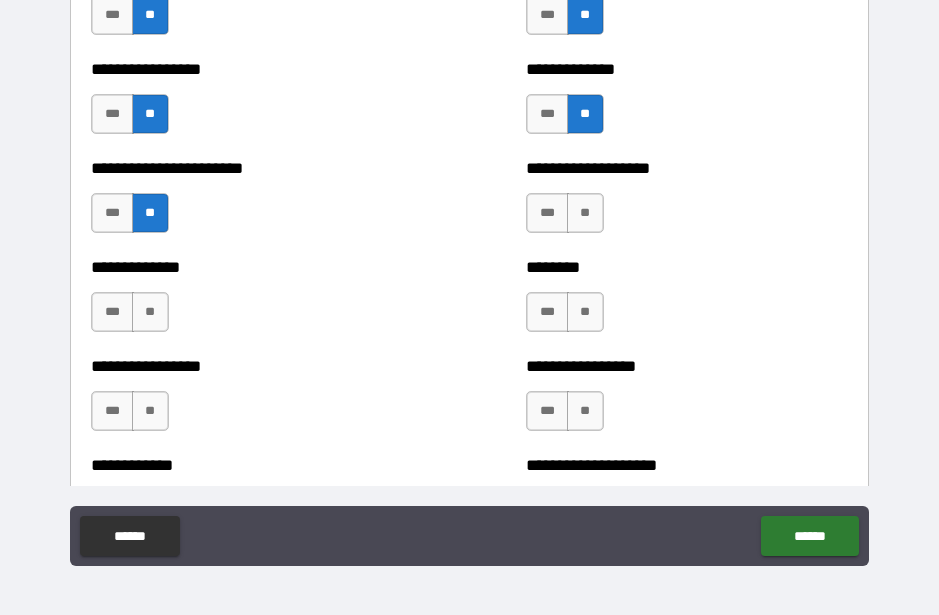 click on "**" at bounding box center [585, 213] 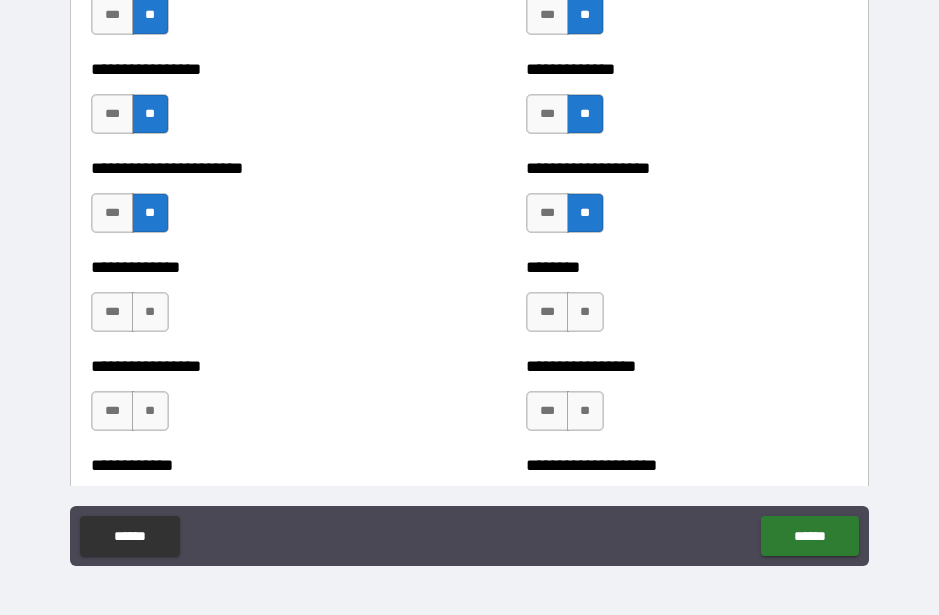click on "**" at bounding box center (585, 312) 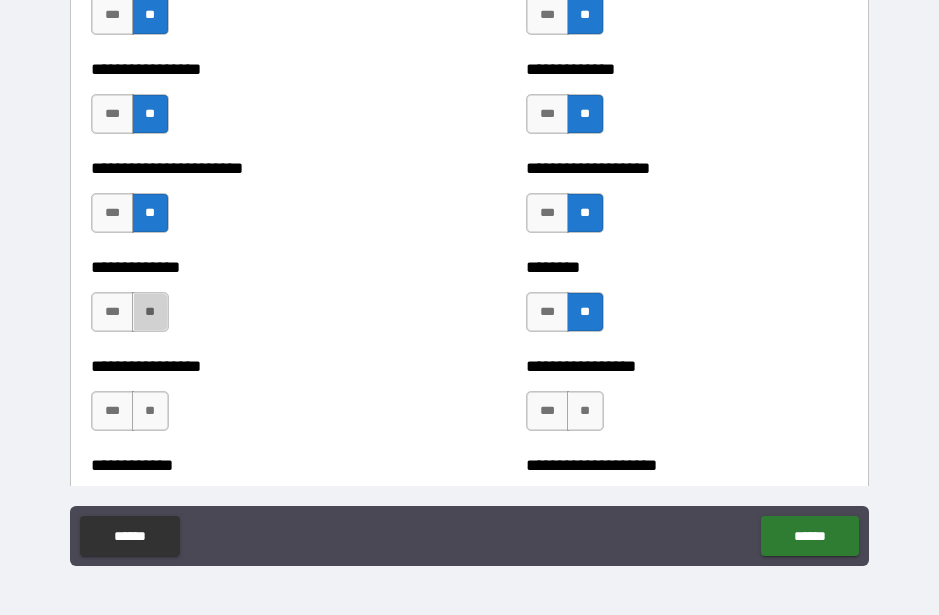 click on "**" at bounding box center [150, 312] 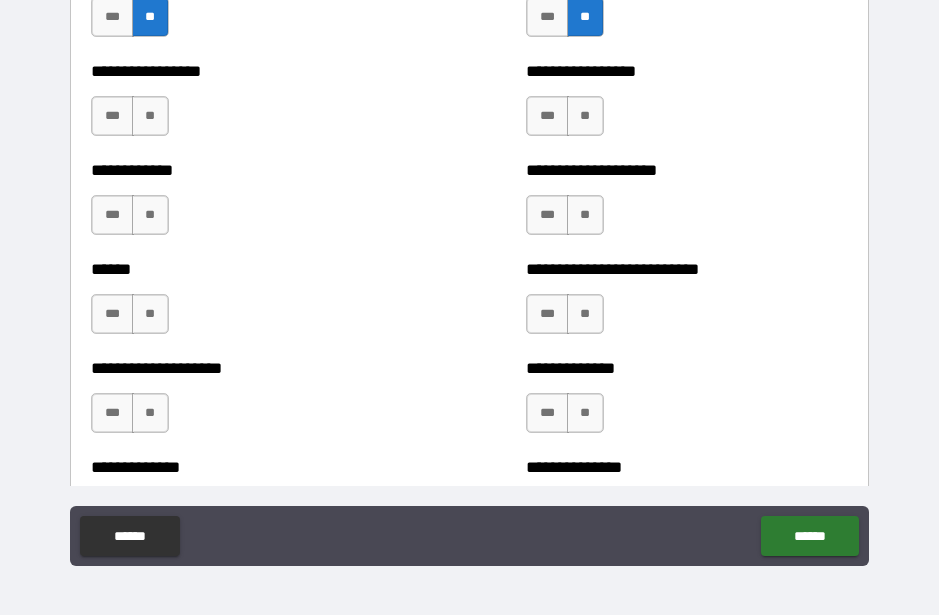 scroll, scrollTop: 3785, scrollLeft: 0, axis: vertical 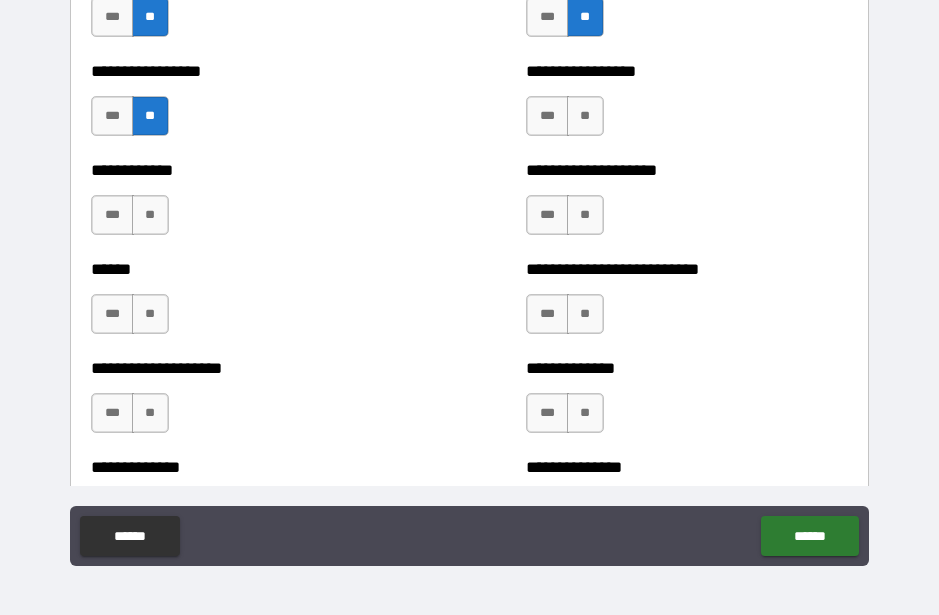 click on "**" at bounding box center [150, 215] 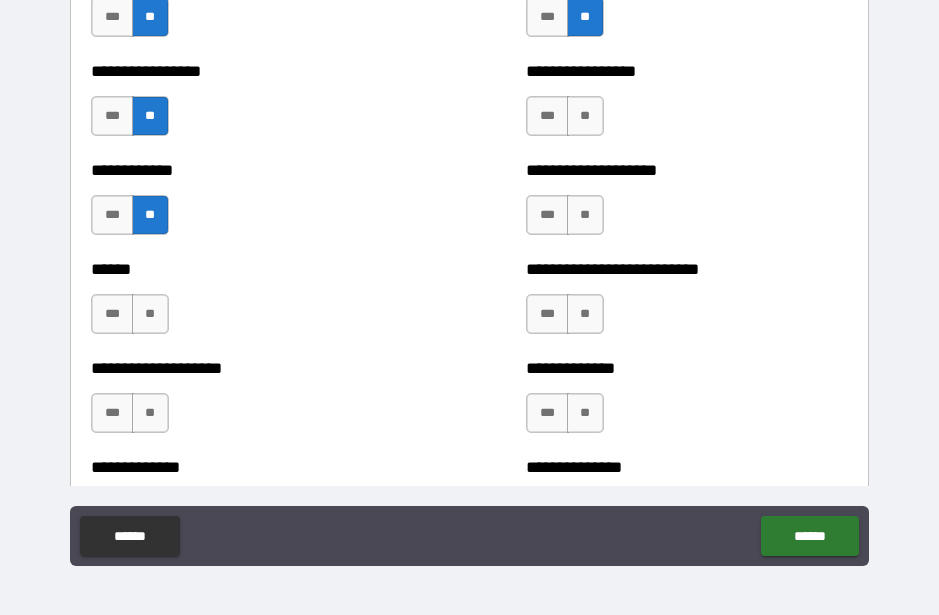 click on "**" at bounding box center (150, 314) 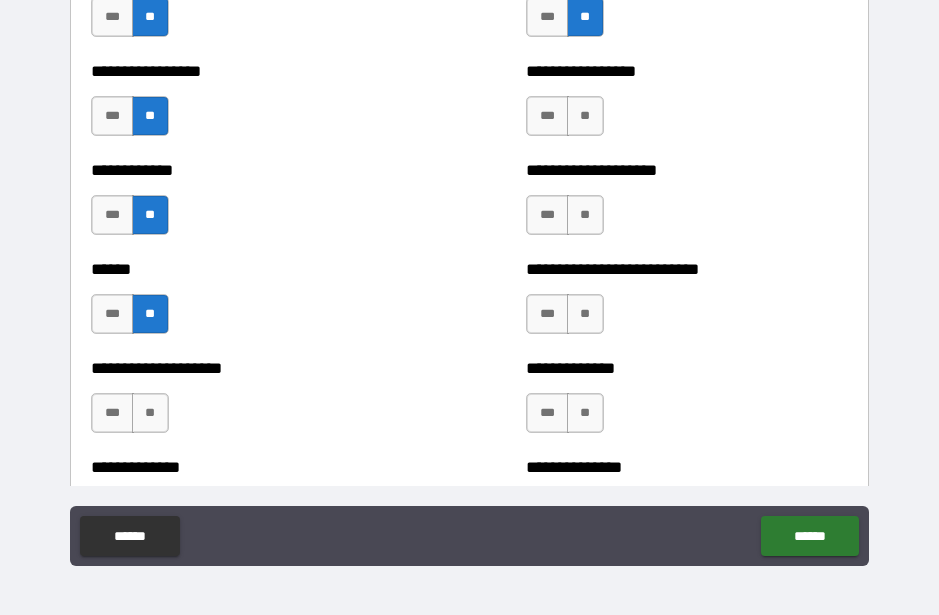 click on "**" at bounding box center (150, 413) 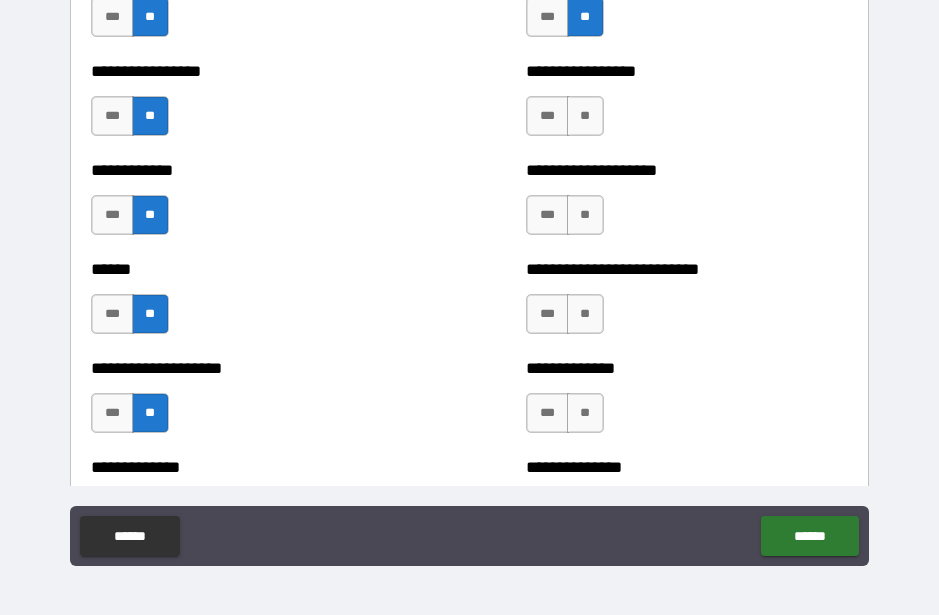 click on "**" at bounding box center [585, 116] 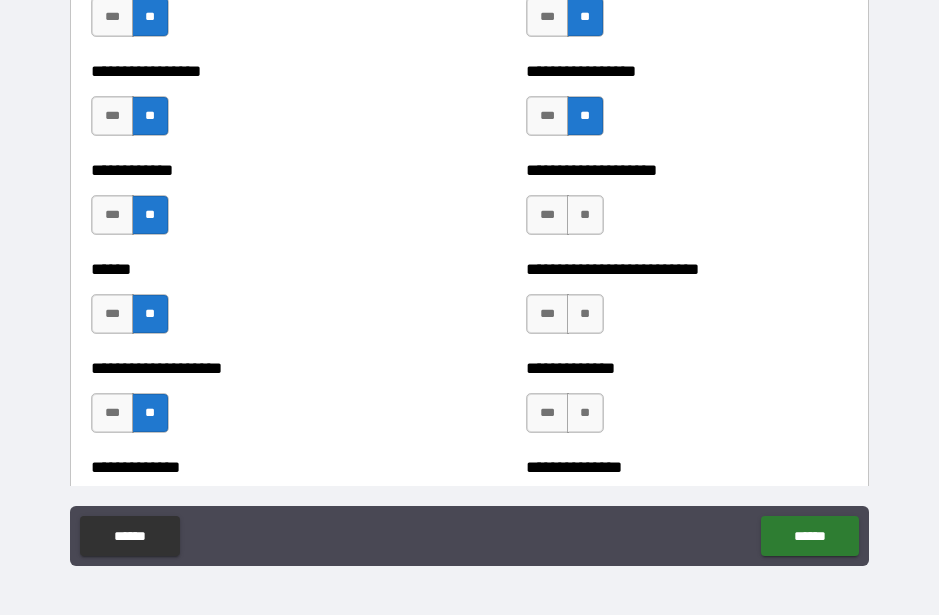 click on "**" at bounding box center [585, 215] 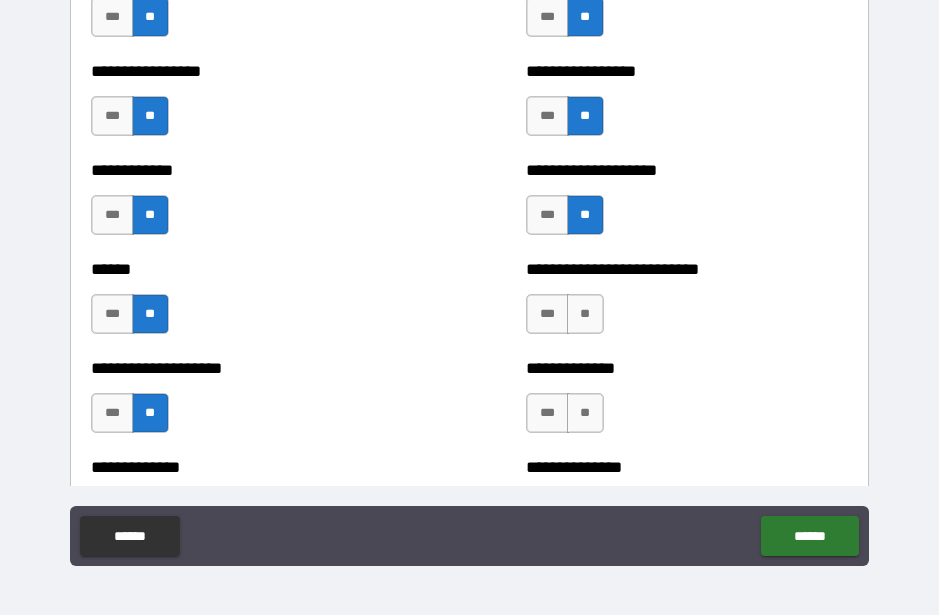 click on "**" at bounding box center (585, 314) 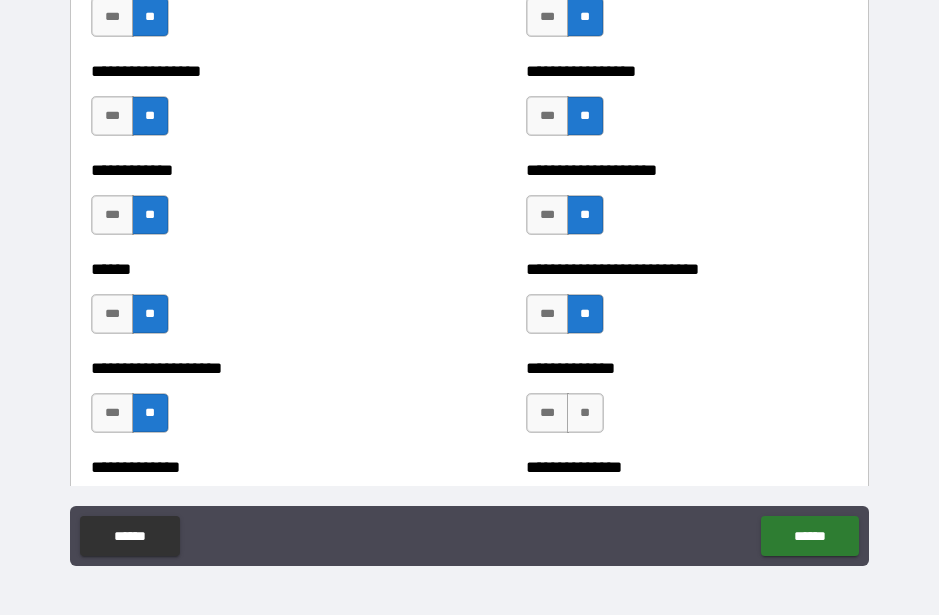 click on "**" at bounding box center (585, 413) 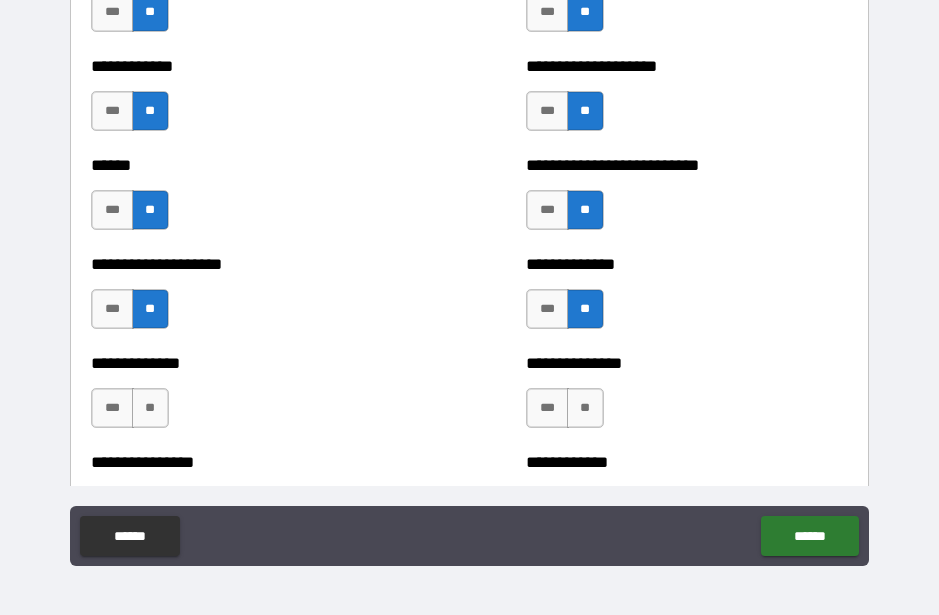 scroll, scrollTop: 3907, scrollLeft: 0, axis: vertical 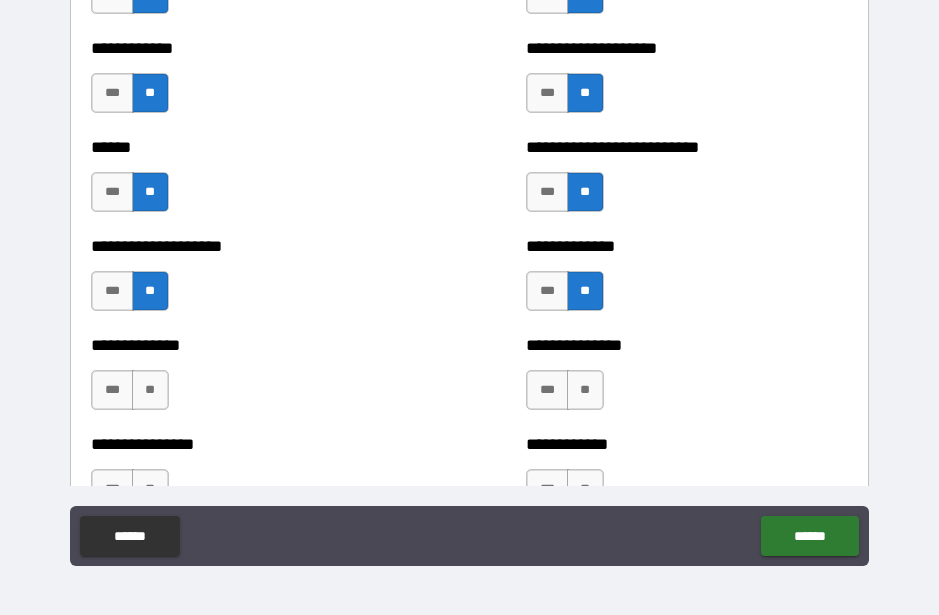 click on "**" at bounding box center [585, 390] 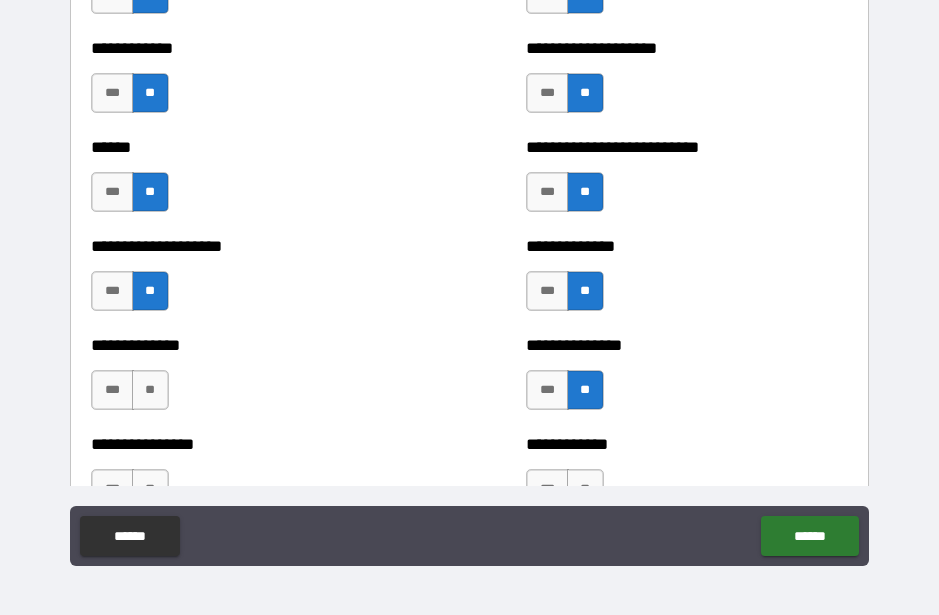 click on "**" at bounding box center (150, 390) 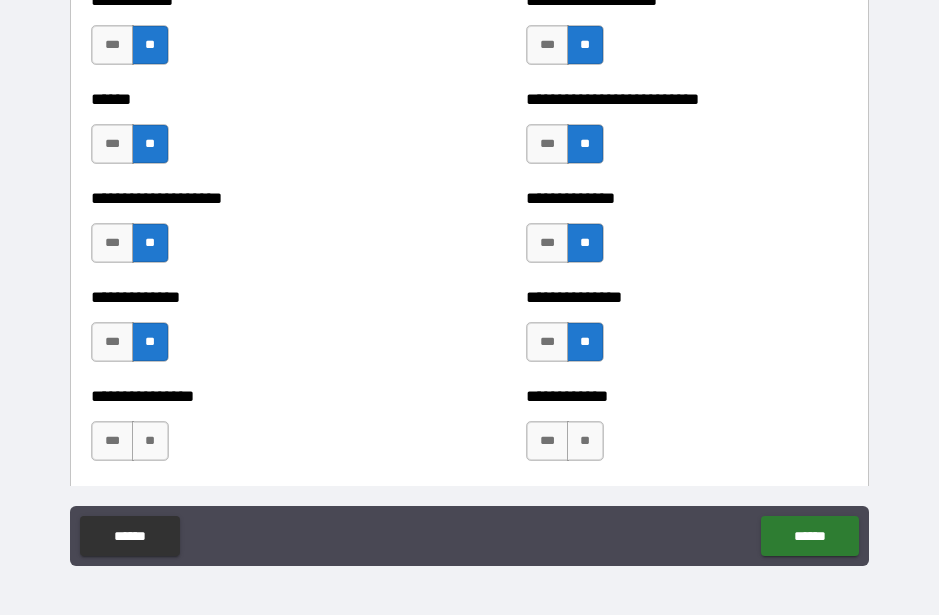 scroll, scrollTop: 3965, scrollLeft: 0, axis: vertical 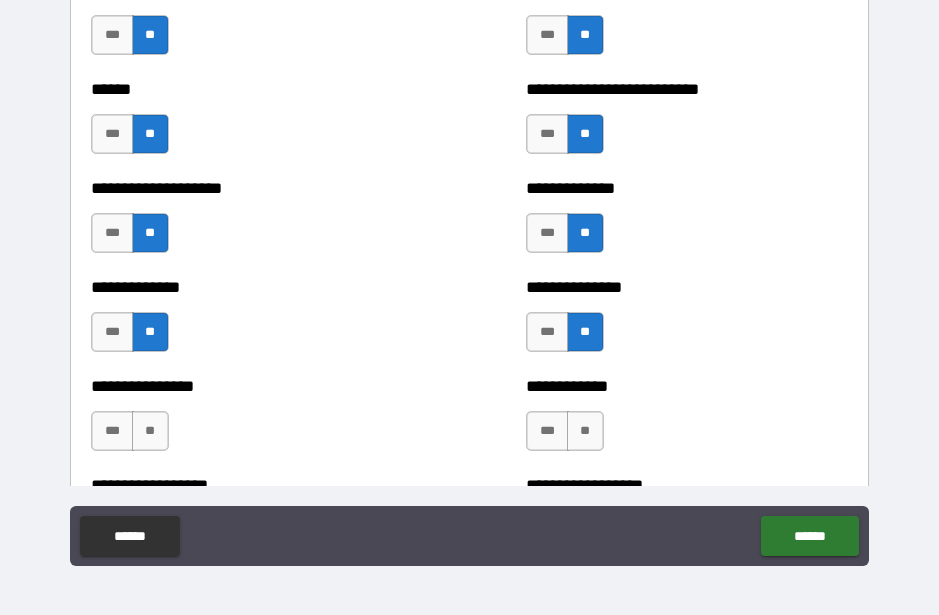 click on "**********" at bounding box center [251, 421] 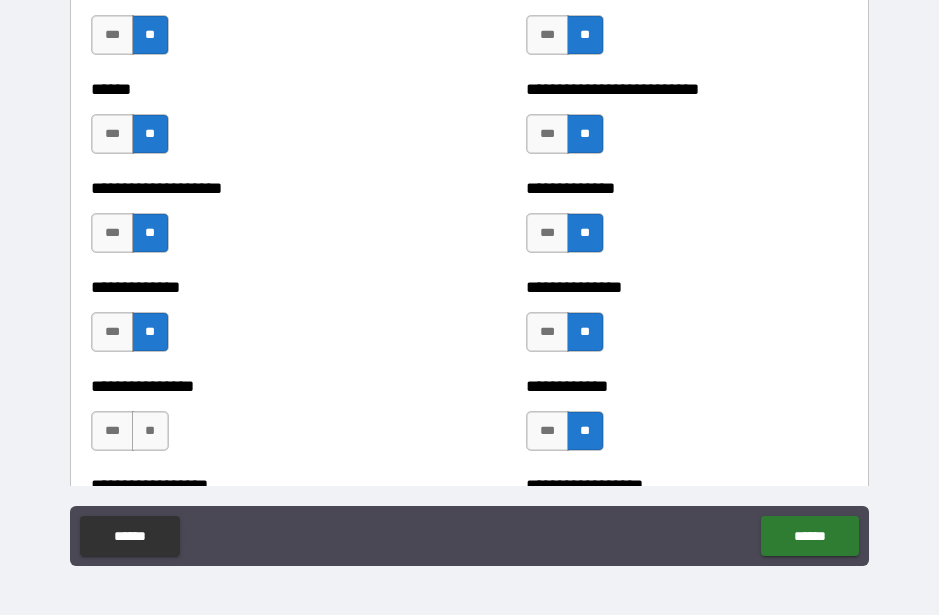 click on "**" at bounding box center [150, 431] 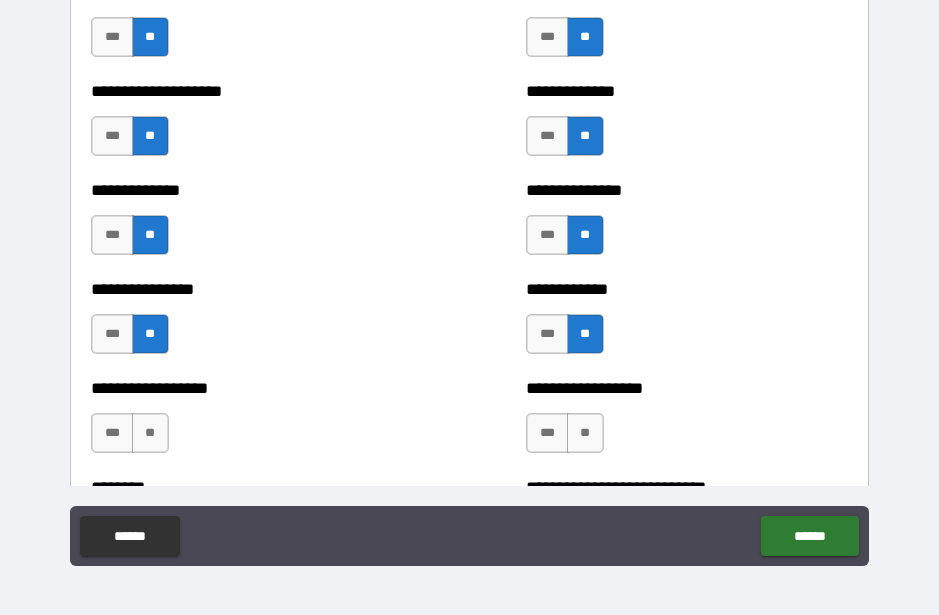 scroll, scrollTop: 4191, scrollLeft: 0, axis: vertical 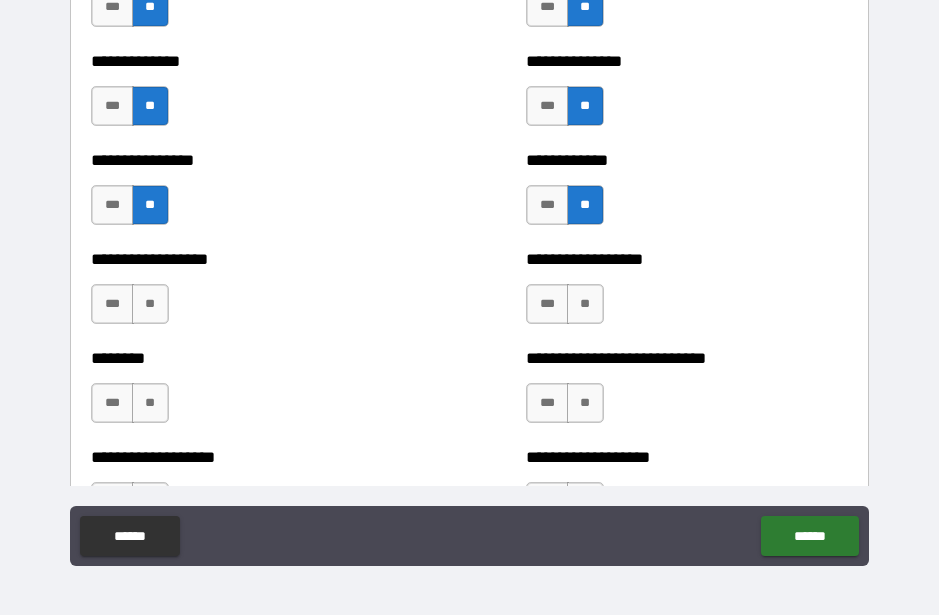 click on "**" at bounding box center (150, 304) 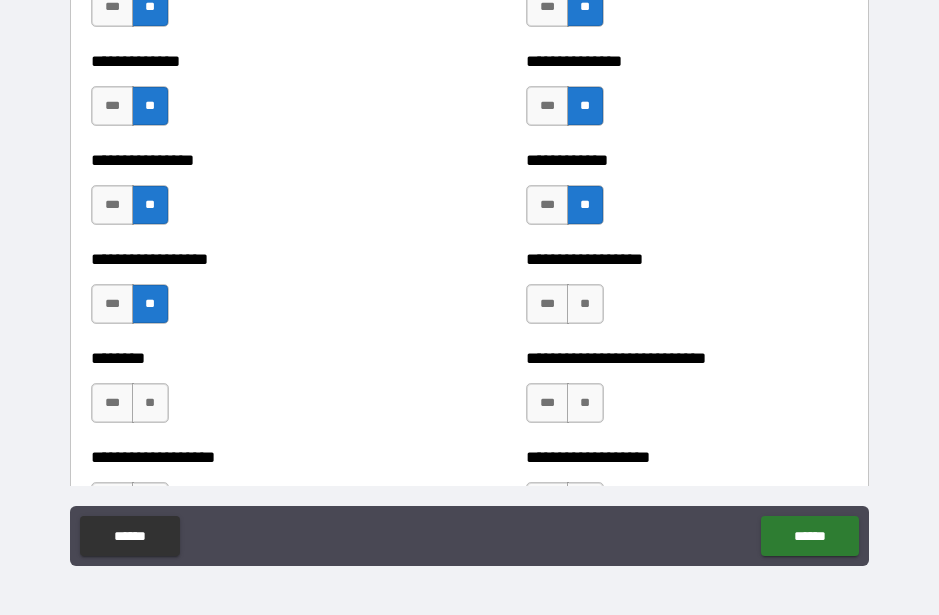 click on "**" at bounding box center (585, 304) 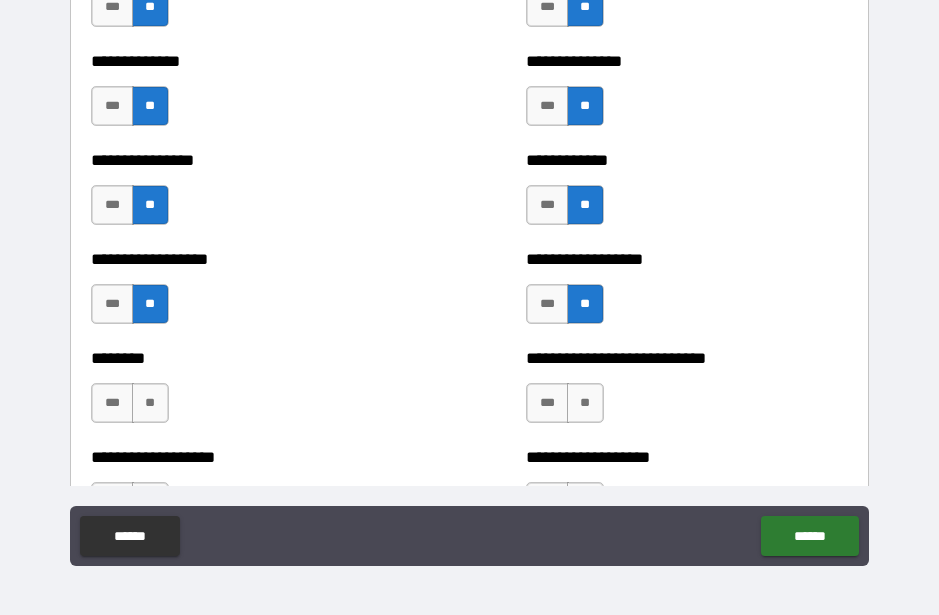 click on "**" at bounding box center (585, 403) 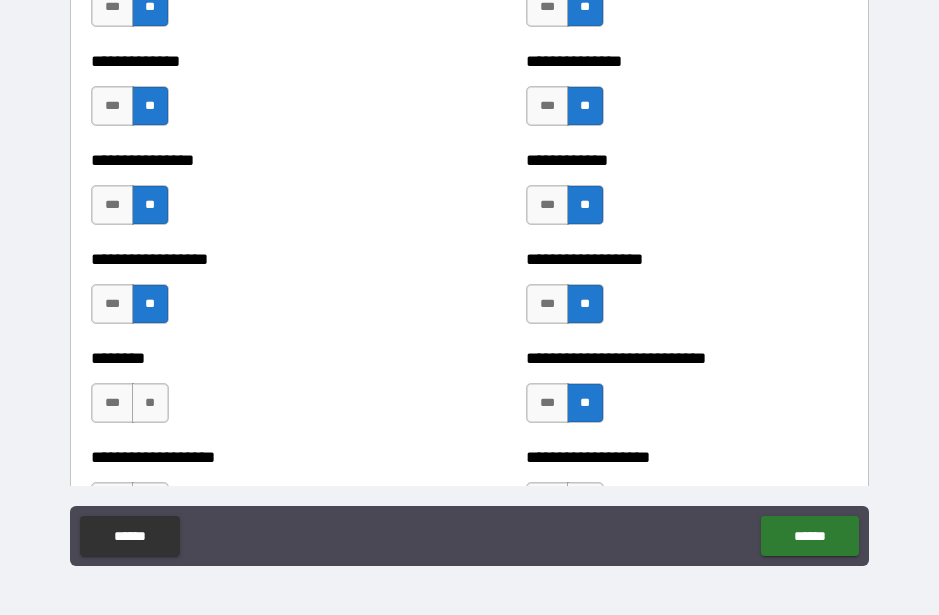 click on "**" at bounding box center (150, 403) 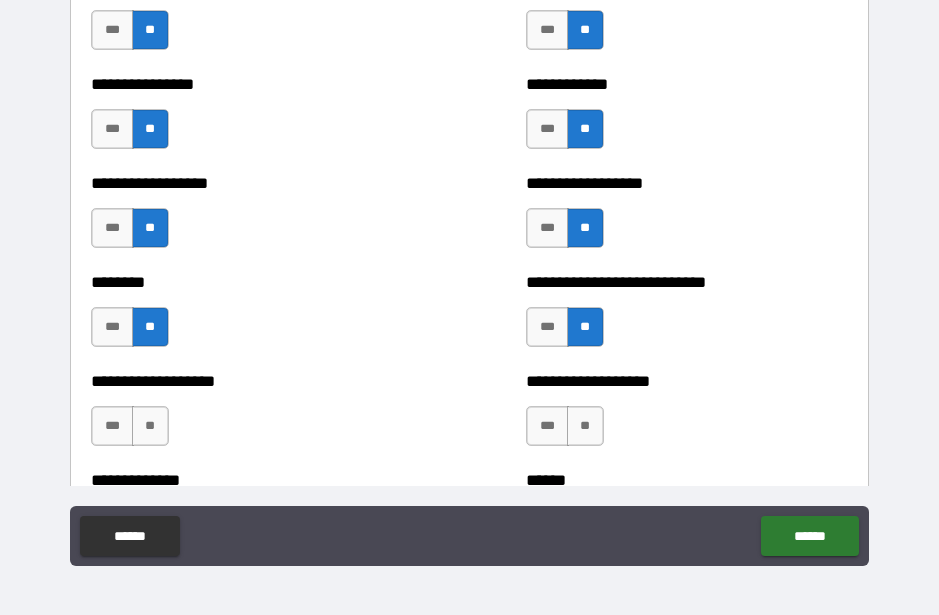 scroll, scrollTop: 4366, scrollLeft: 0, axis: vertical 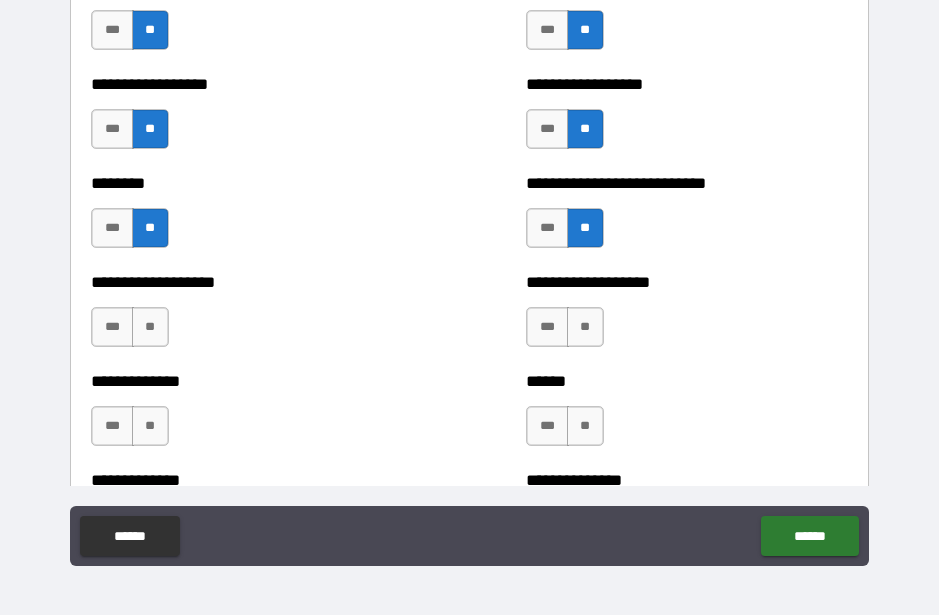 click on "**" at bounding box center (150, 327) 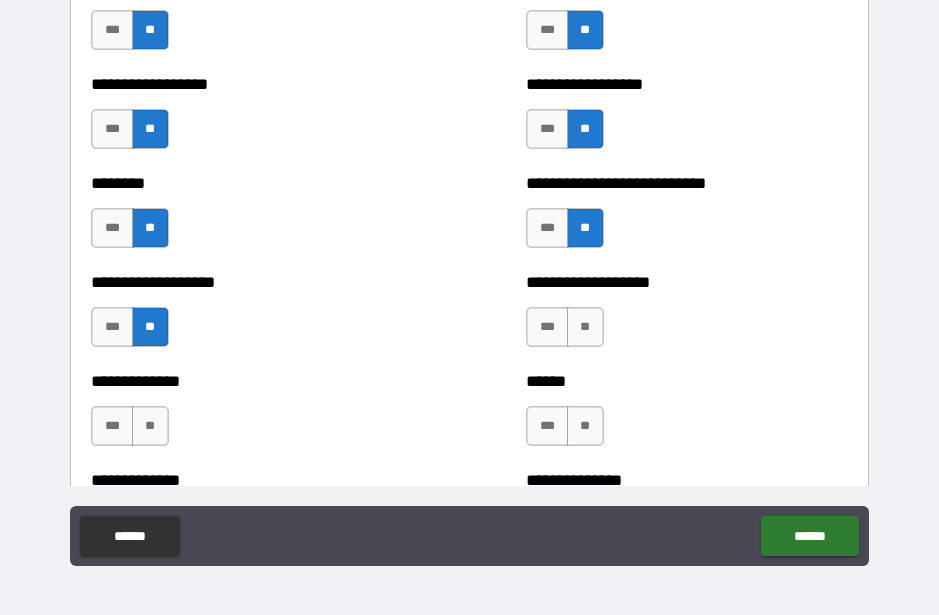 click on "**" at bounding box center (585, 327) 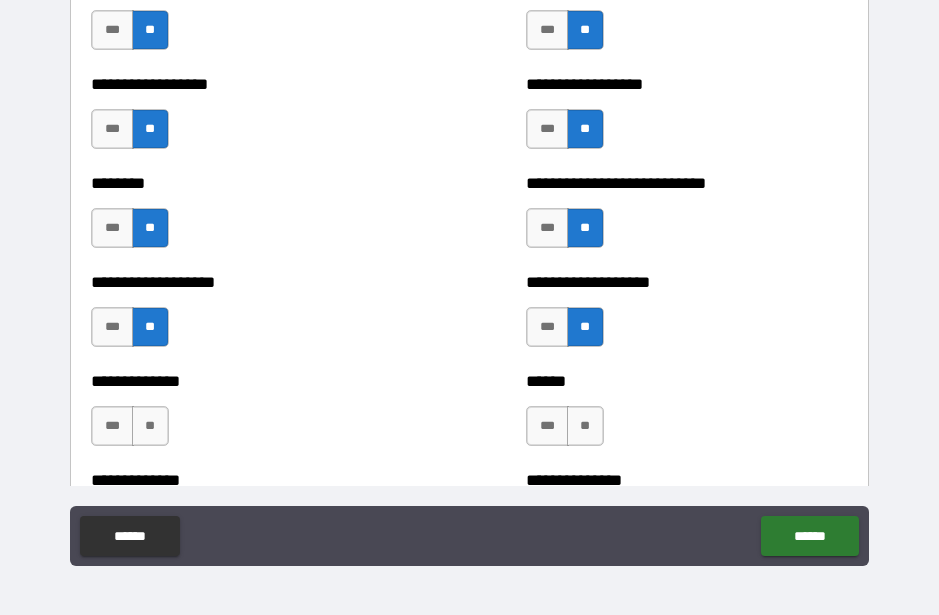 click on "**" at bounding box center [585, 426] 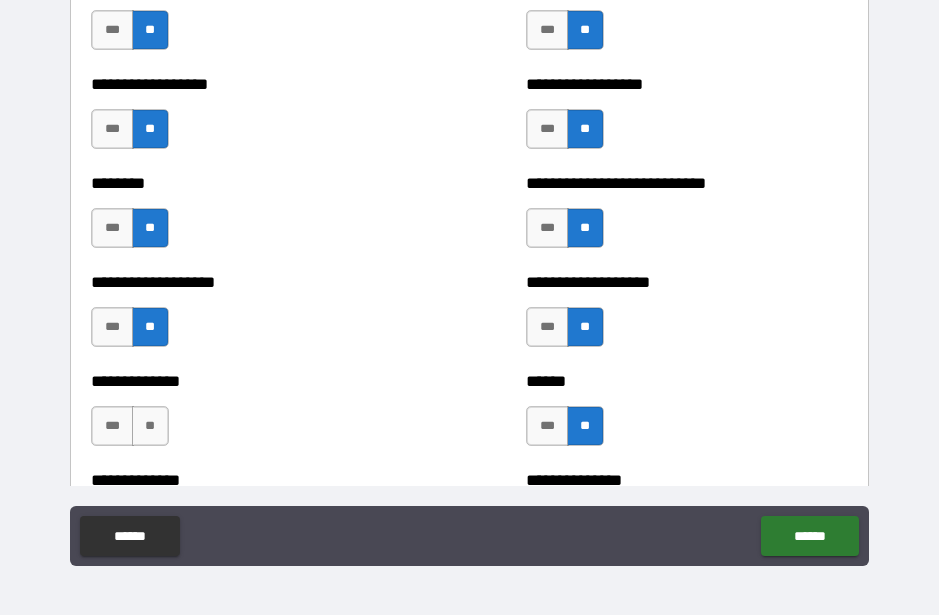 click on "**" at bounding box center [150, 426] 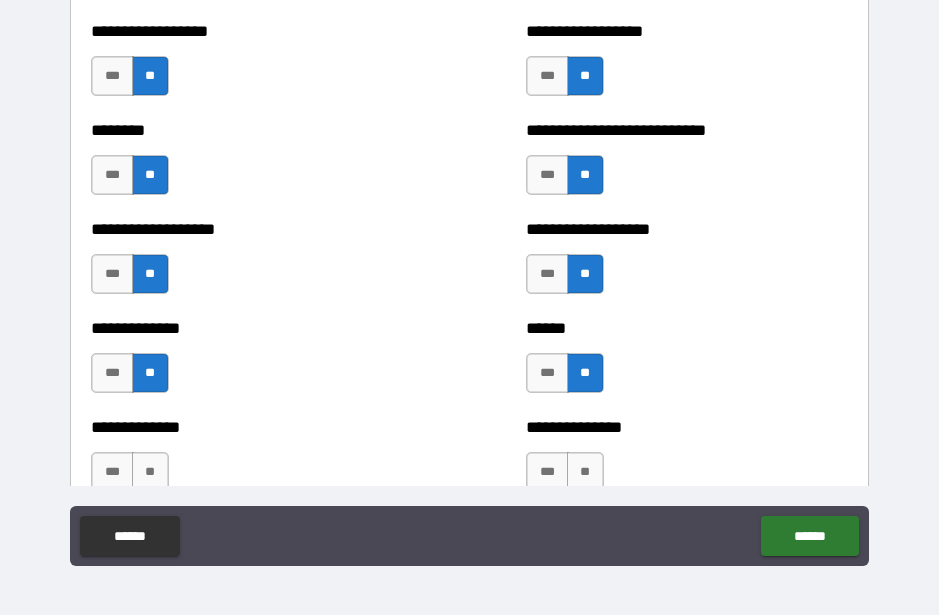 scroll, scrollTop: 4521, scrollLeft: 0, axis: vertical 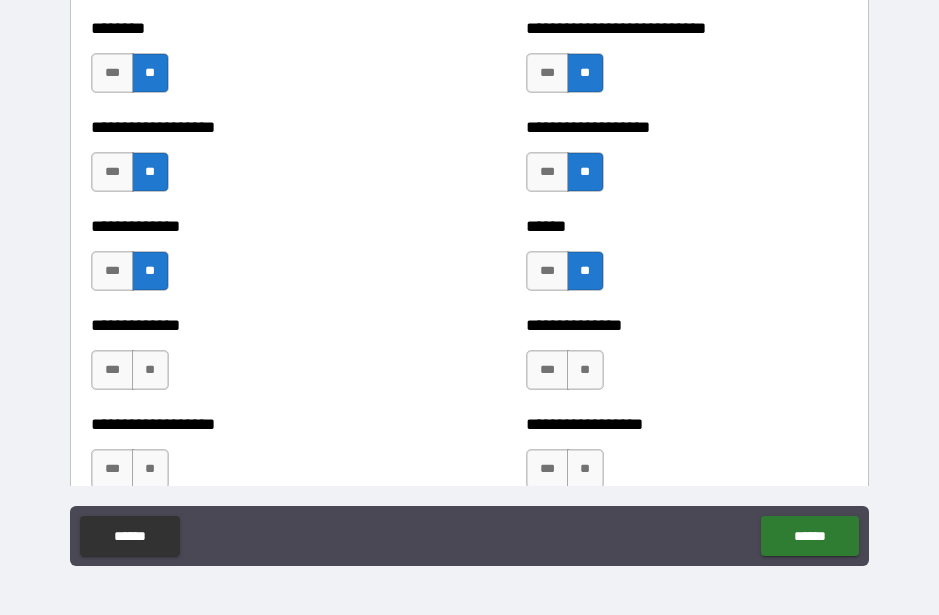 click on "**" at bounding box center (150, 370) 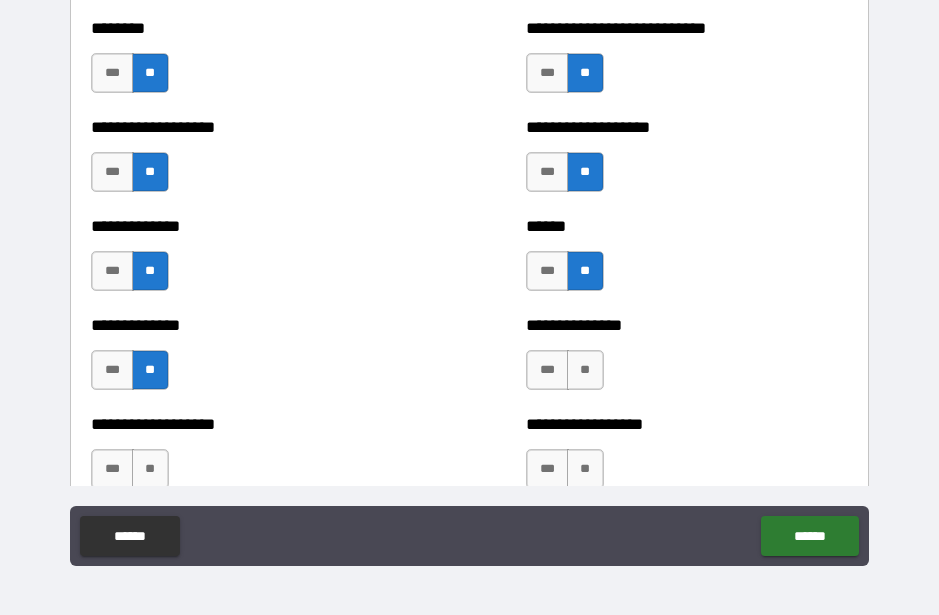 click on "**" at bounding box center (585, 370) 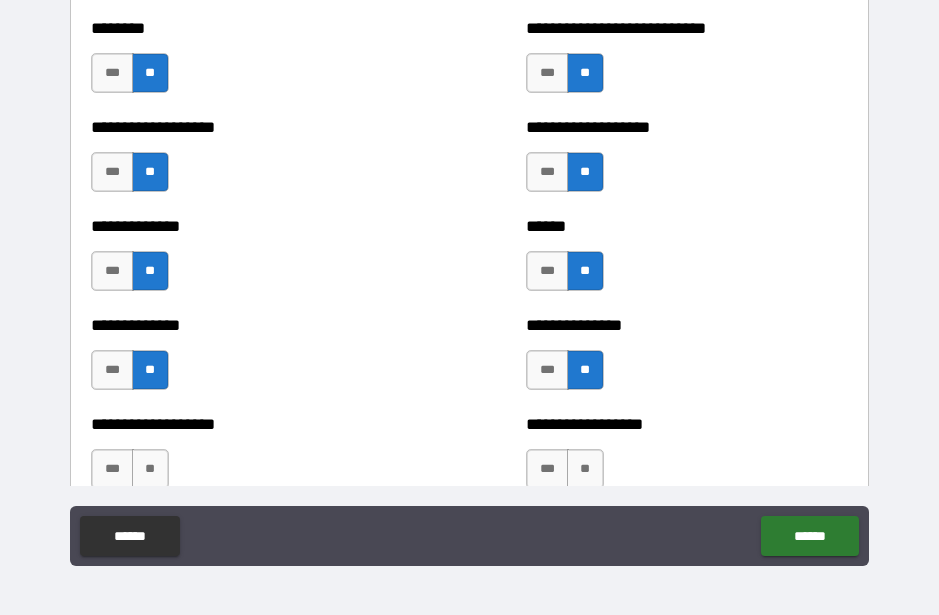 click on "**" at bounding box center [585, 469] 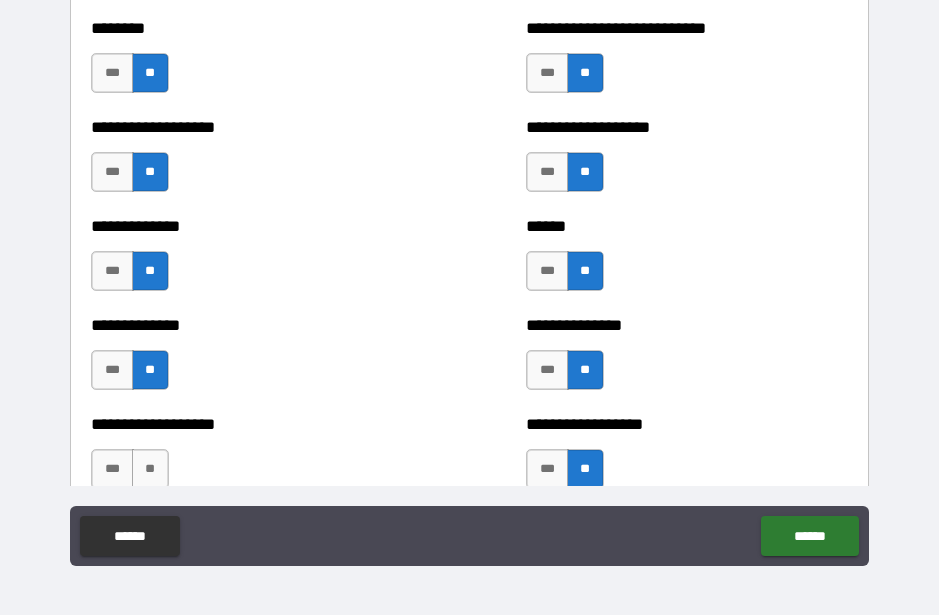 click on "**" at bounding box center (150, 469) 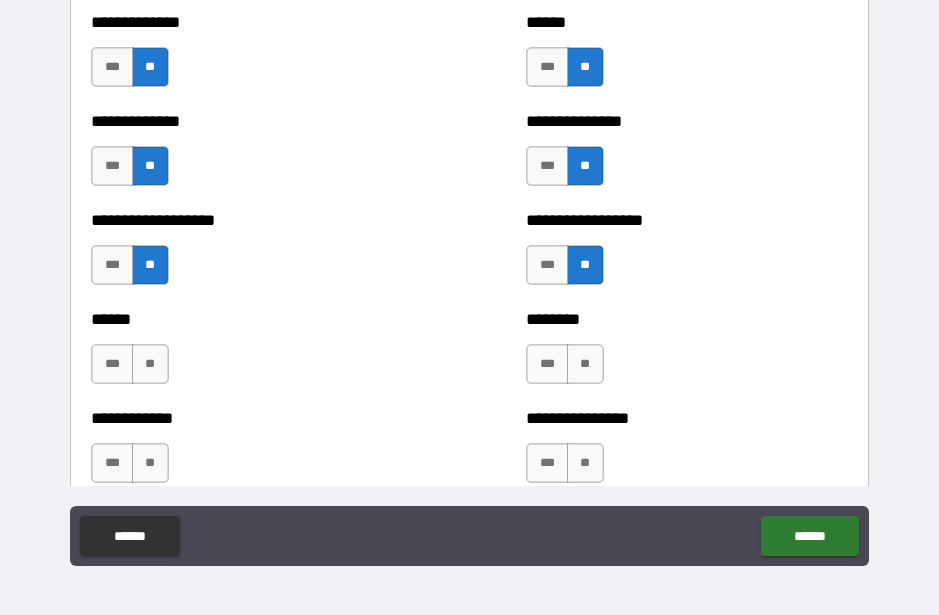 scroll, scrollTop: 4765, scrollLeft: 0, axis: vertical 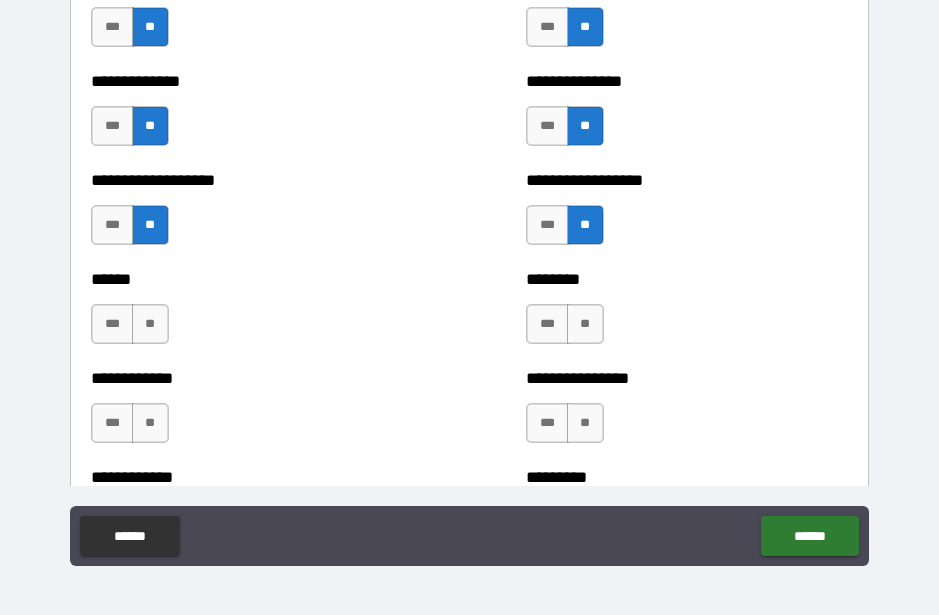 click on "**" at bounding box center [150, 324] 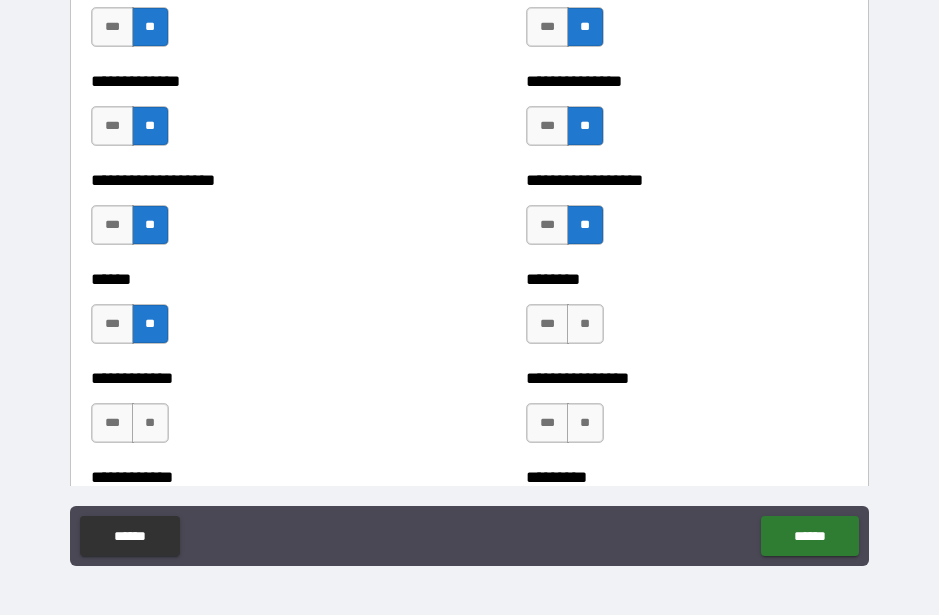 click on "**" at bounding box center (585, 324) 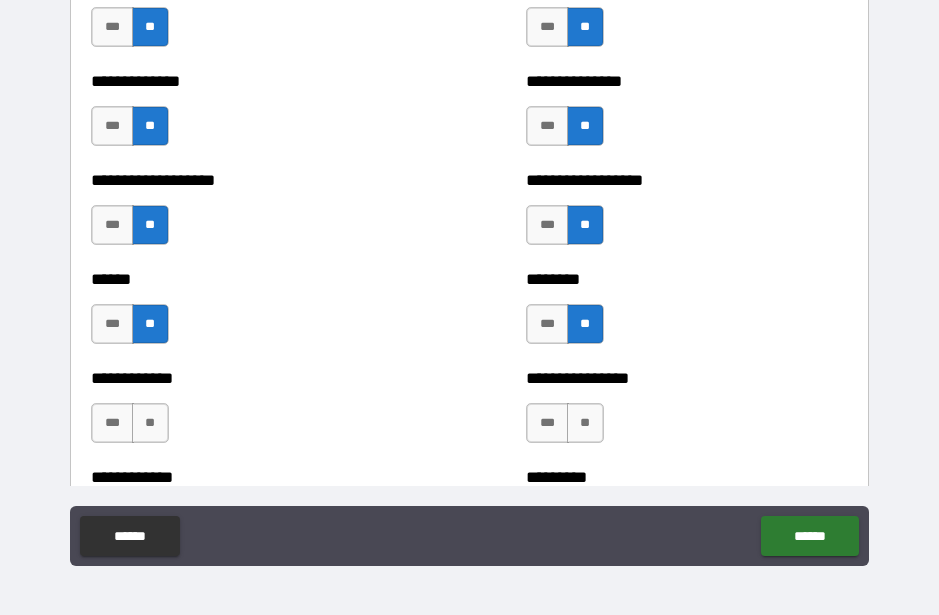 click on "**" at bounding box center (585, 423) 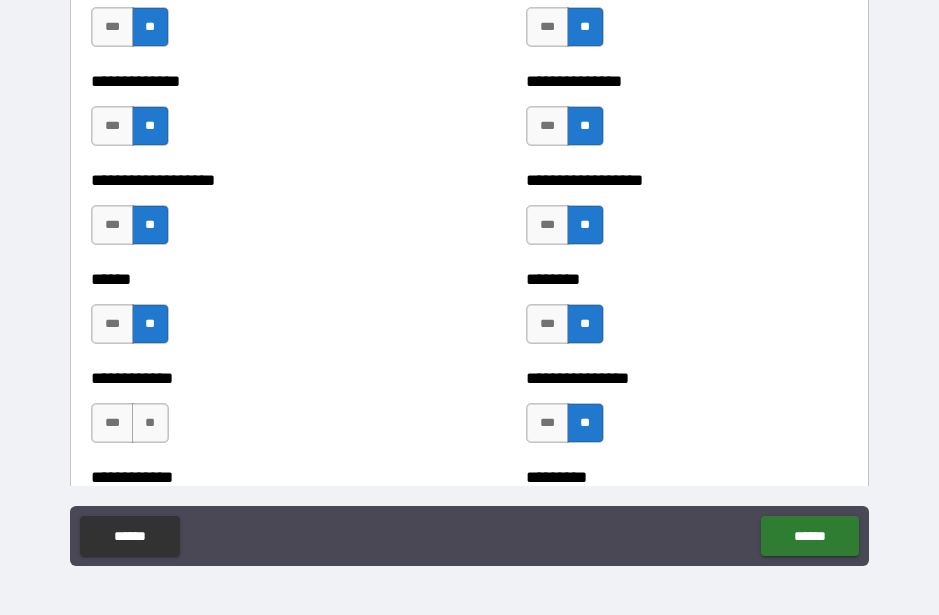 click on "**" at bounding box center [150, 423] 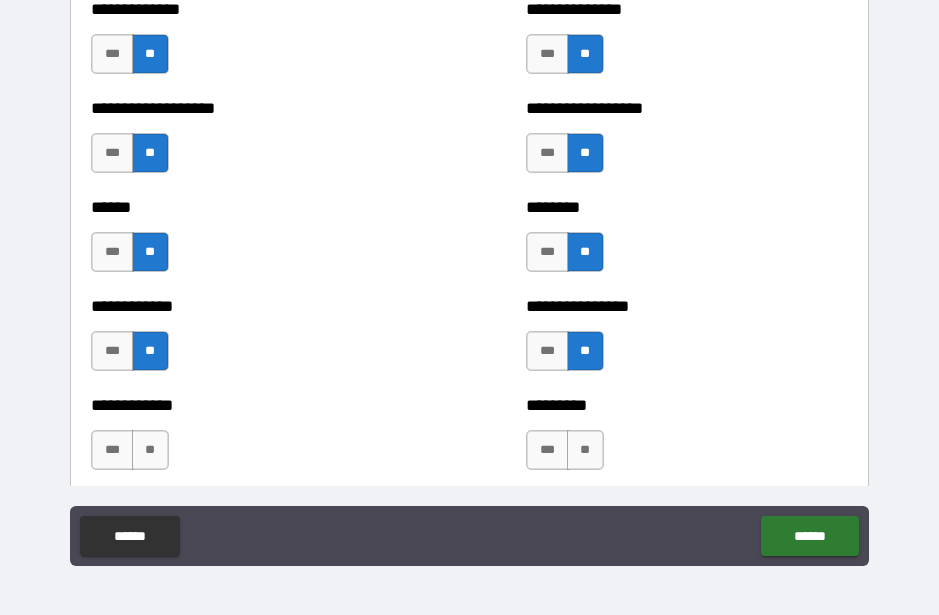 scroll, scrollTop: 4921, scrollLeft: 0, axis: vertical 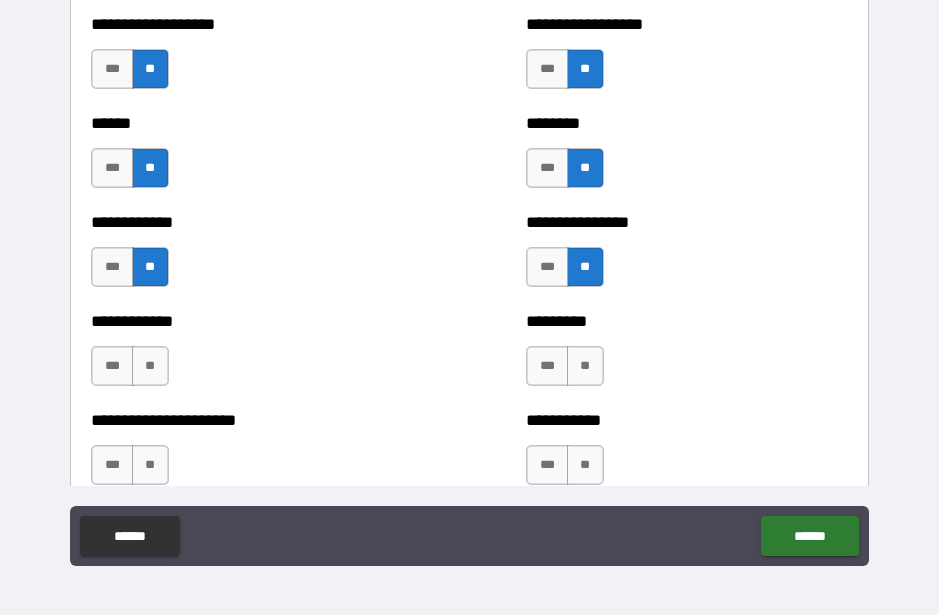 click on "**" at bounding box center [150, 366] 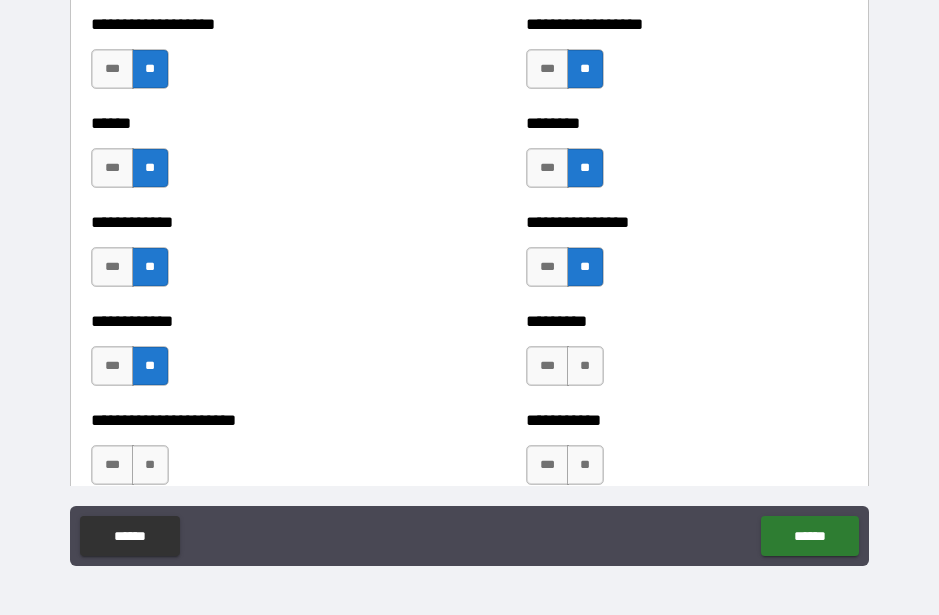 click on "**" at bounding box center (585, 366) 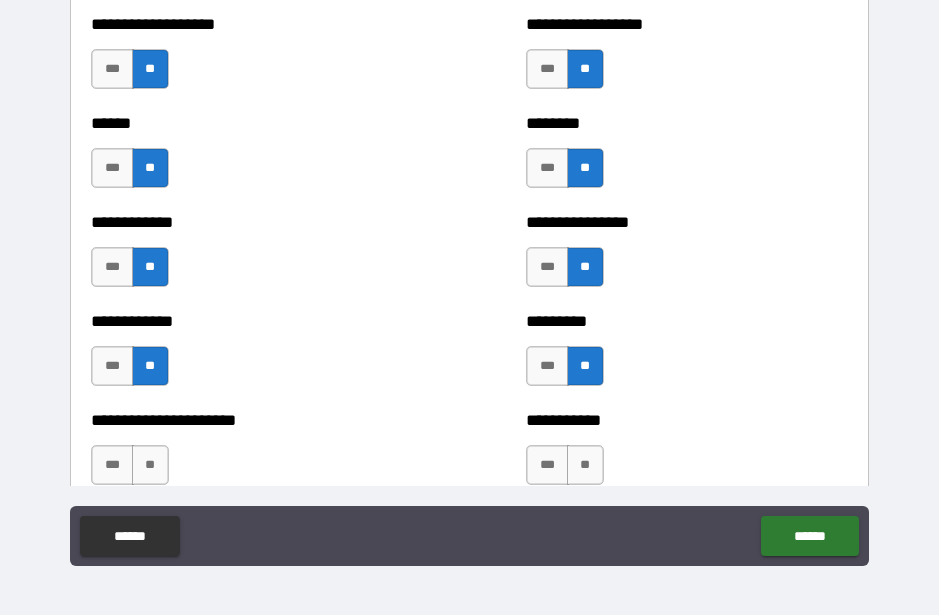 click on "**" at bounding box center (585, 465) 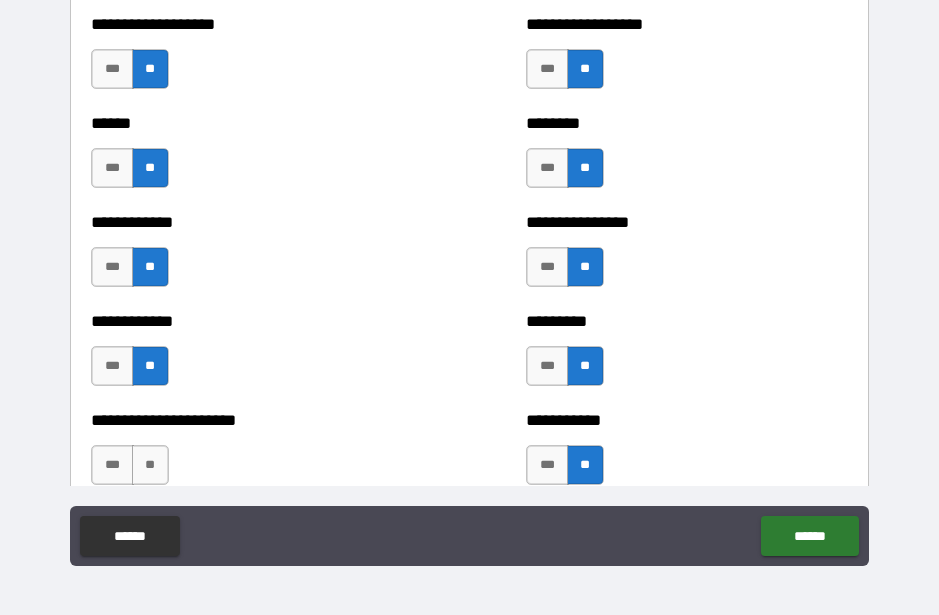 click on "**" at bounding box center [150, 465] 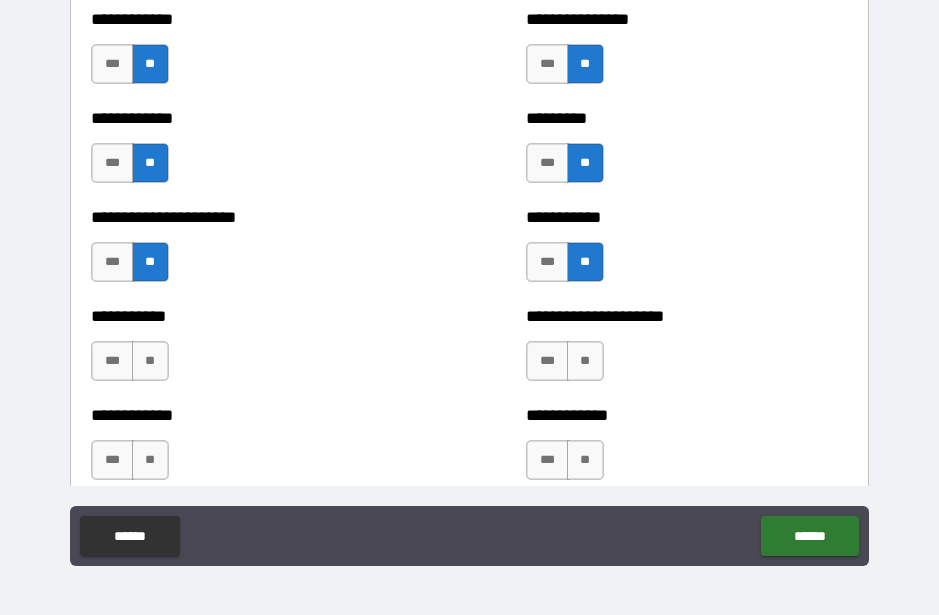 scroll, scrollTop: 5152, scrollLeft: 0, axis: vertical 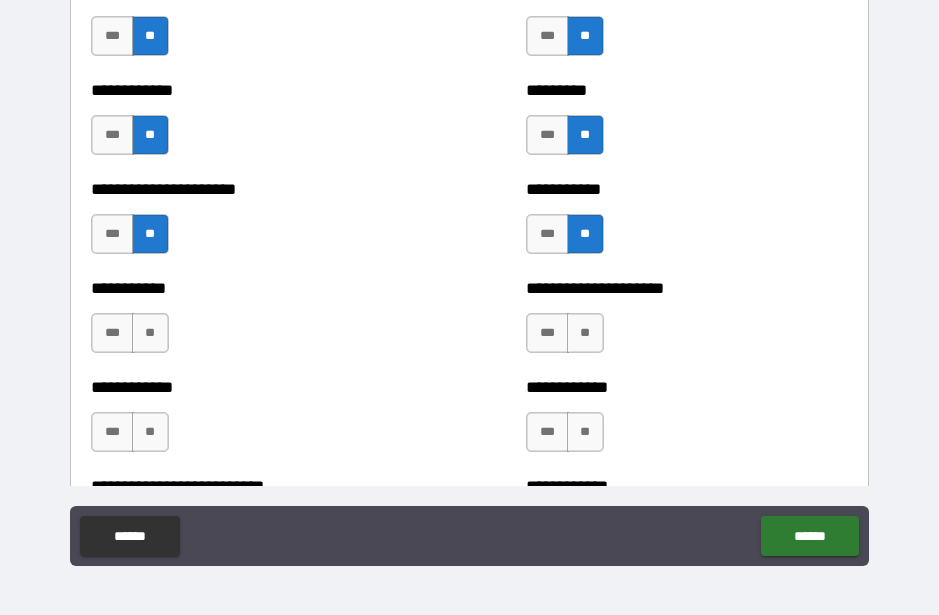 click on "**" at bounding box center (150, 333) 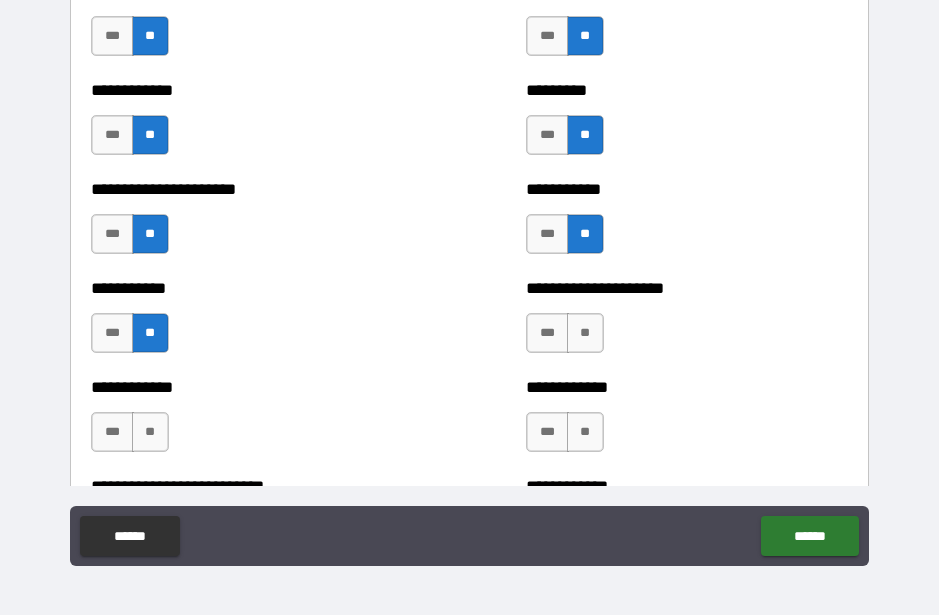 click on "**" at bounding box center (585, 333) 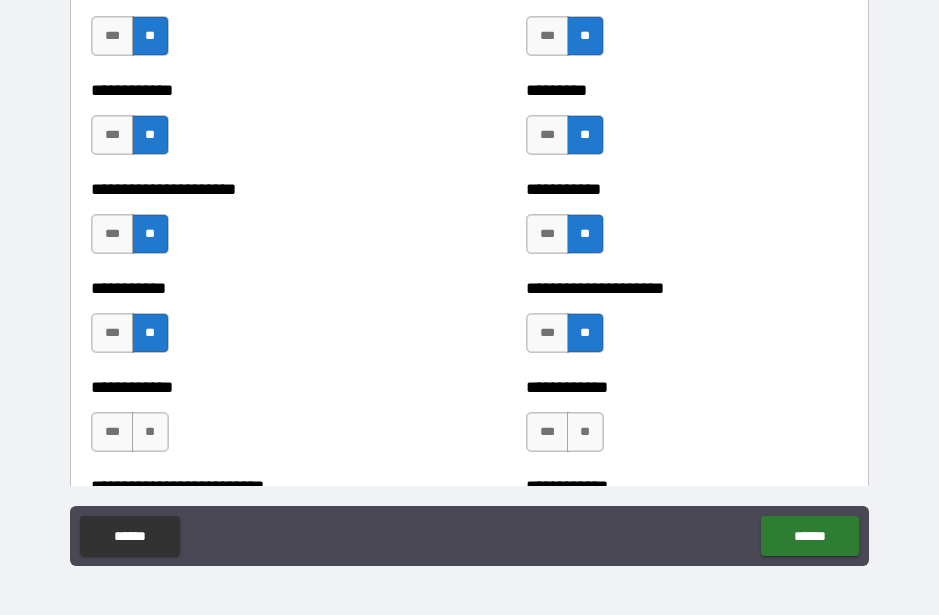 click on "**" at bounding box center (585, 432) 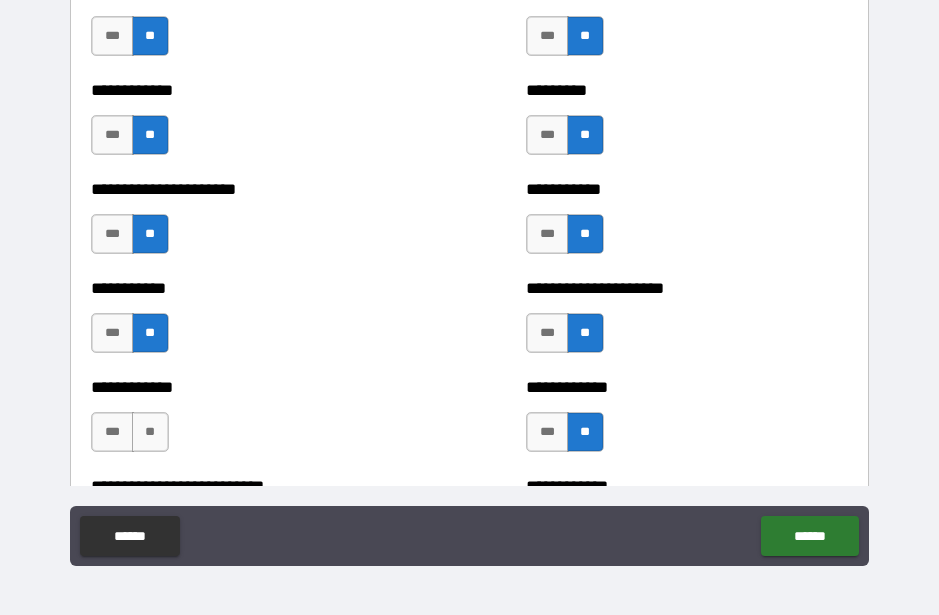 click on "**" at bounding box center (150, 432) 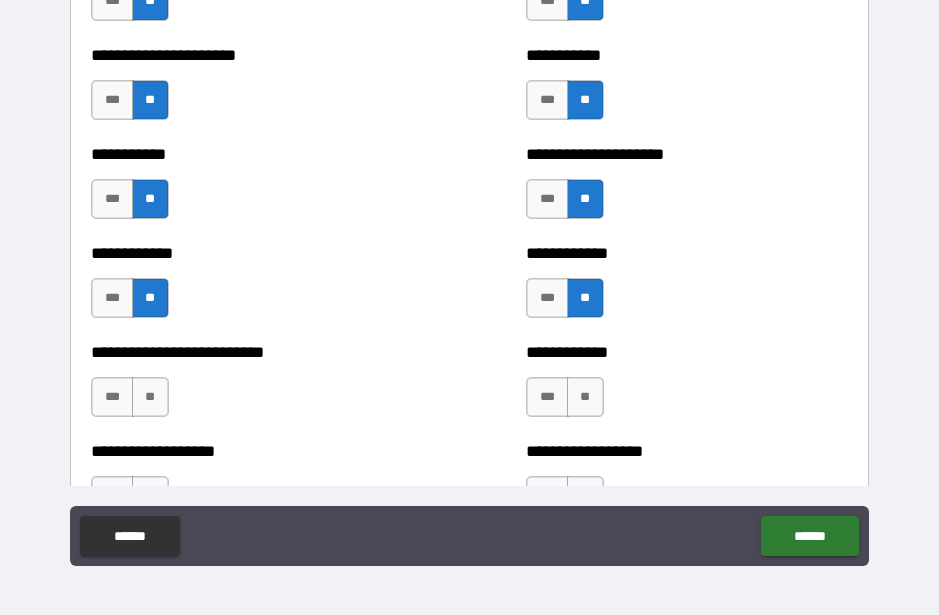 scroll, scrollTop: 5323, scrollLeft: 0, axis: vertical 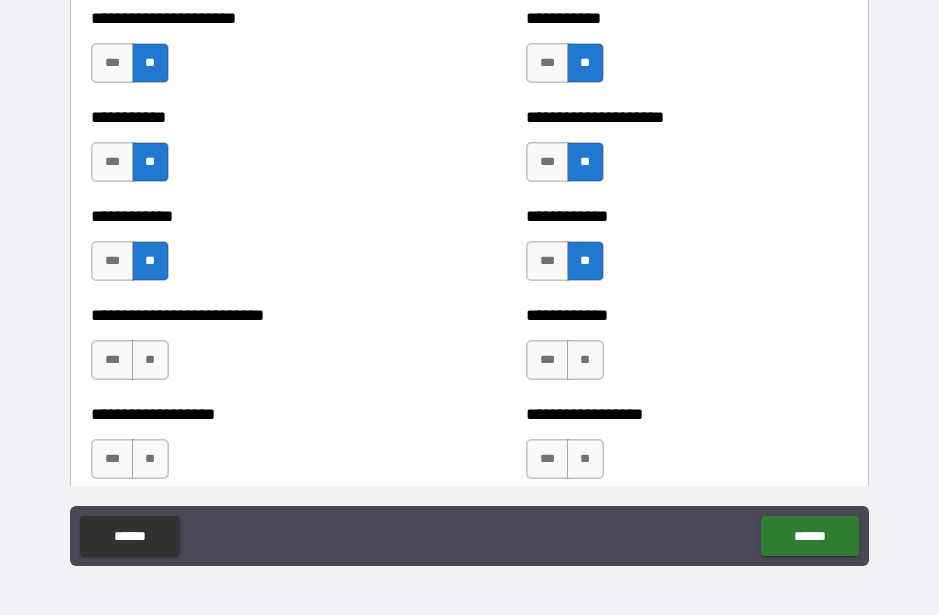 click on "**" at bounding box center [585, 360] 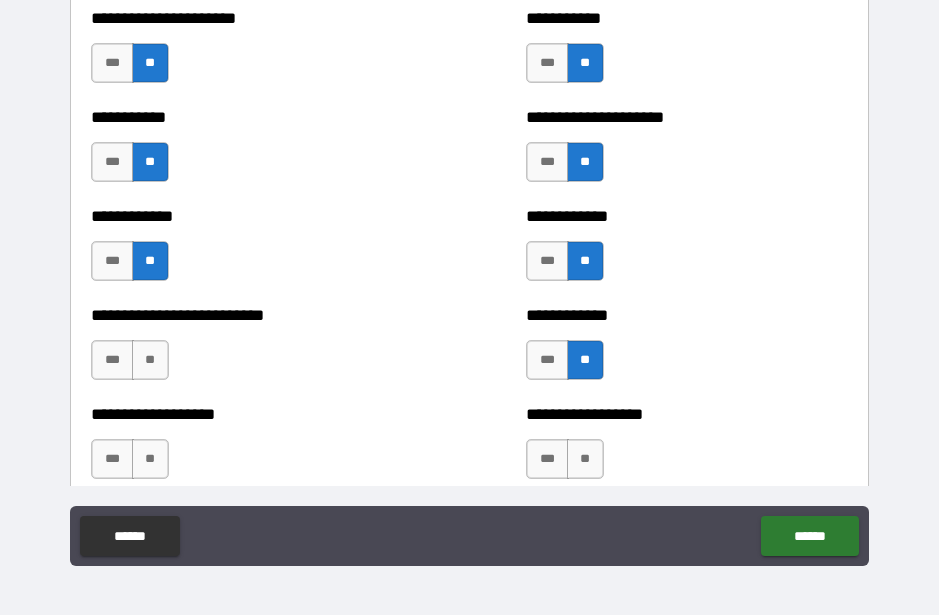 click on "**" at bounding box center [150, 360] 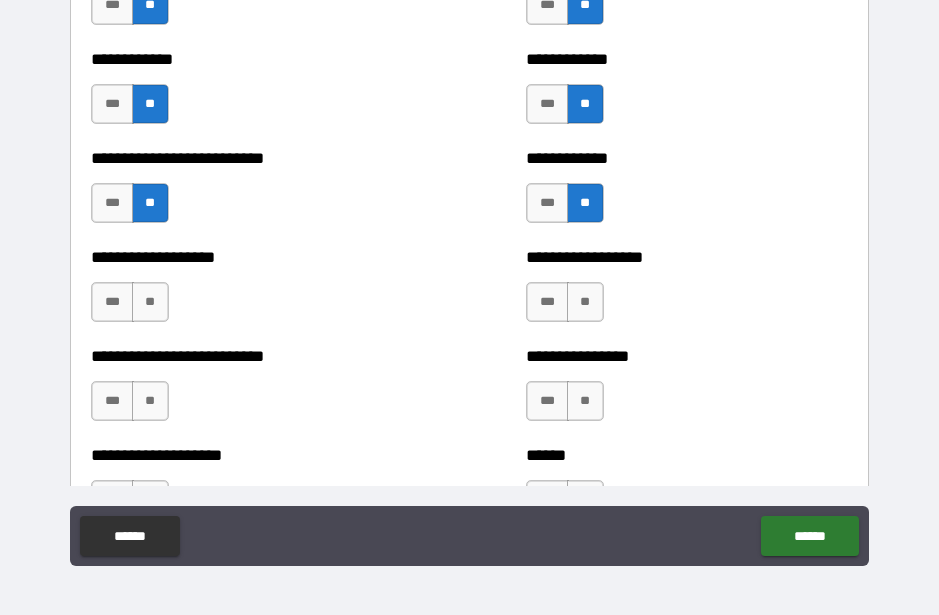 scroll, scrollTop: 5540, scrollLeft: 0, axis: vertical 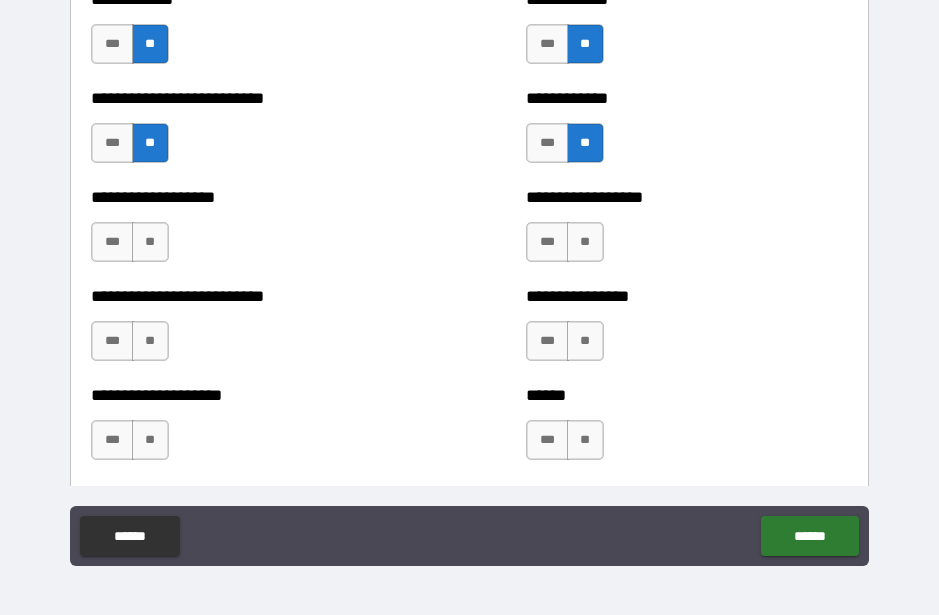 click on "**" at bounding box center (150, 242) 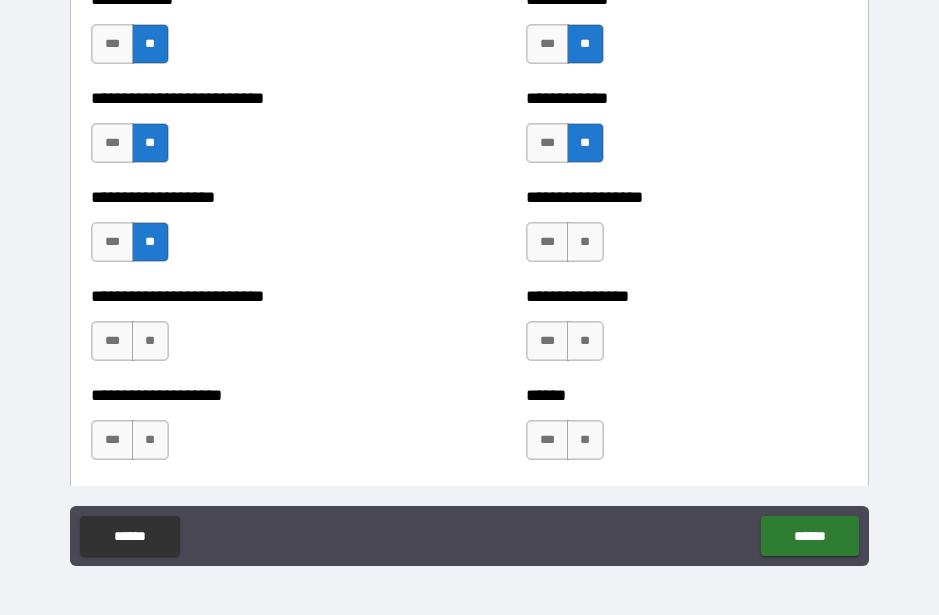 click on "**" at bounding box center [585, 242] 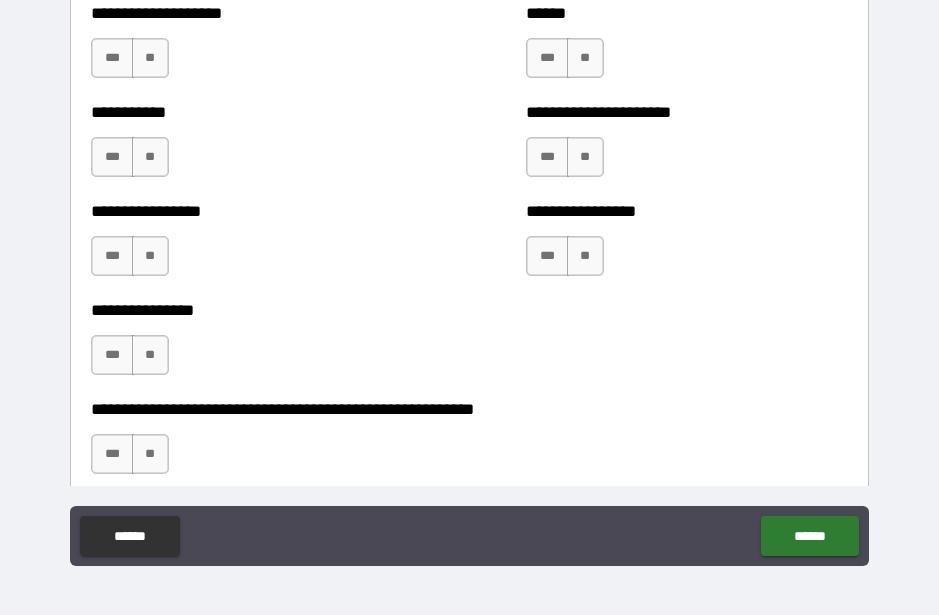 click on "**********" at bounding box center (469, 282) 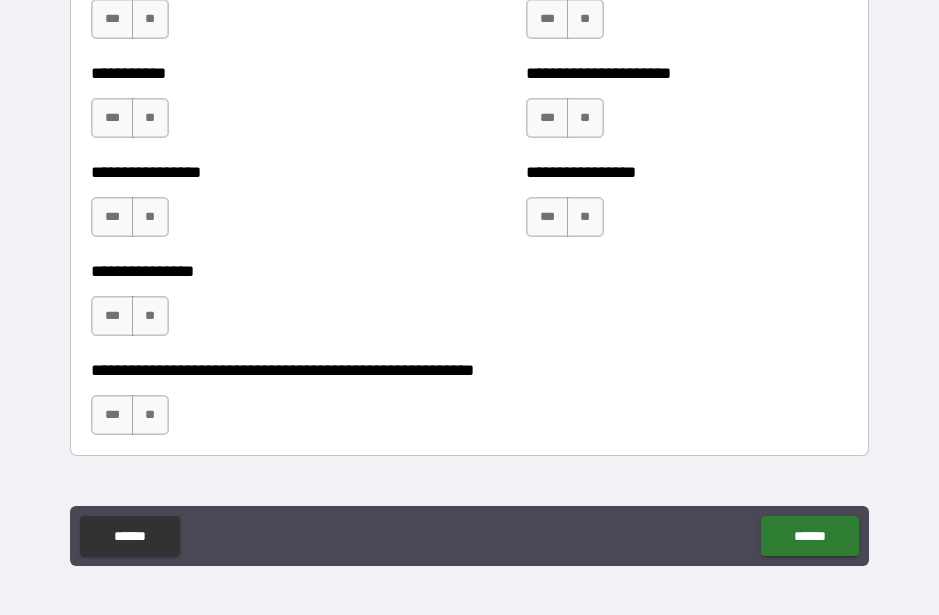 scroll, scrollTop: 5961, scrollLeft: 0, axis: vertical 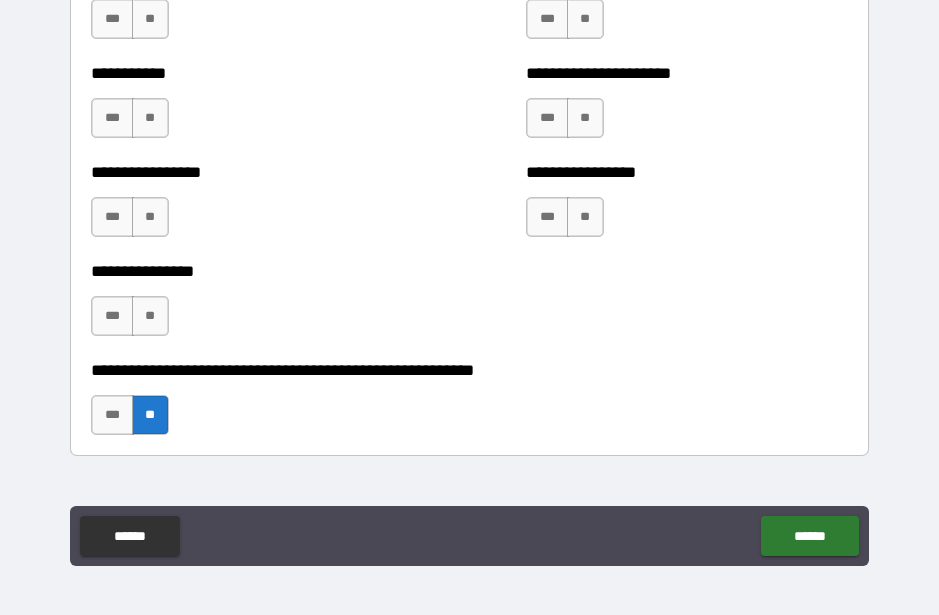 click on "**" at bounding box center (150, 316) 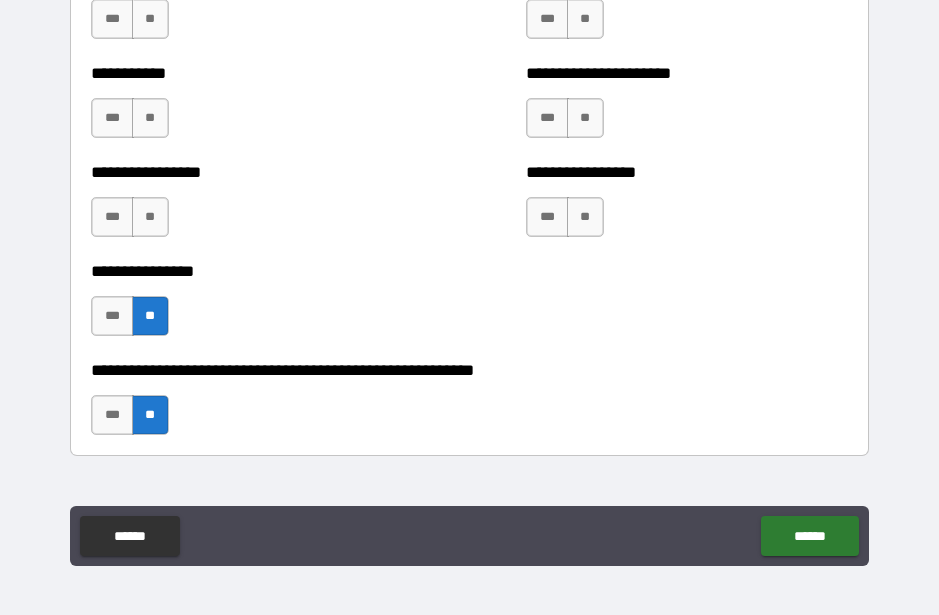 click on "**" at bounding box center [150, 217] 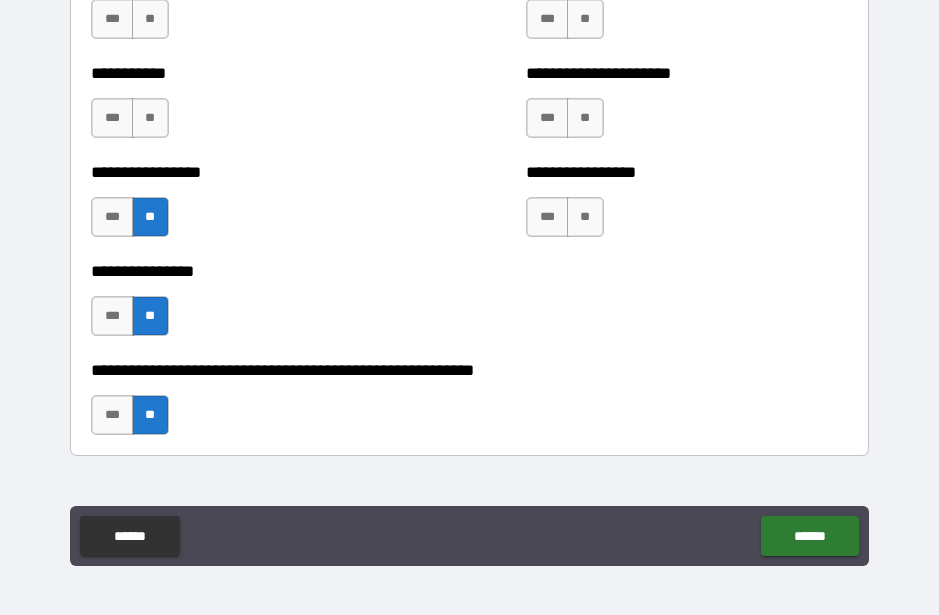 click on "**" at bounding box center (150, 118) 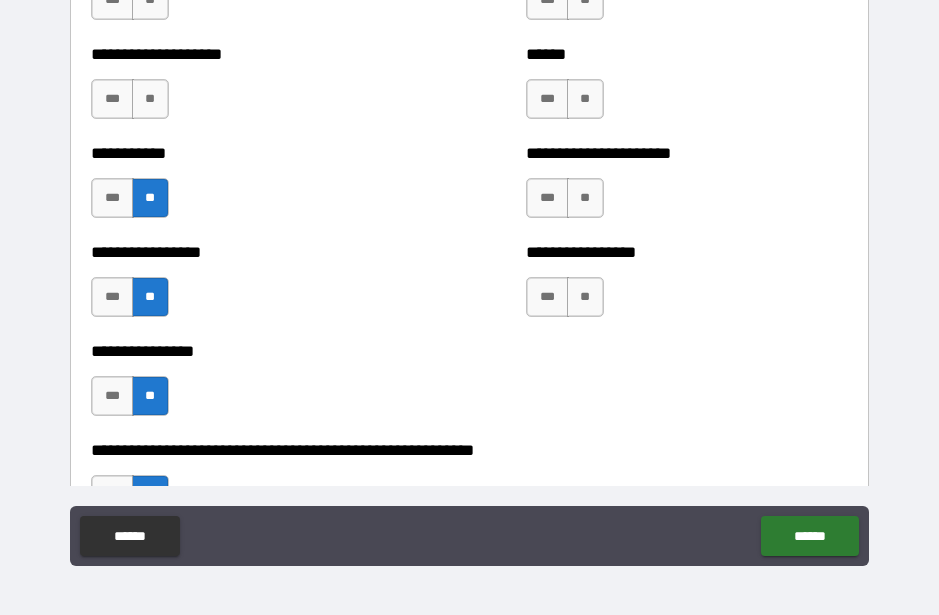 scroll, scrollTop: 5869, scrollLeft: 0, axis: vertical 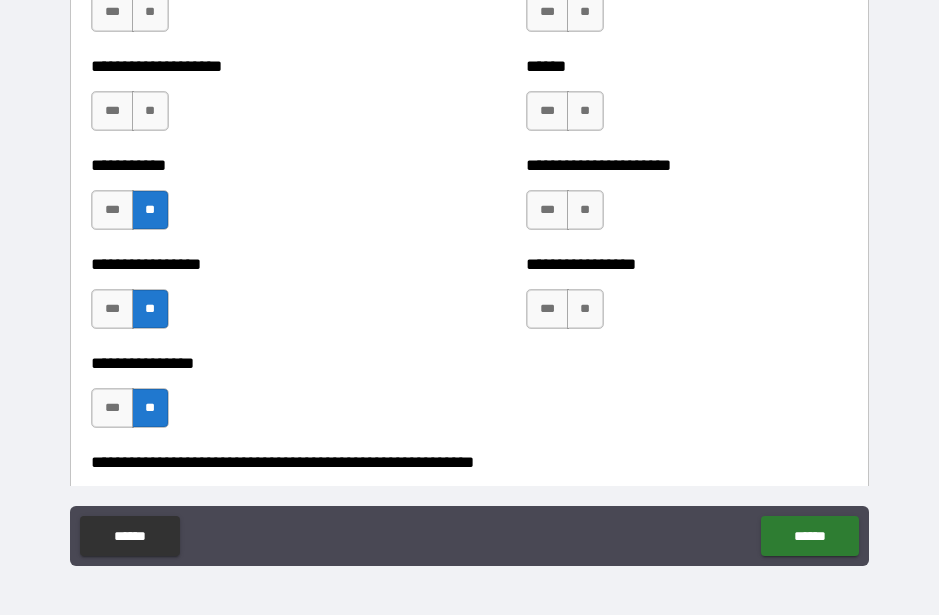click on "**" at bounding box center [150, 111] 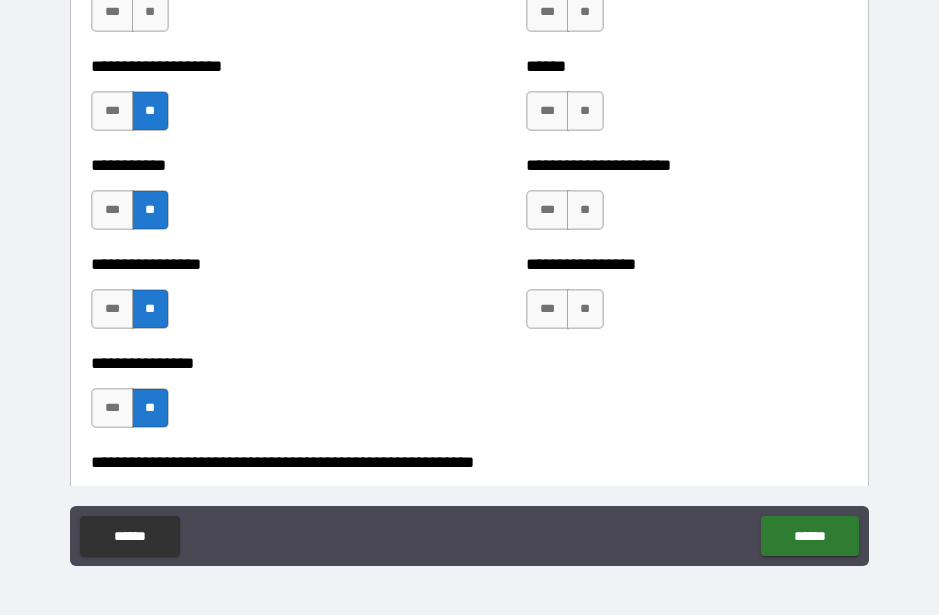 click on "**" at bounding box center [585, 111] 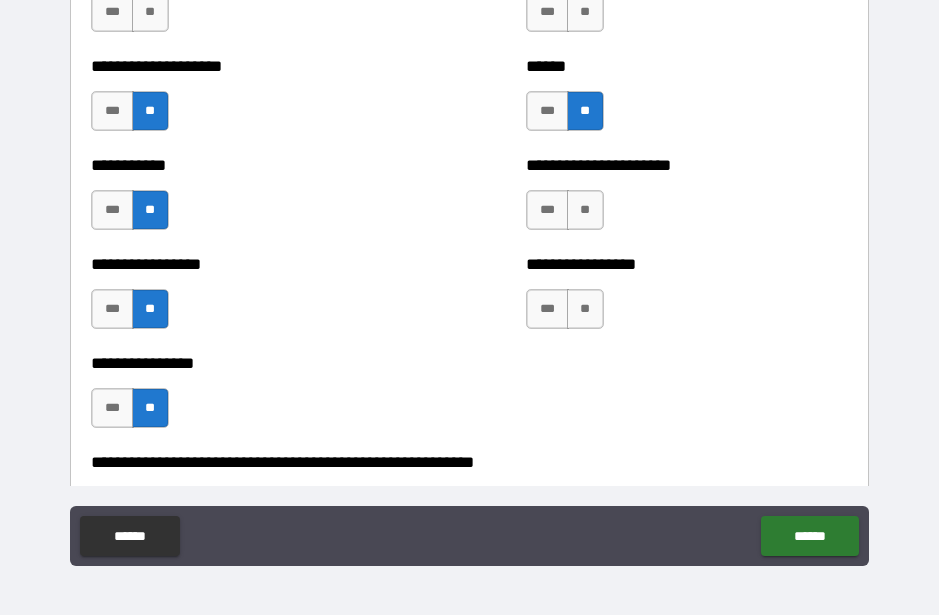click on "**" at bounding box center [585, 210] 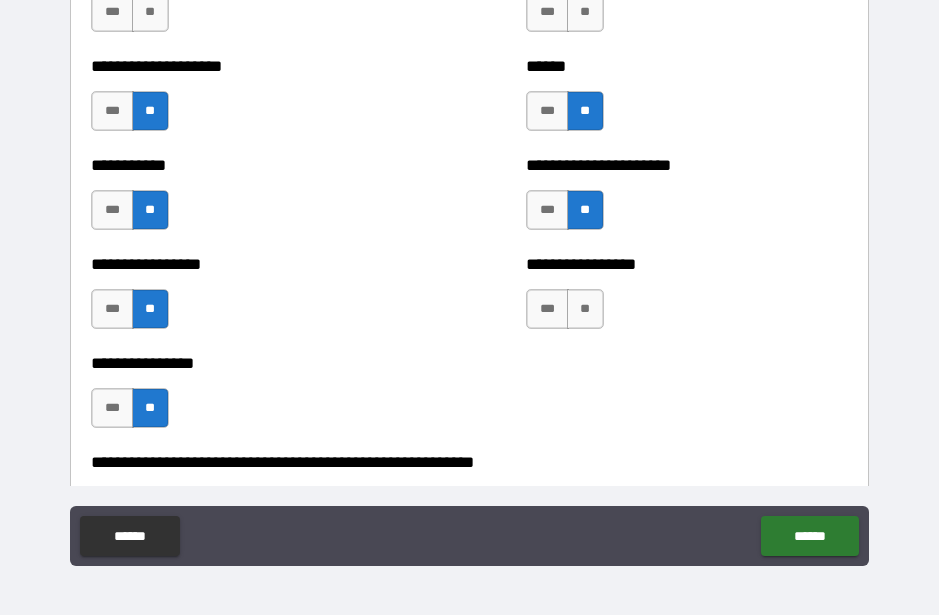 click on "**" at bounding box center (585, 309) 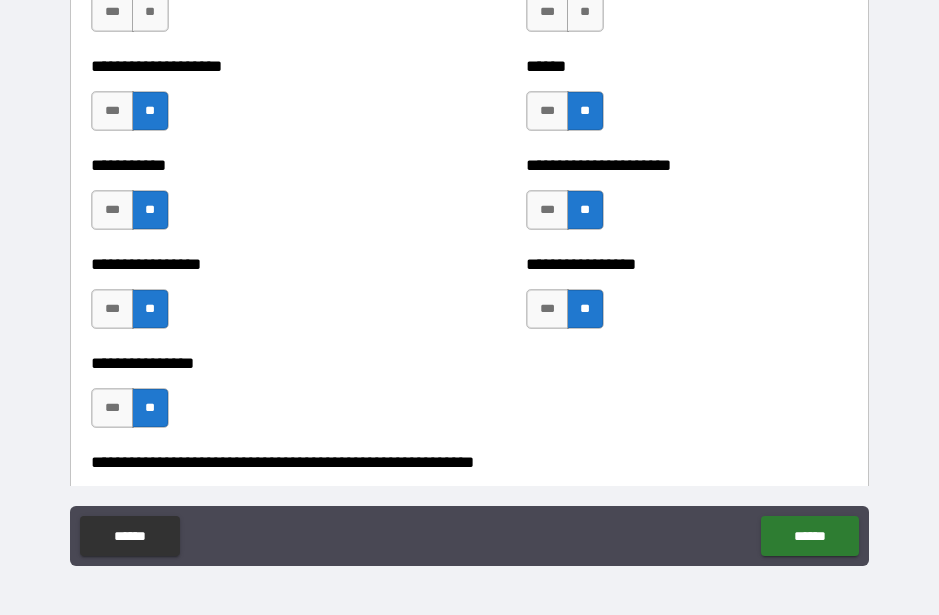 scroll, scrollTop: 5678, scrollLeft: 0, axis: vertical 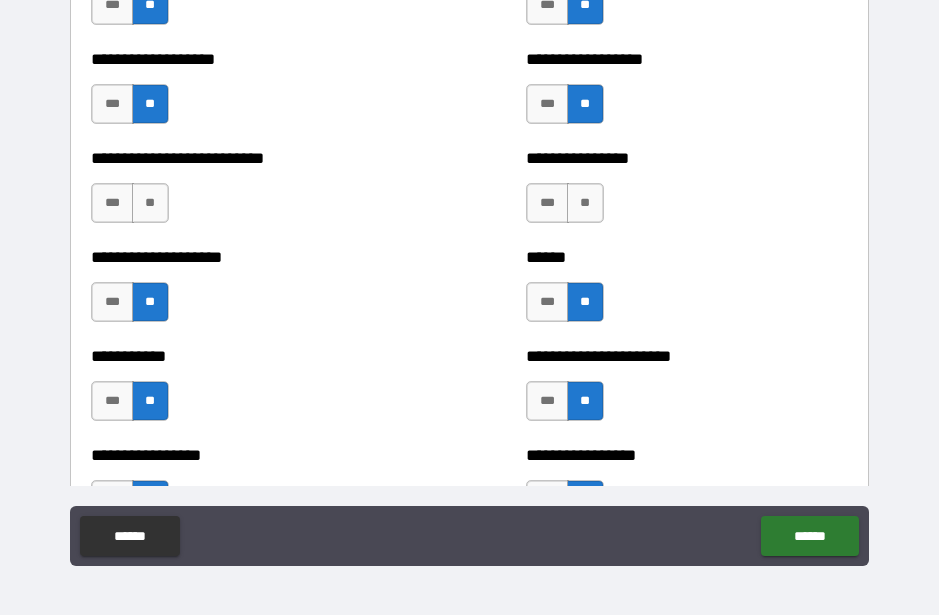 click on "**" at bounding box center [585, 203] 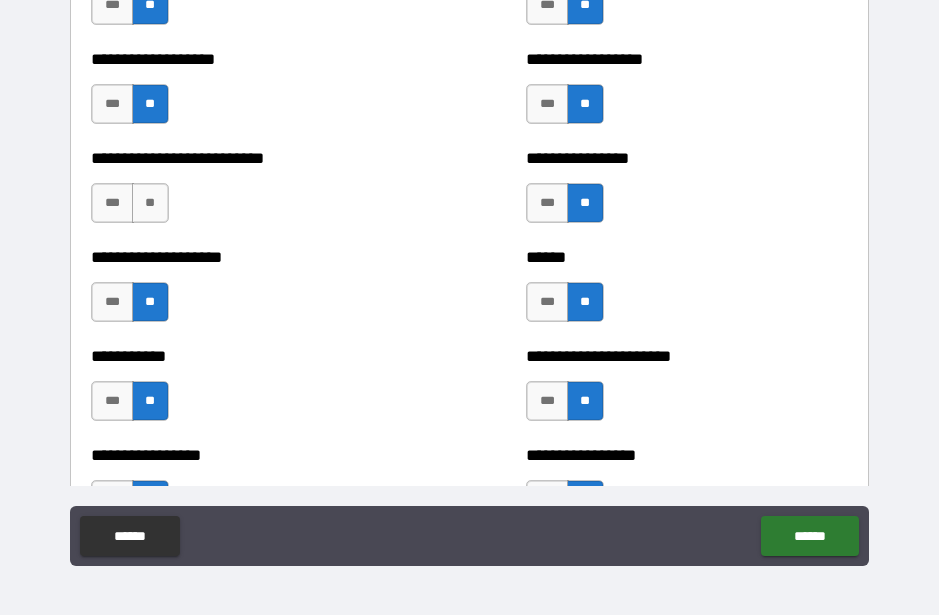 click on "**" at bounding box center (150, 203) 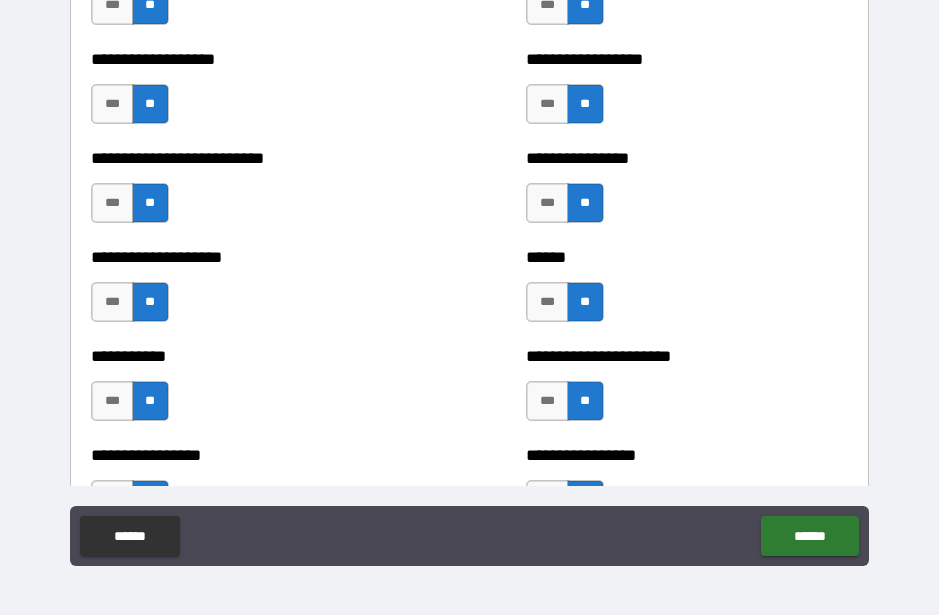 click on "******" at bounding box center (809, 536) 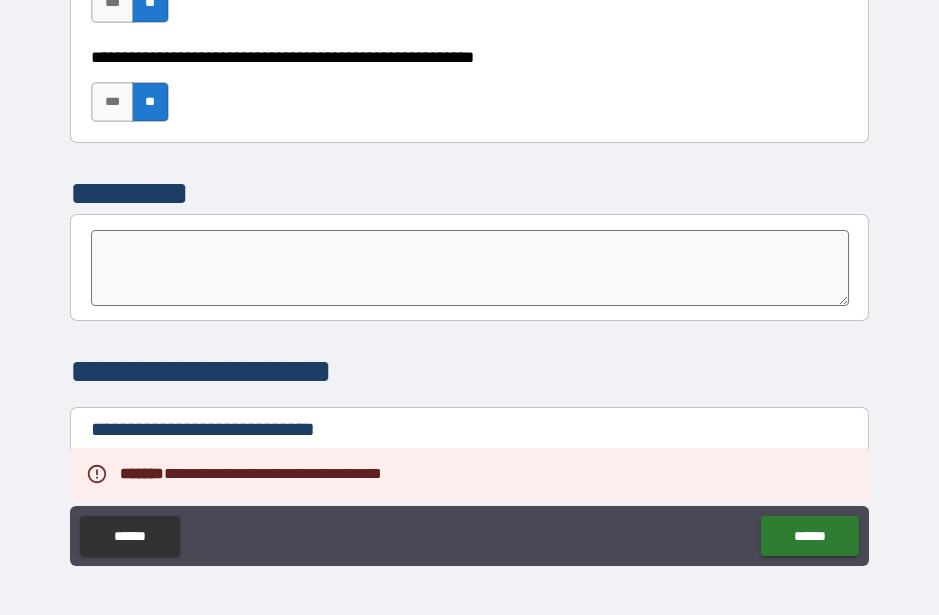 click on "**********" at bounding box center (469, 371) 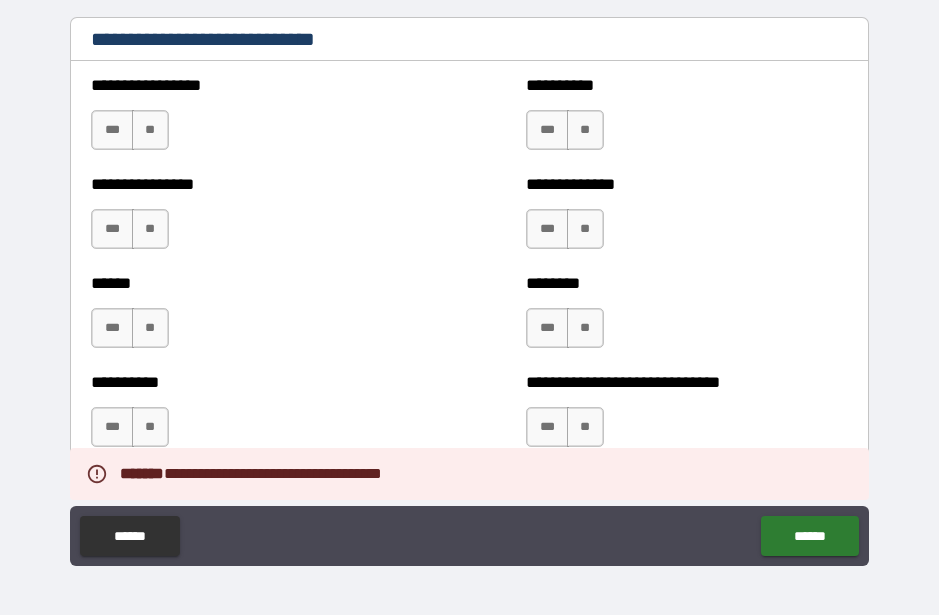 click on "**********" at bounding box center [469, 282] 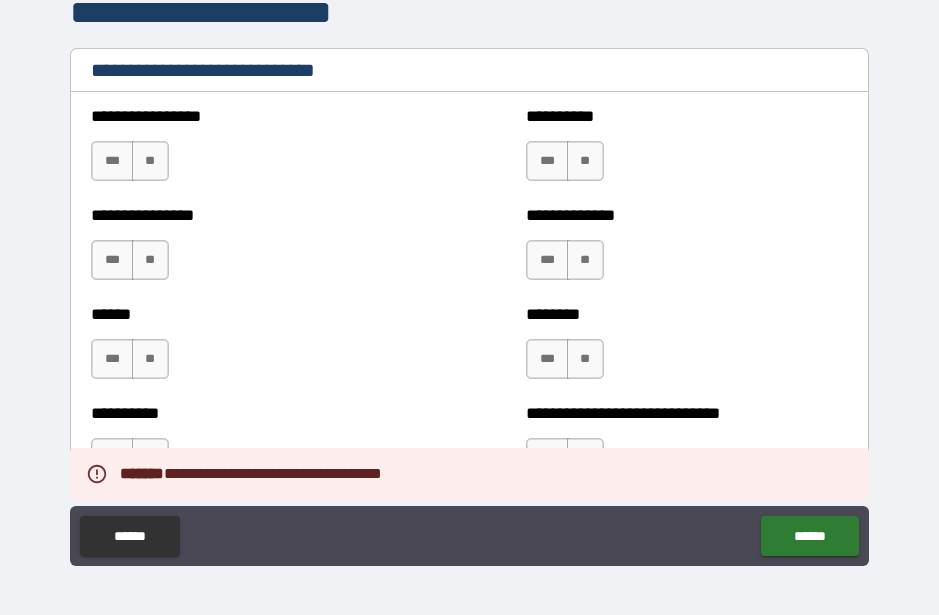 scroll, scrollTop: 6581, scrollLeft: 0, axis: vertical 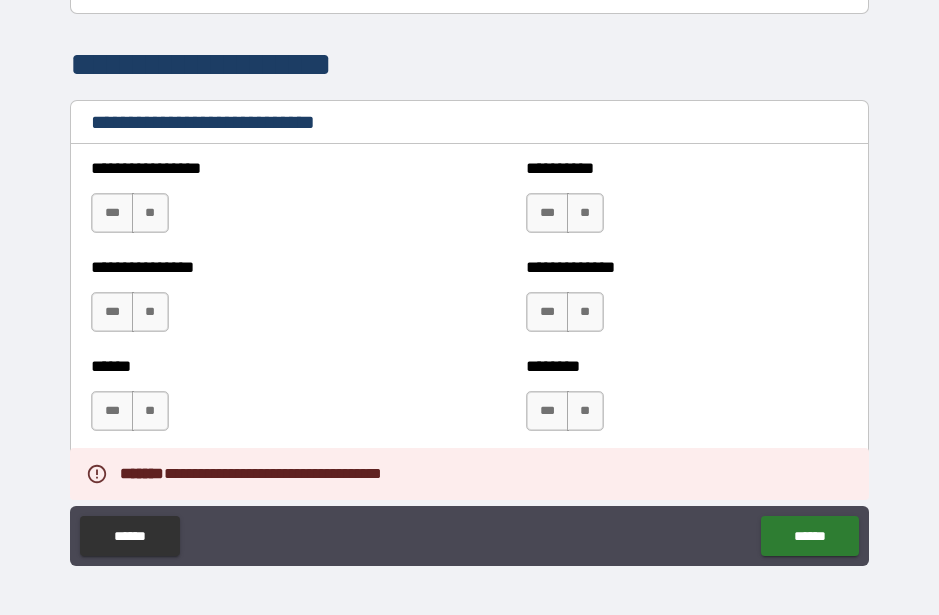 click on "**" at bounding box center (150, 213) 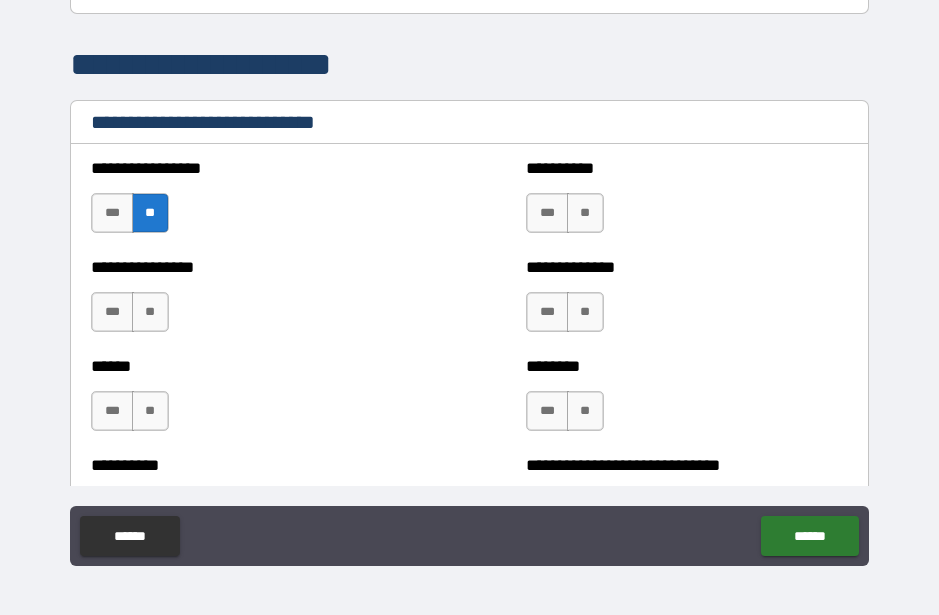 click on "**" at bounding box center (585, 213) 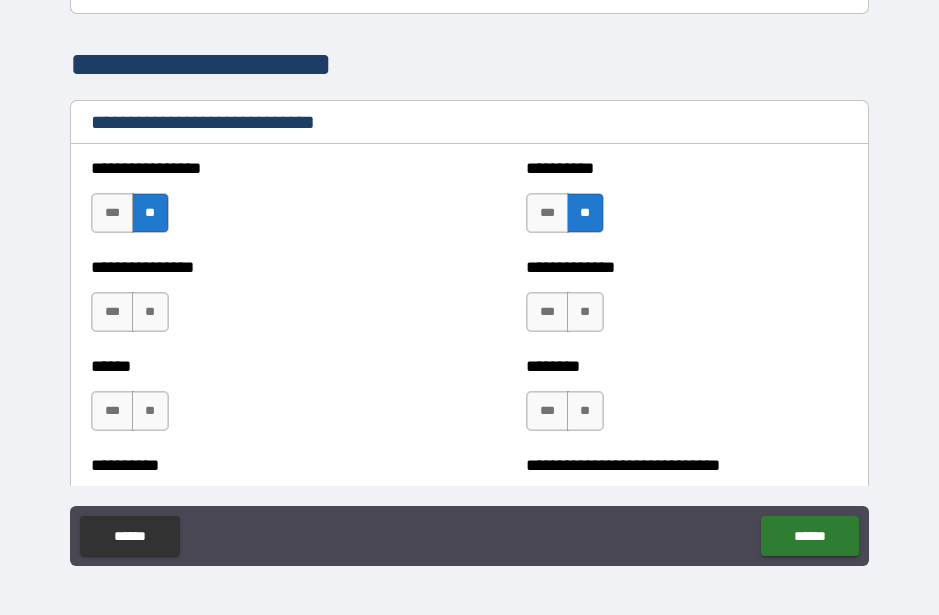 click on "**" at bounding box center (150, 312) 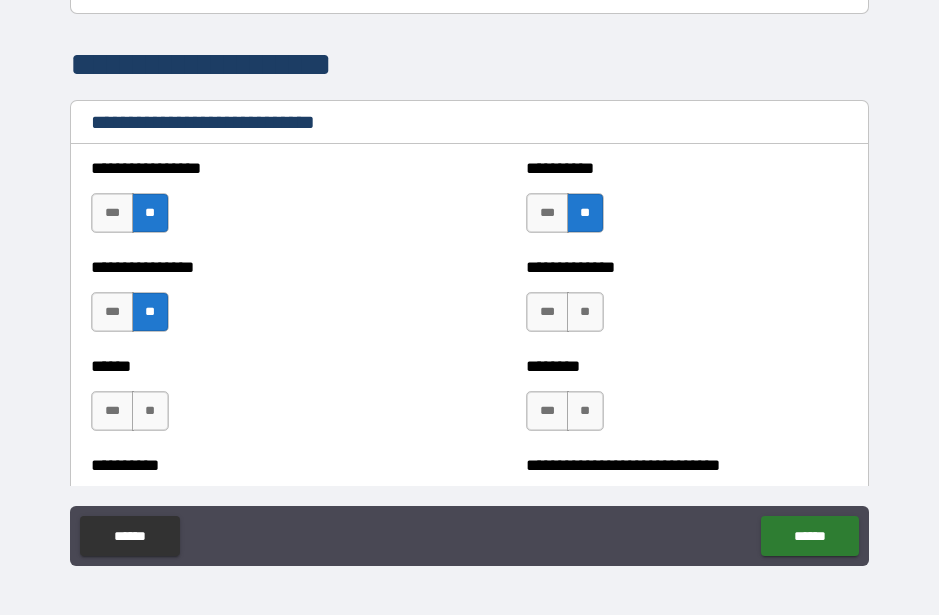 click on "**" at bounding box center (585, 312) 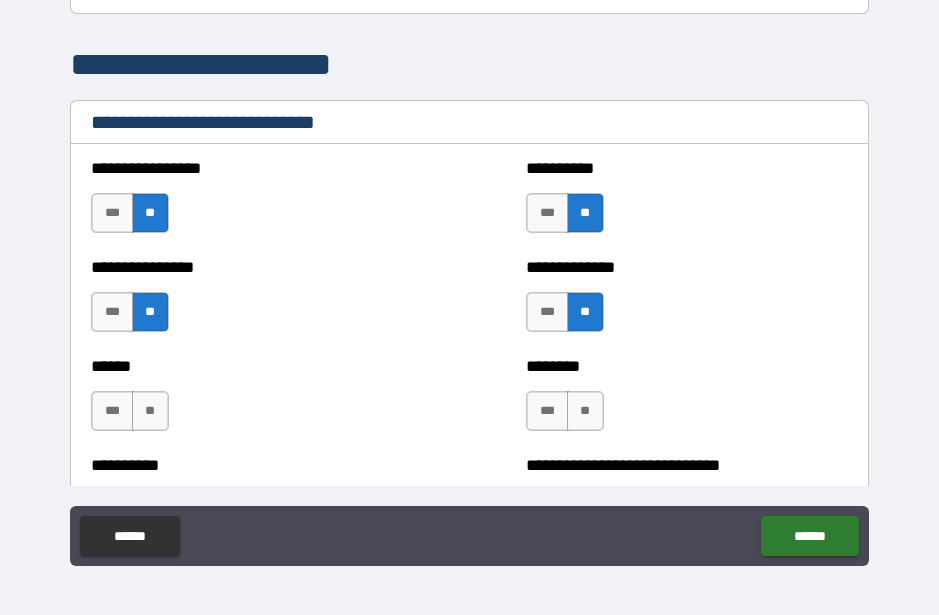 click on "**" at bounding box center [585, 411] 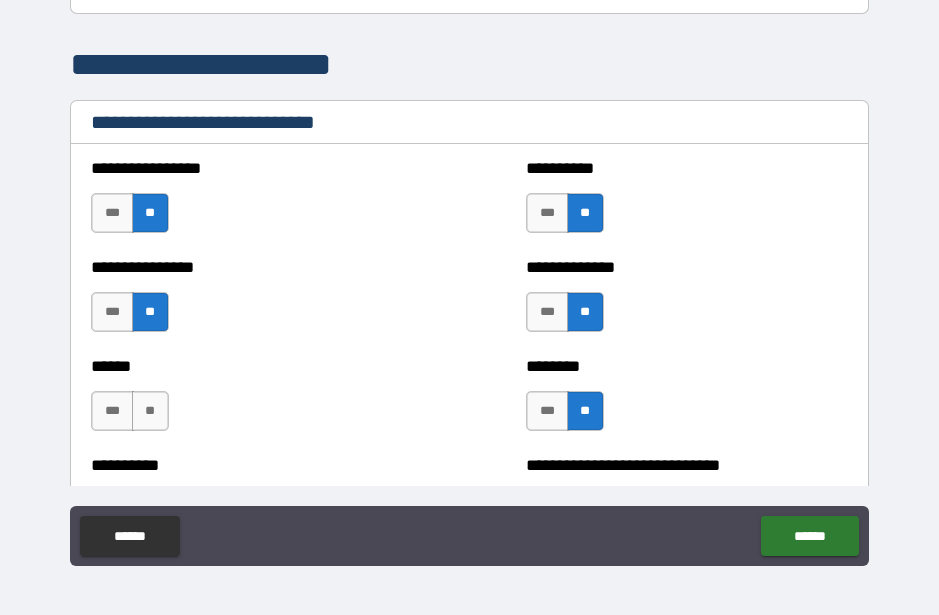 click on "**" at bounding box center (150, 411) 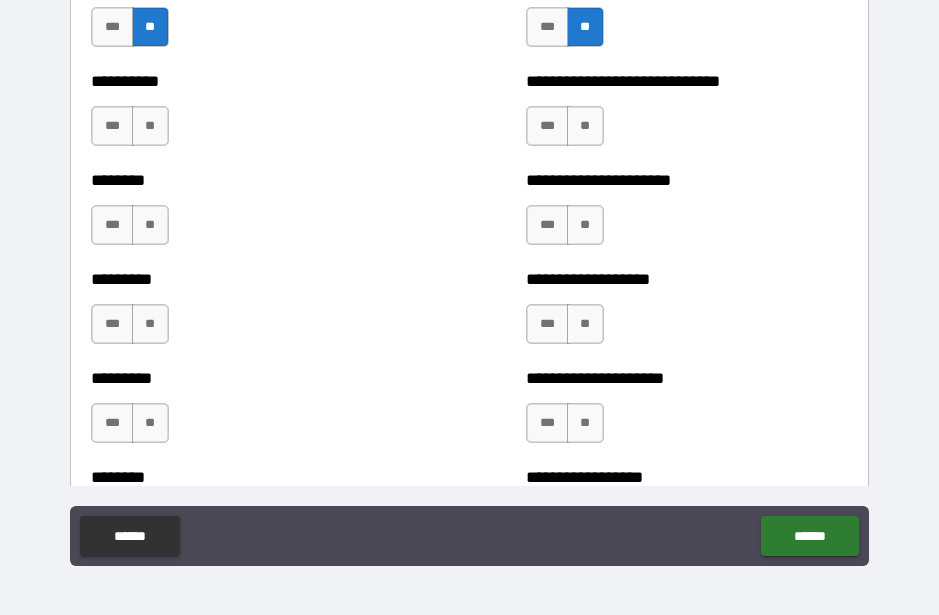 scroll, scrollTop: 6948, scrollLeft: 0, axis: vertical 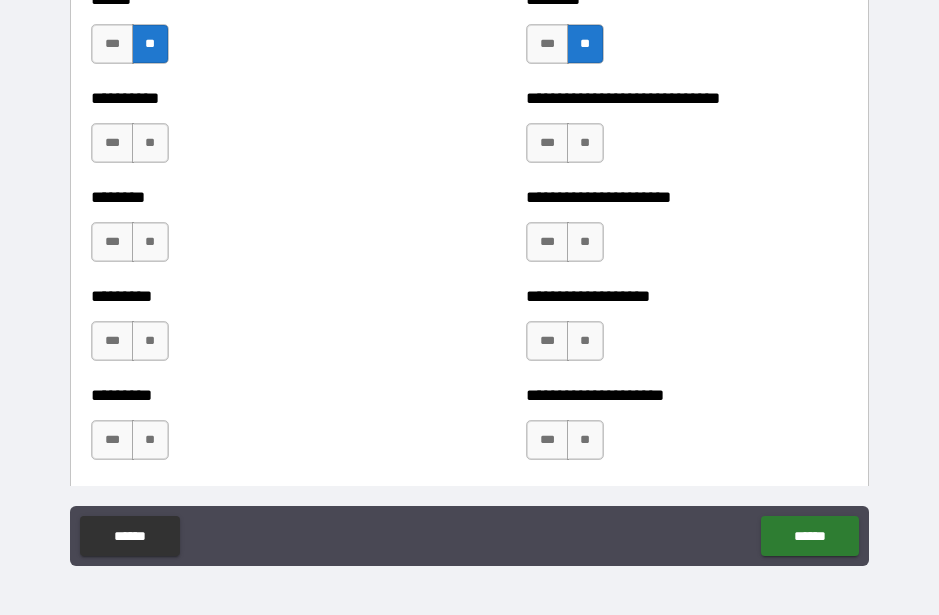 click on "**" at bounding box center (150, 143) 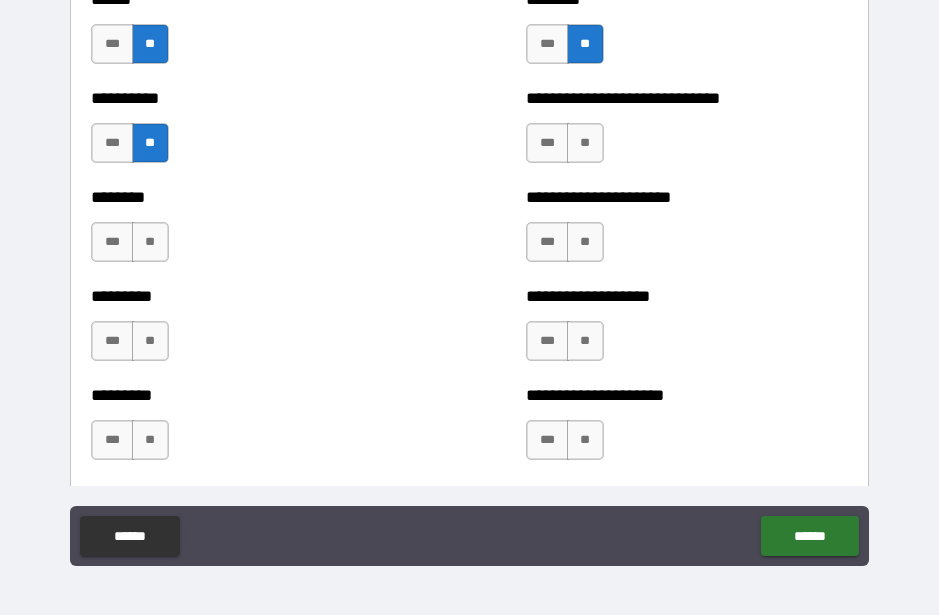 click on "**" at bounding box center [585, 143] 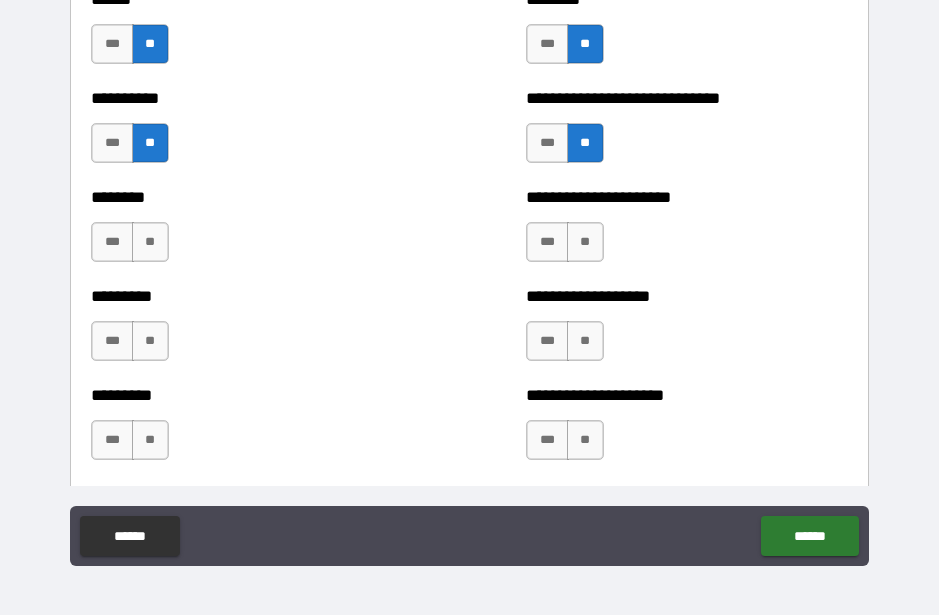 click on "**" at bounding box center [585, 242] 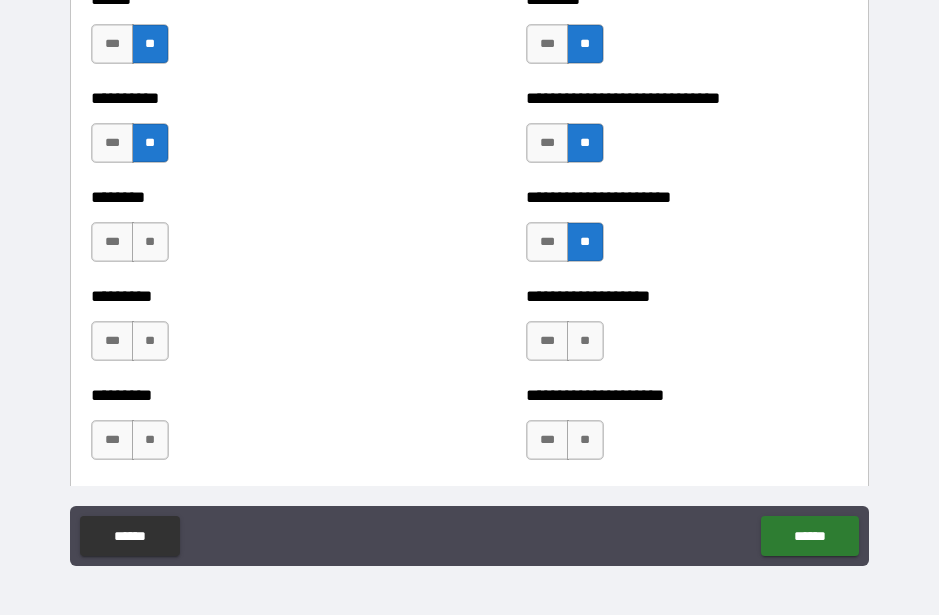 click on "**" at bounding box center (150, 242) 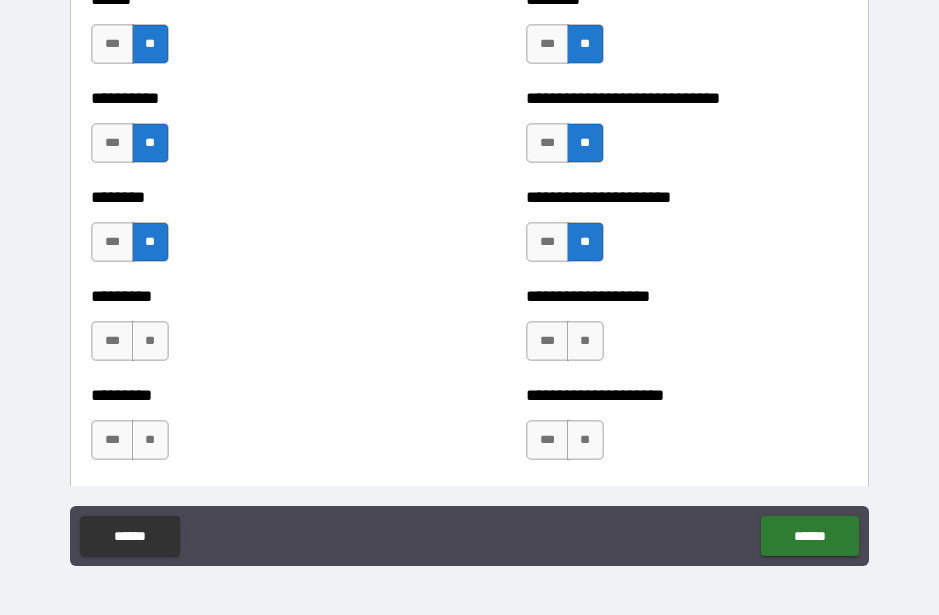 click on "**" at bounding box center (585, 341) 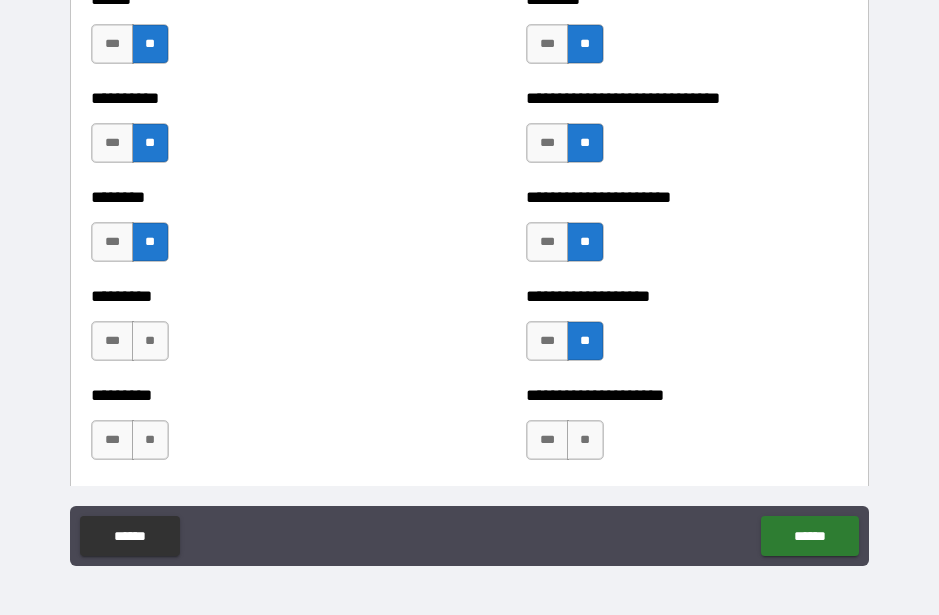 click on "**" at bounding box center [150, 341] 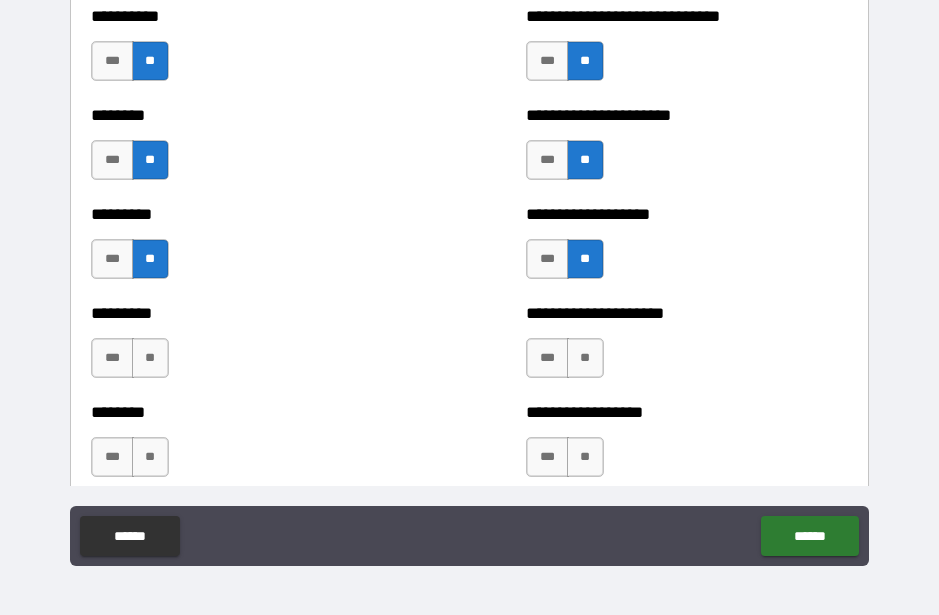 scroll, scrollTop: 7040, scrollLeft: 0, axis: vertical 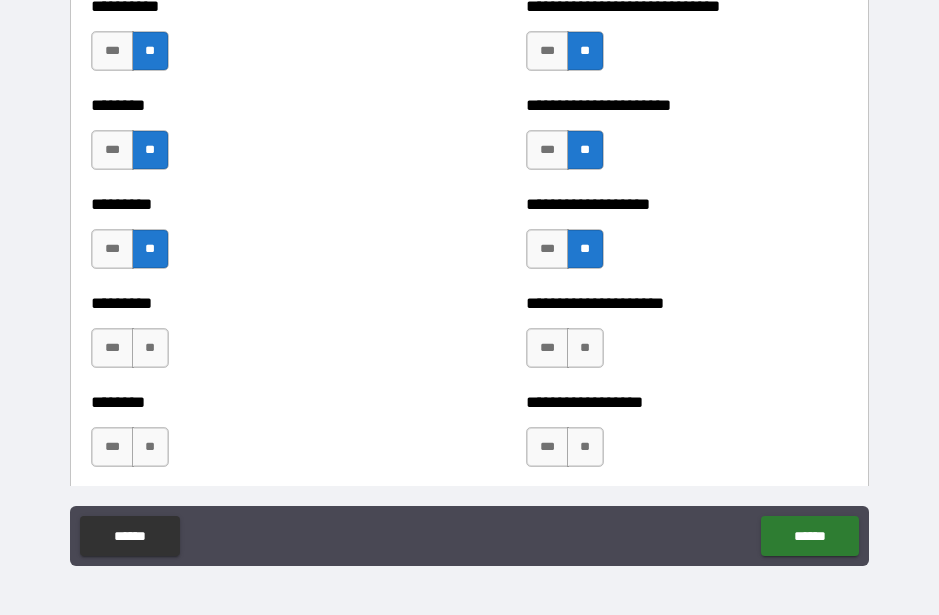 click on "**" at bounding box center (585, 348) 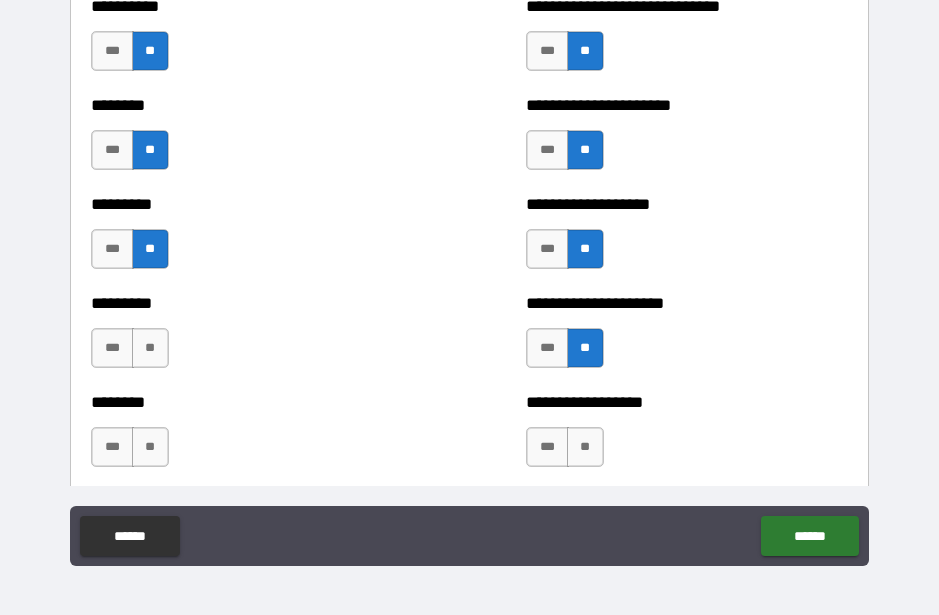 click on "**" at bounding box center [150, 348] 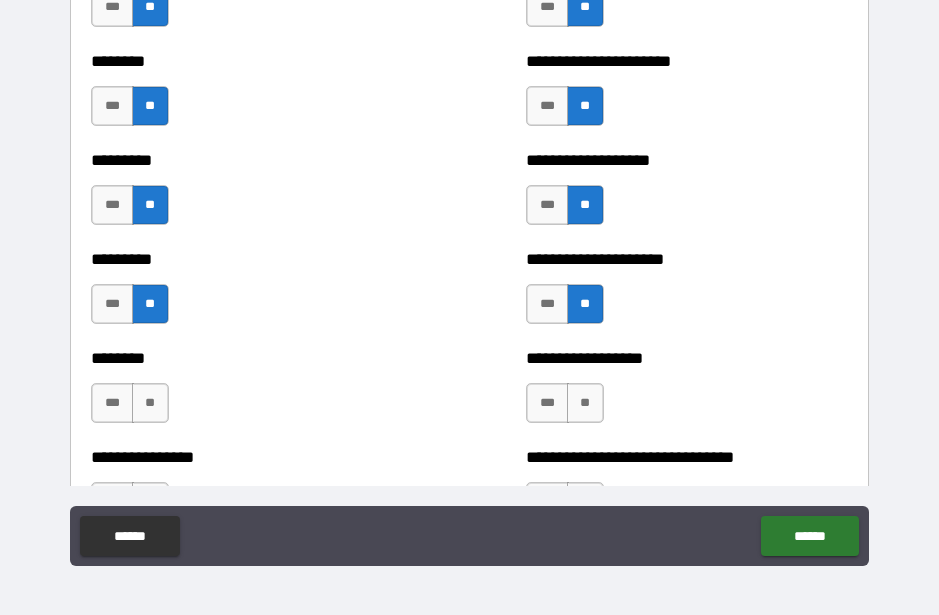 scroll, scrollTop: 7124, scrollLeft: 0, axis: vertical 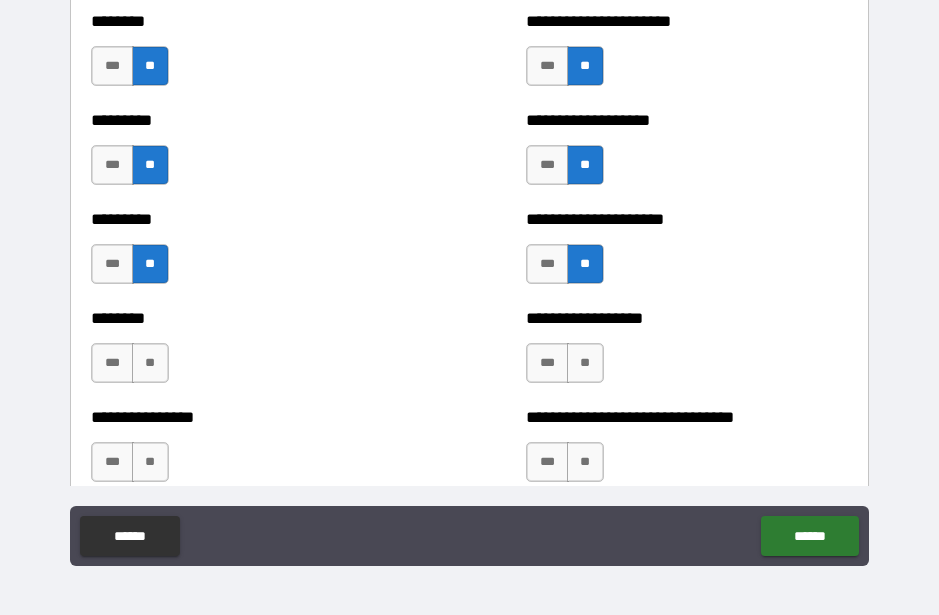 click on "**" at bounding box center [585, 363] 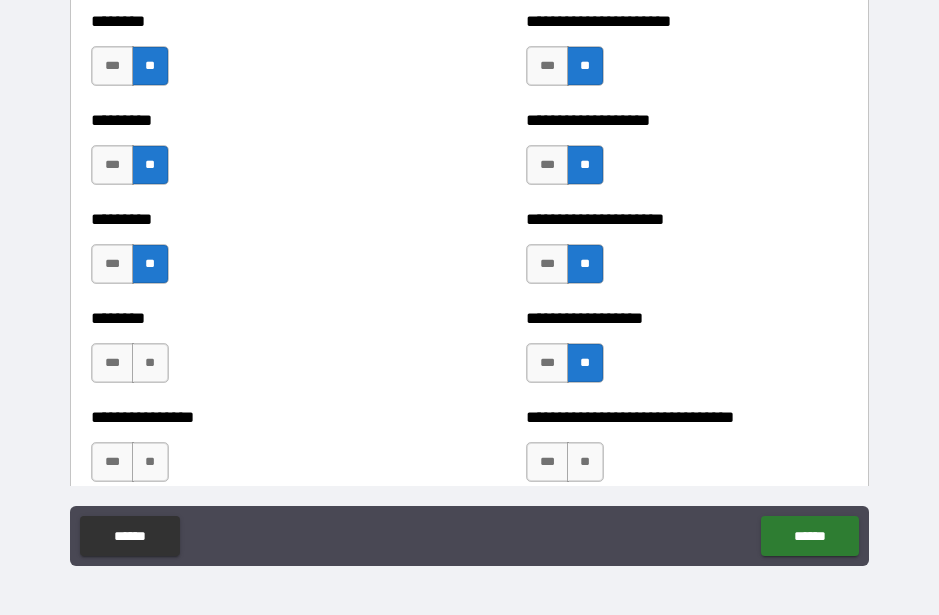 click on "**" at bounding box center [150, 363] 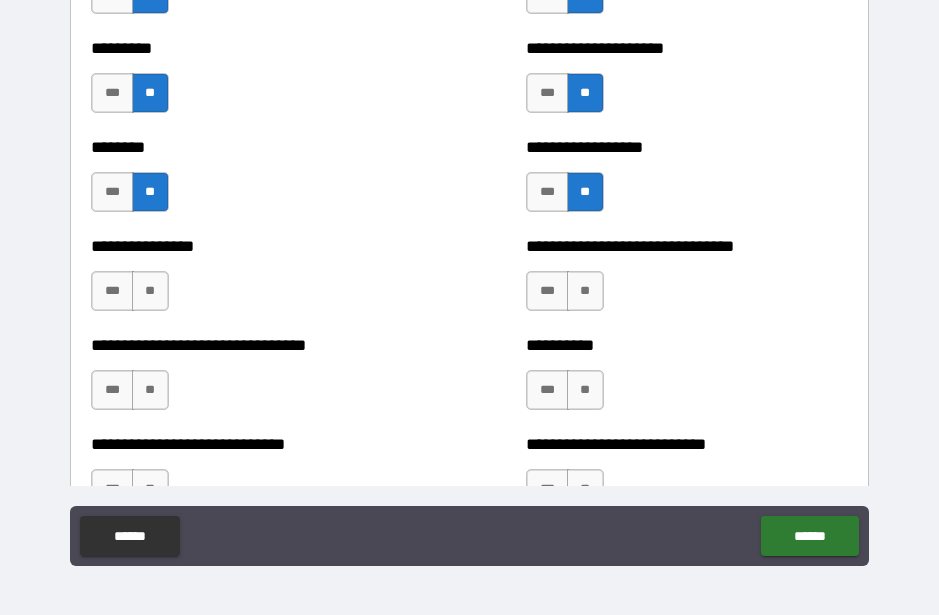 scroll, scrollTop: 7311, scrollLeft: 0, axis: vertical 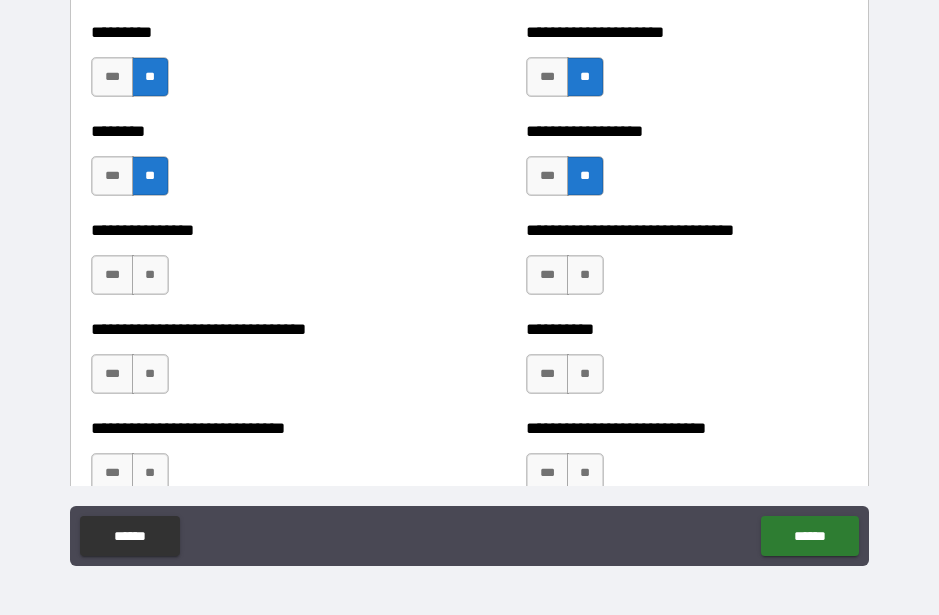 click on "**" at bounding box center (150, 275) 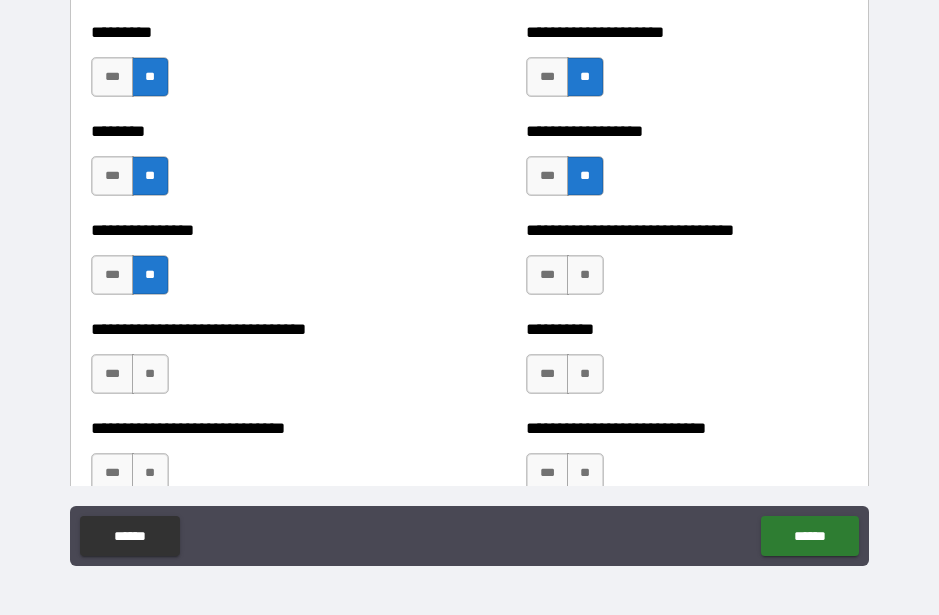 click on "**" at bounding box center (585, 275) 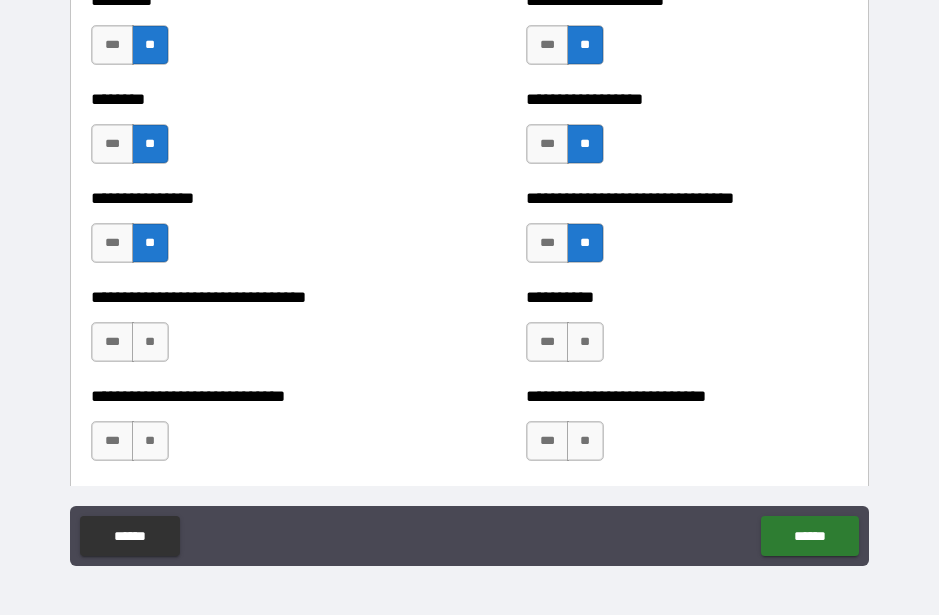 scroll, scrollTop: 7407, scrollLeft: 0, axis: vertical 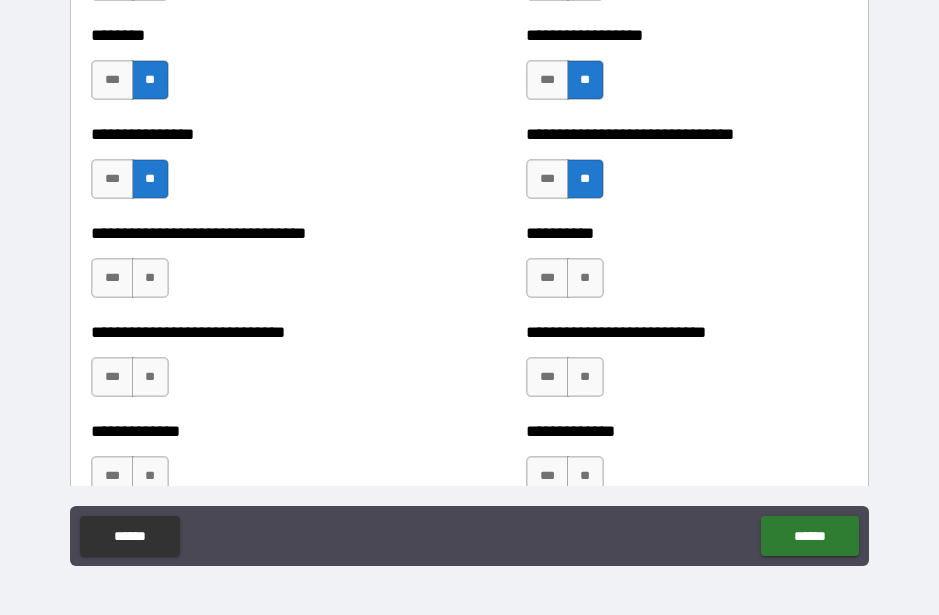 click on "**" at bounding box center (150, 278) 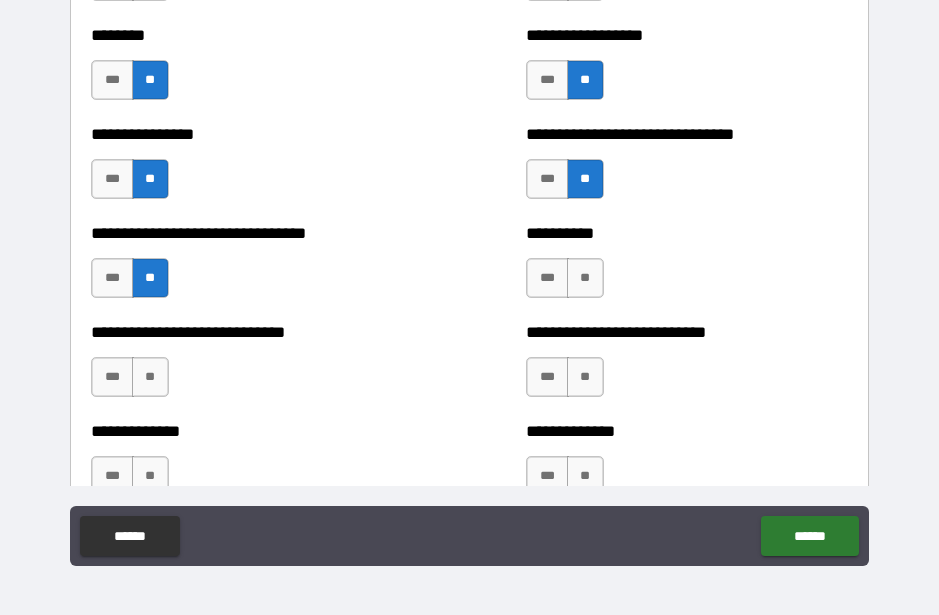 click on "**" at bounding box center (585, 278) 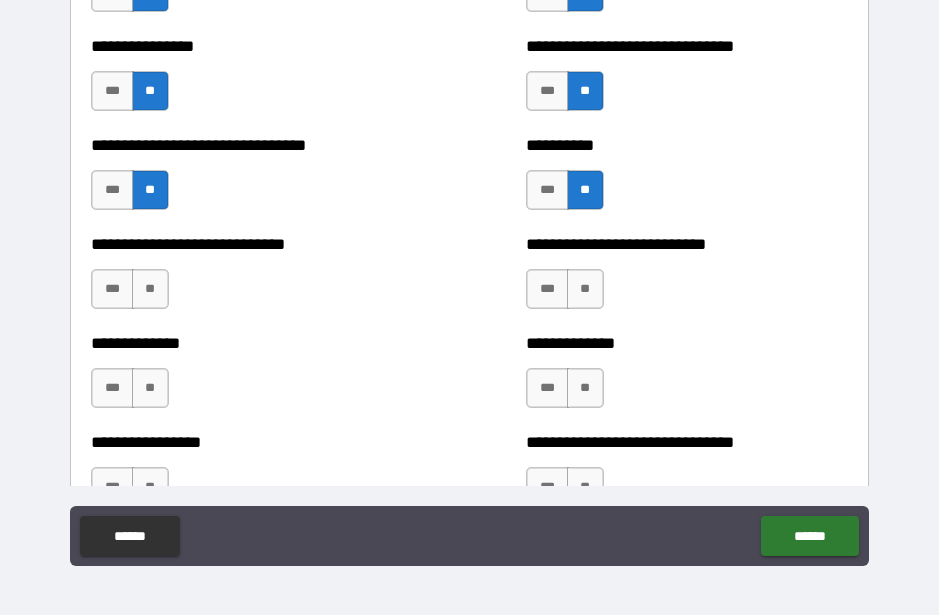 scroll, scrollTop: 7481, scrollLeft: 0, axis: vertical 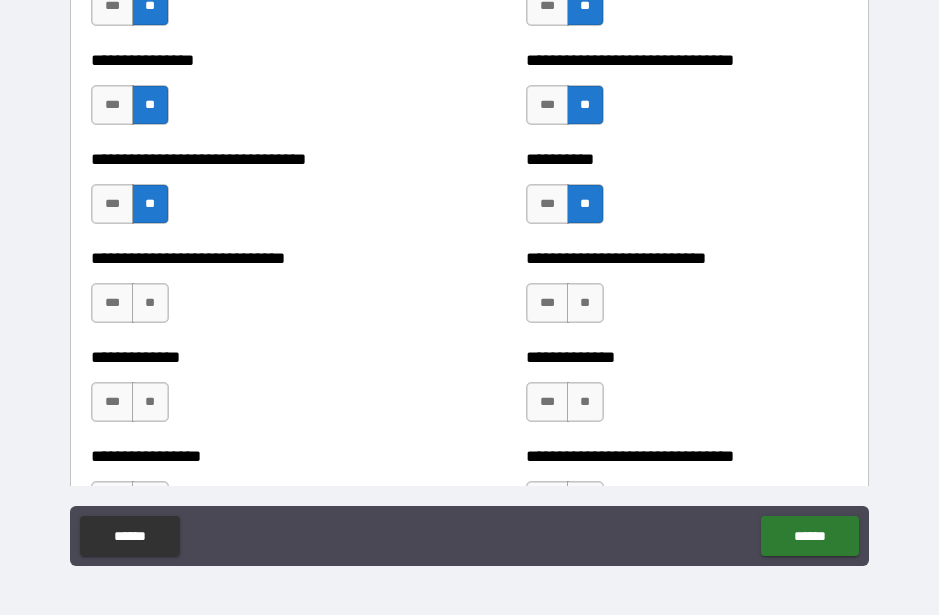 click on "**" at bounding box center [150, 303] 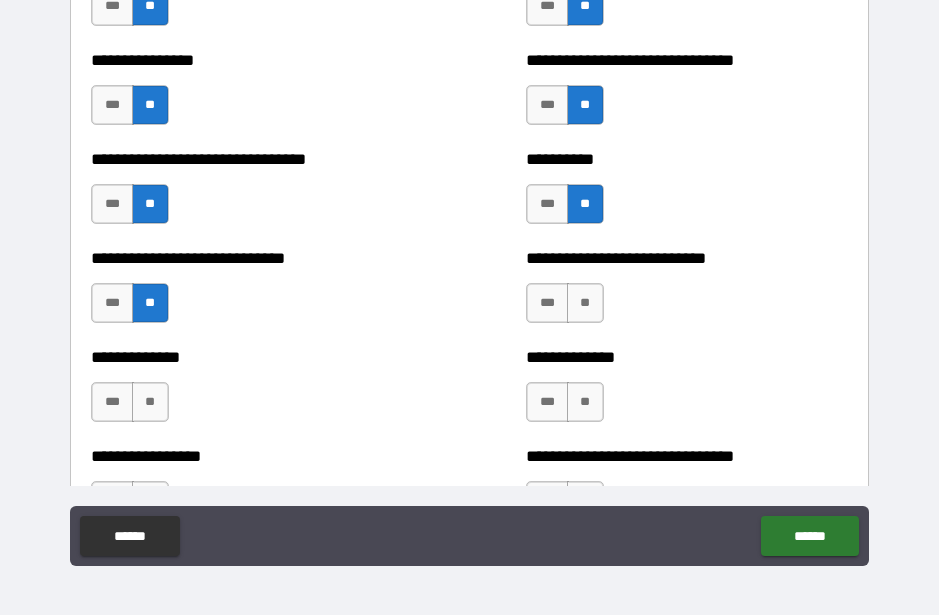 click on "**" at bounding box center [585, 303] 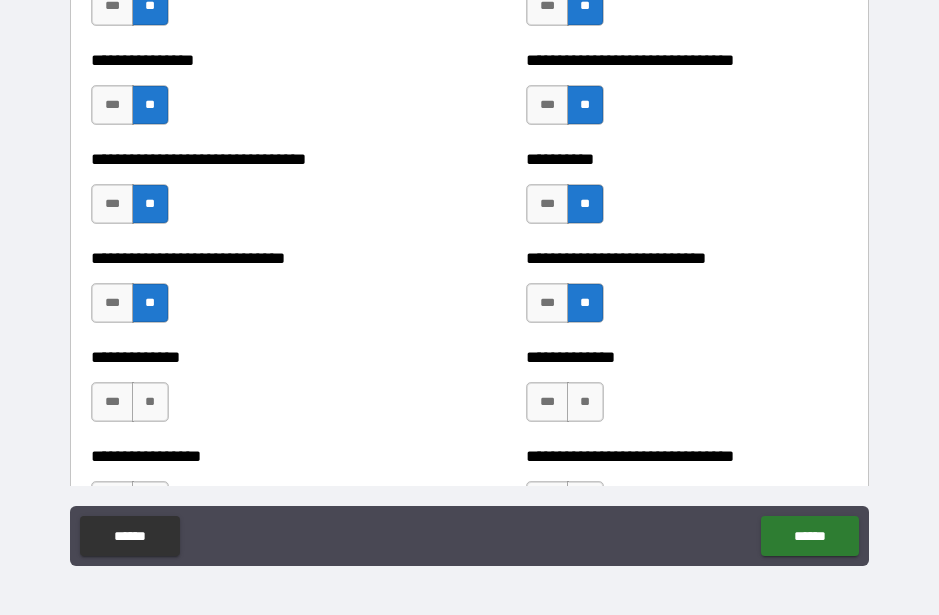 click on "**" at bounding box center (585, 402) 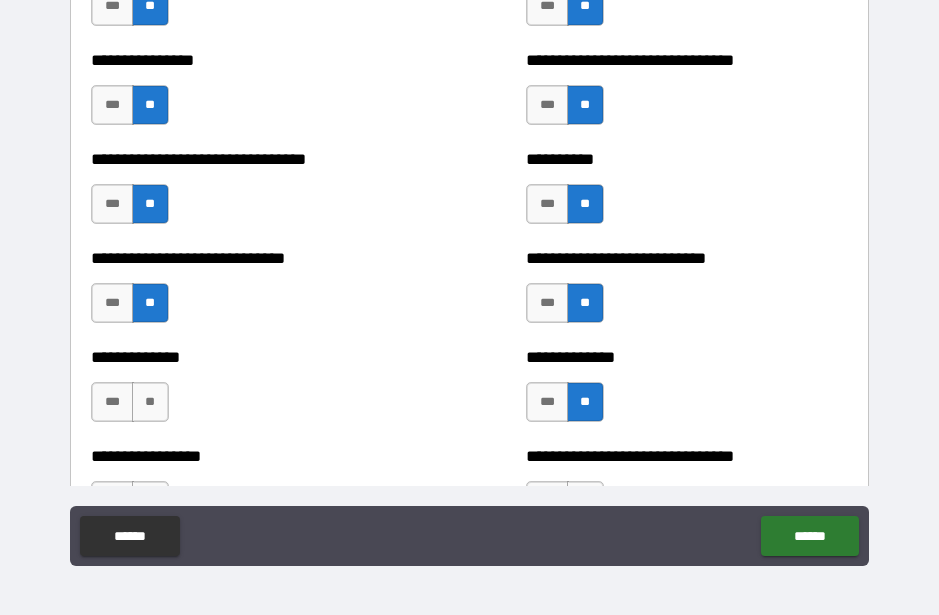 click on "**" at bounding box center [150, 402] 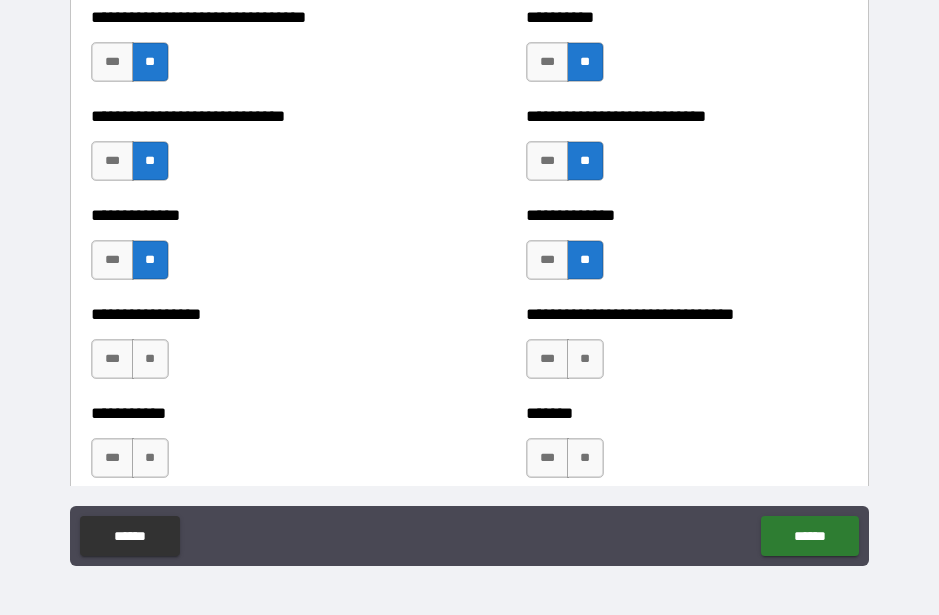 scroll, scrollTop: 7647, scrollLeft: 0, axis: vertical 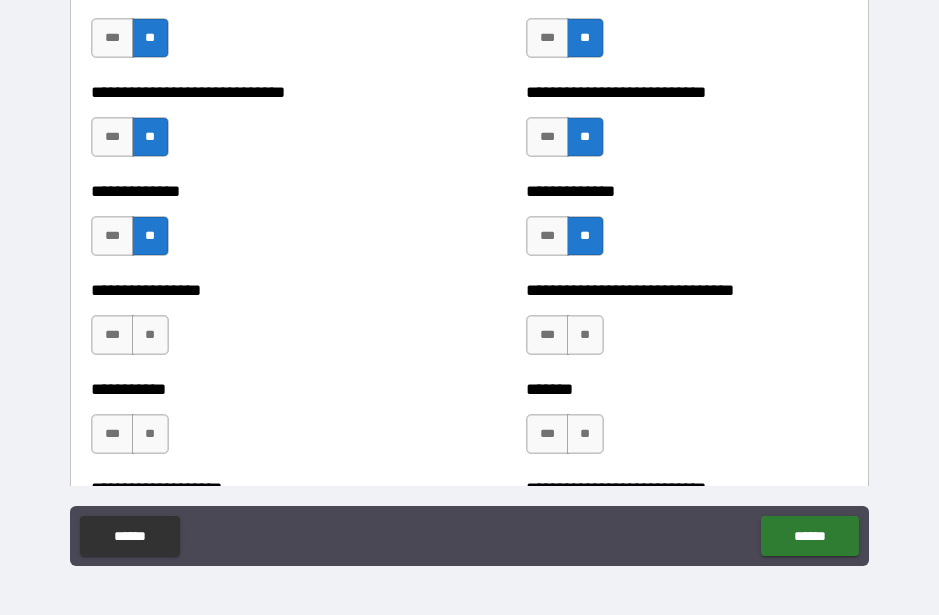 click on "**" at bounding box center [150, 335] 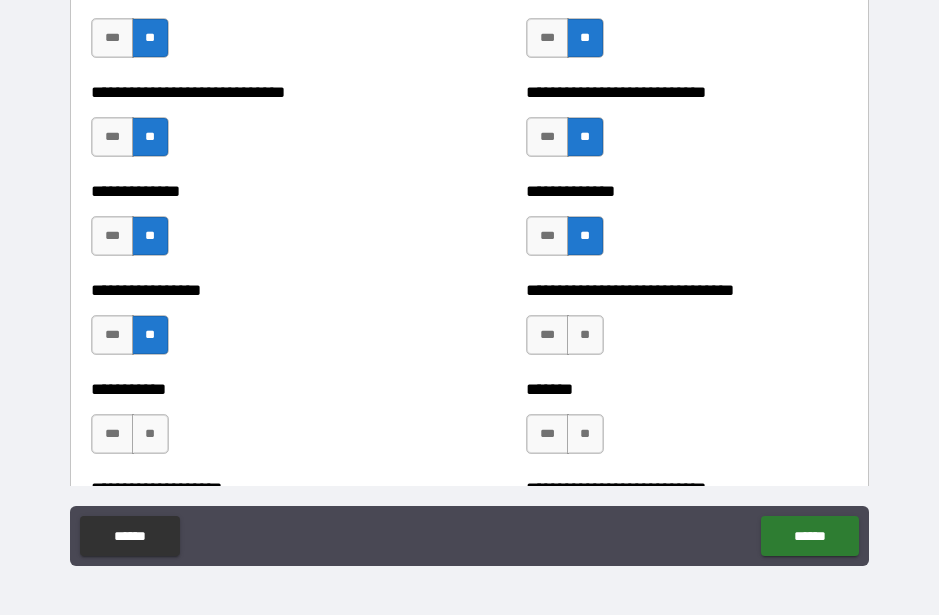 click on "**" at bounding box center [585, 335] 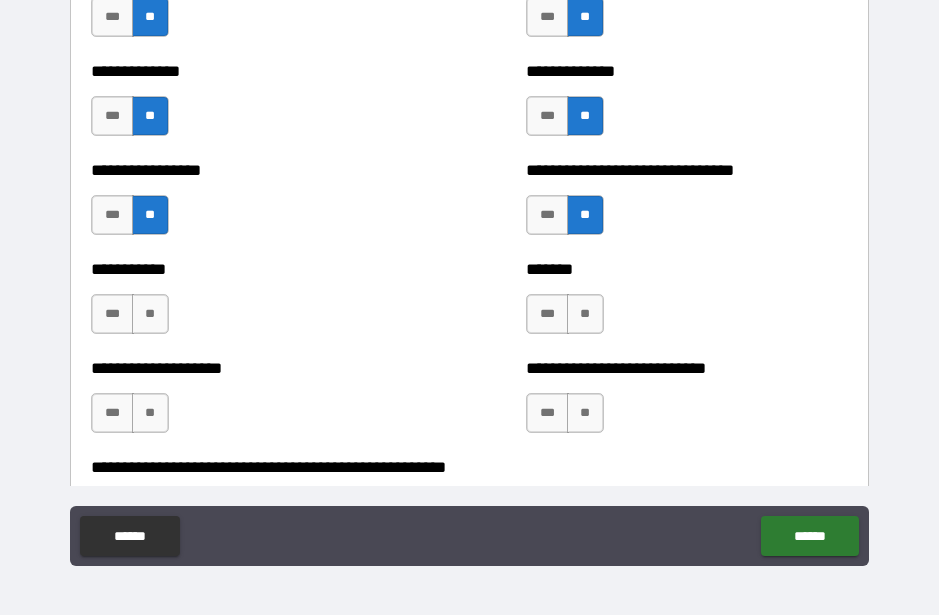 scroll, scrollTop: 7857, scrollLeft: 0, axis: vertical 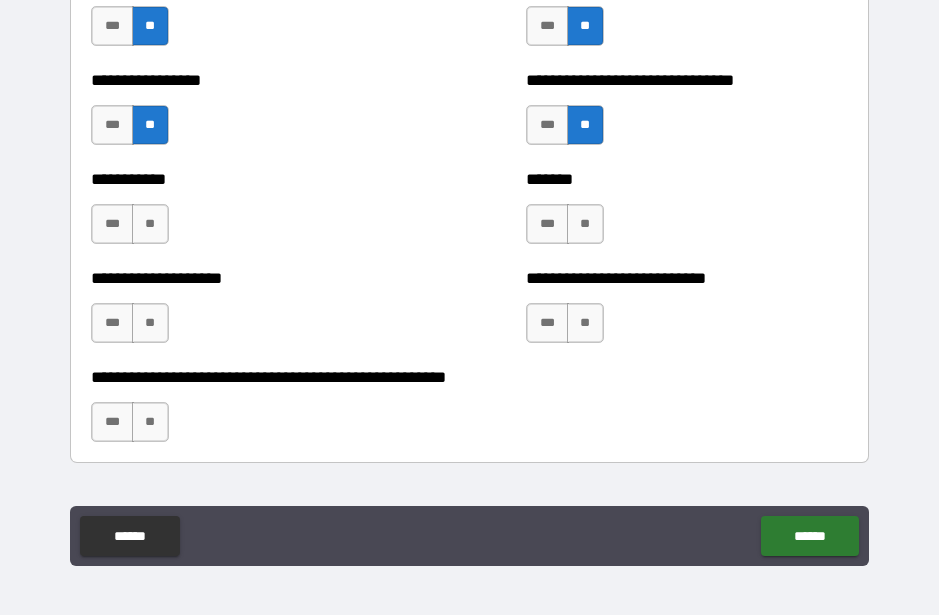 click on "**" at bounding box center [150, 224] 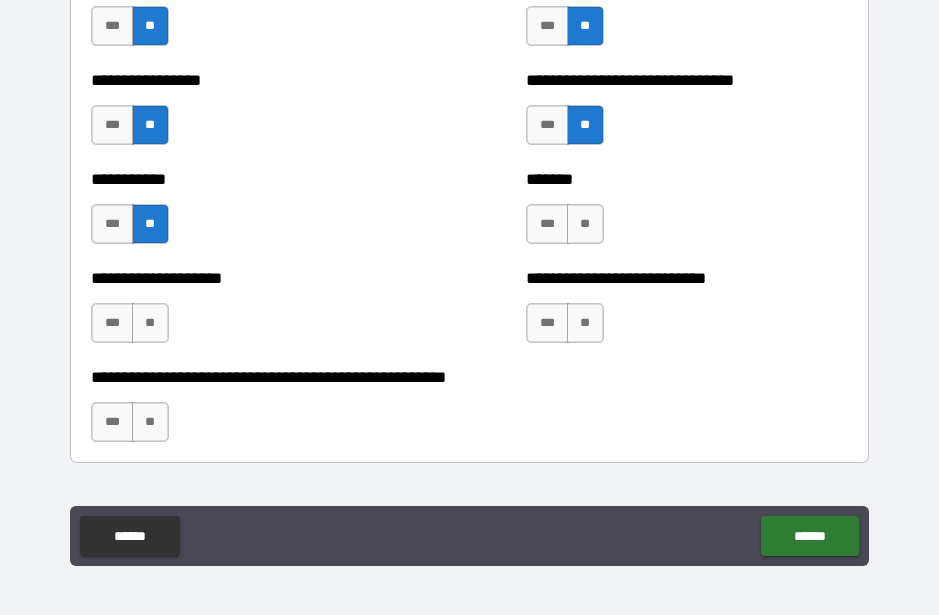 click on "**" at bounding box center [585, 224] 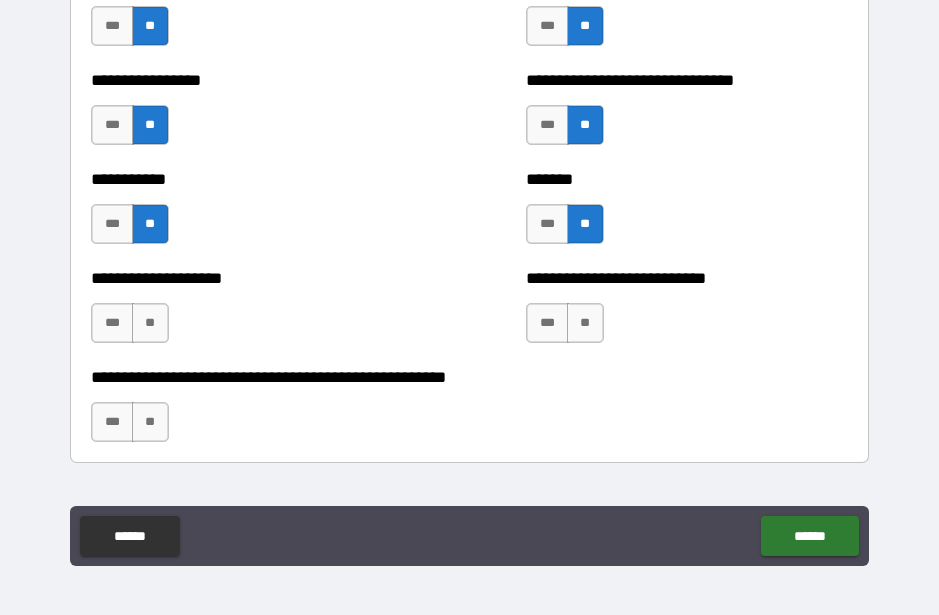 click on "**" at bounding box center (585, 323) 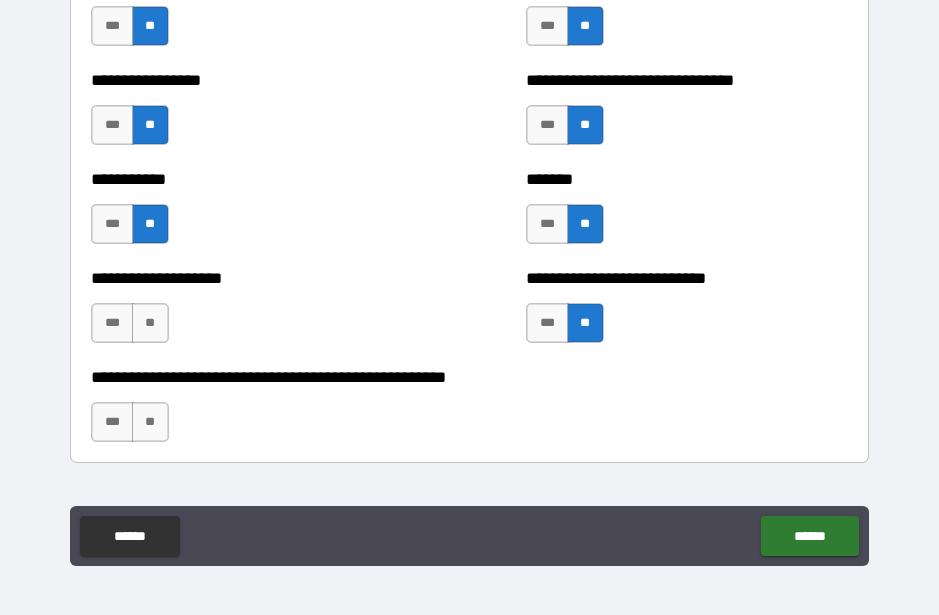 click on "**" at bounding box center (150, 323) 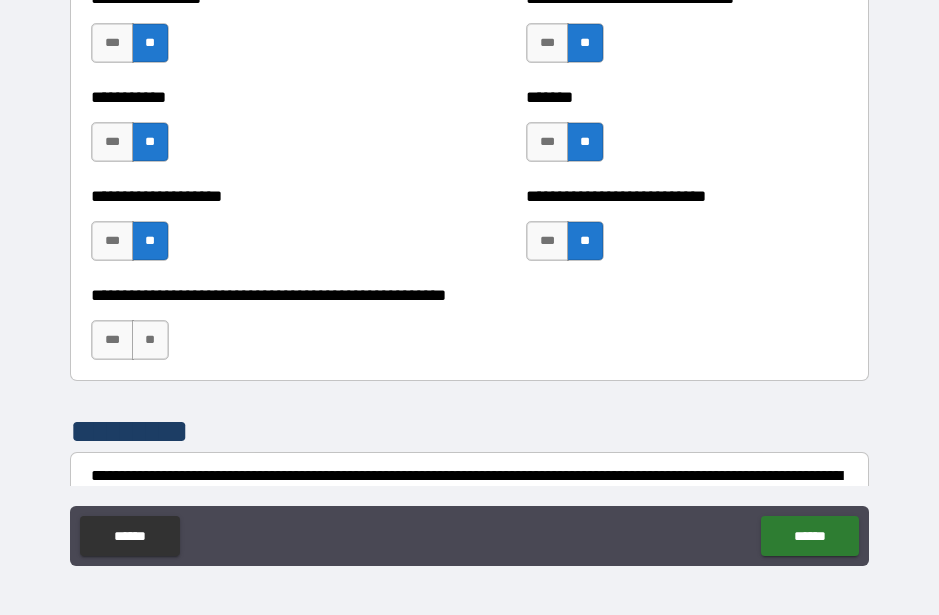 scroll, scrollTop: 7985, scrollLeft: 0, axis: vertical 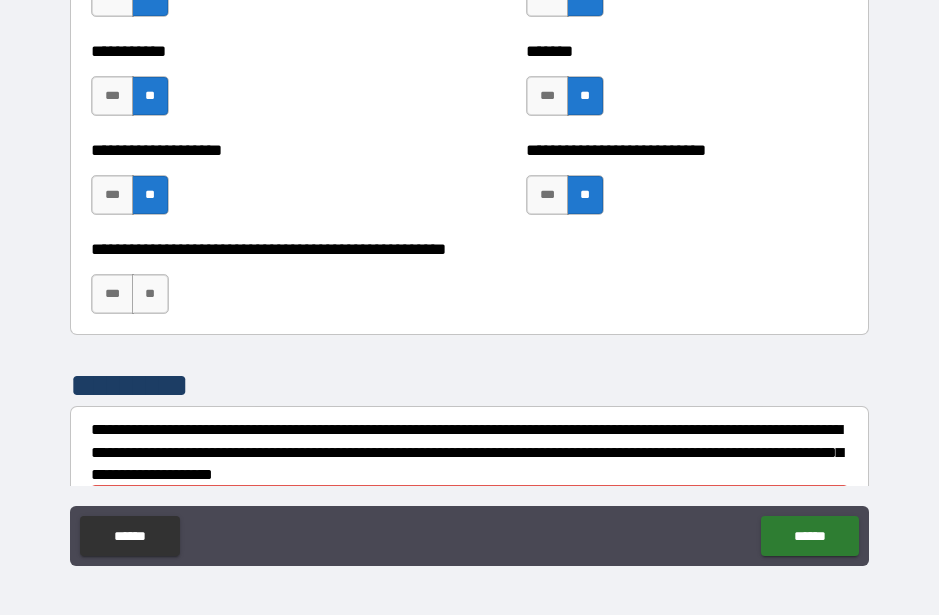 click on "**" at bounding box center (150, 294) 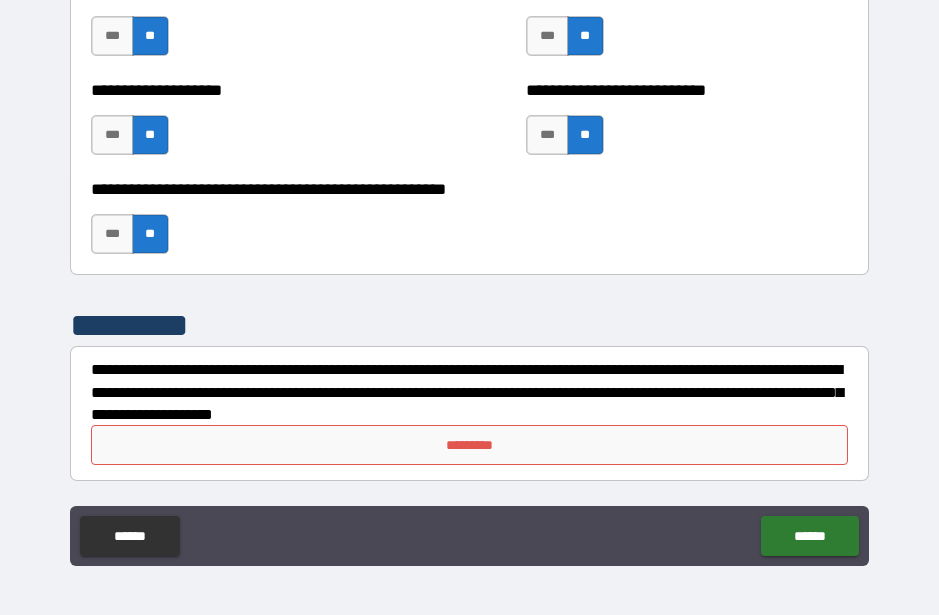 scroll, scrollTop: 8045, scrollLeft: 0, axis: vertical 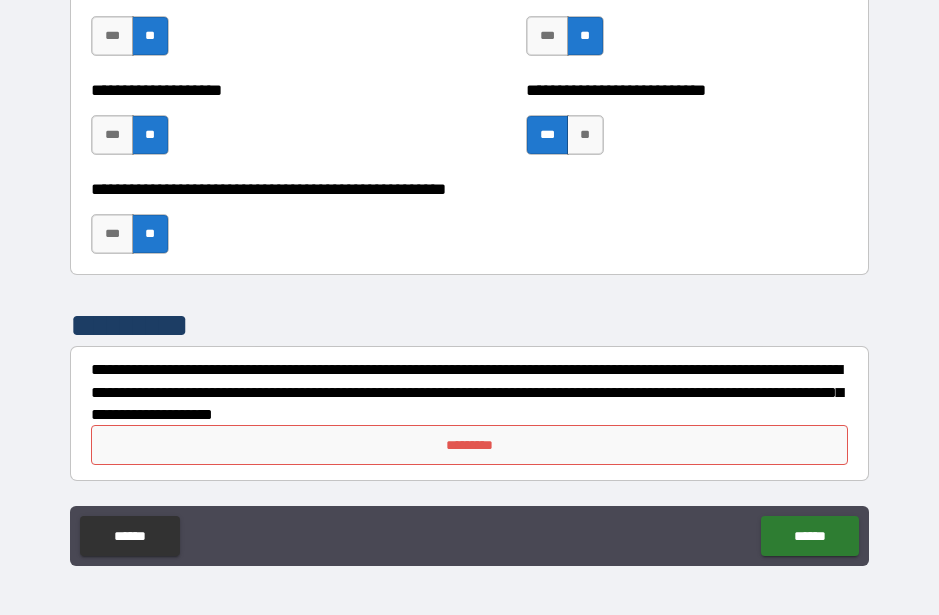 click on "**" at bounding box center (585, 135) 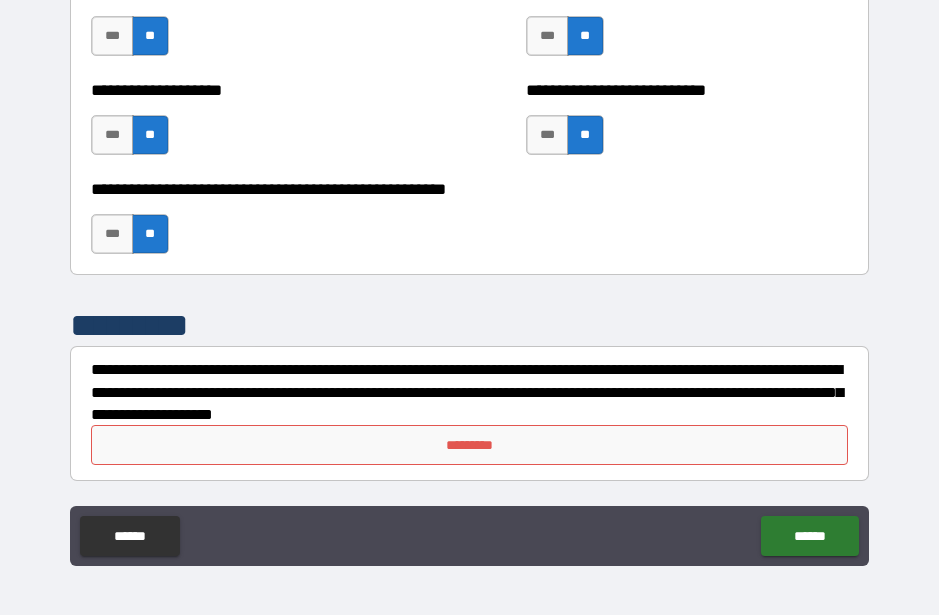 click on "*********" at bounding box center [469, 445] 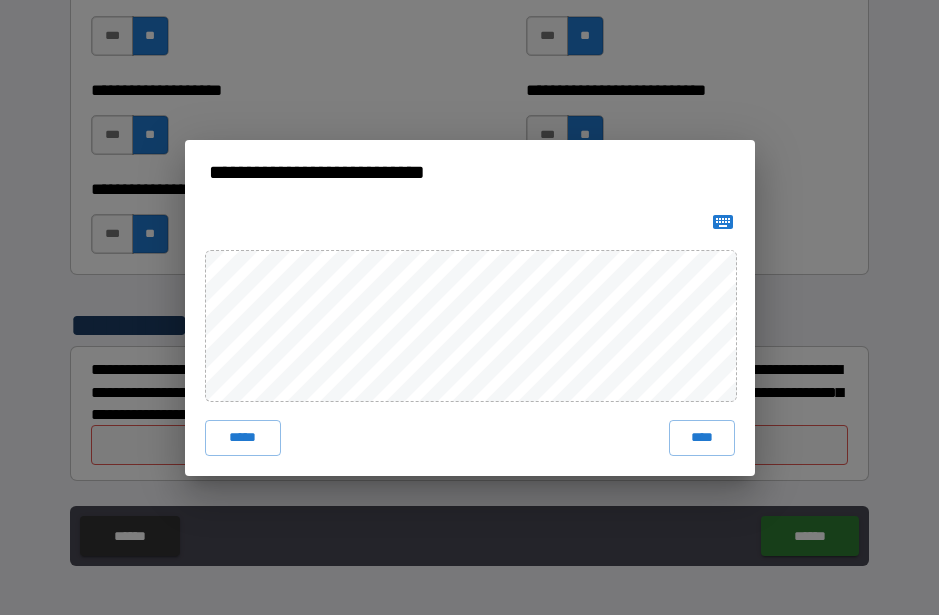 click on "****" at bounding box center [702, 438] 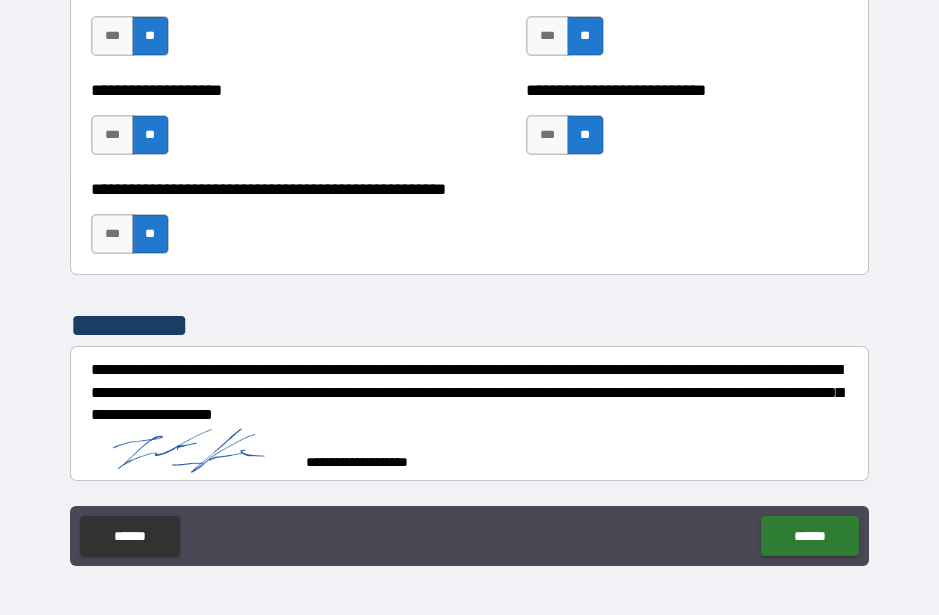 scroll, scrollTop: 8035, scrollLeft: 0, axis: vertical 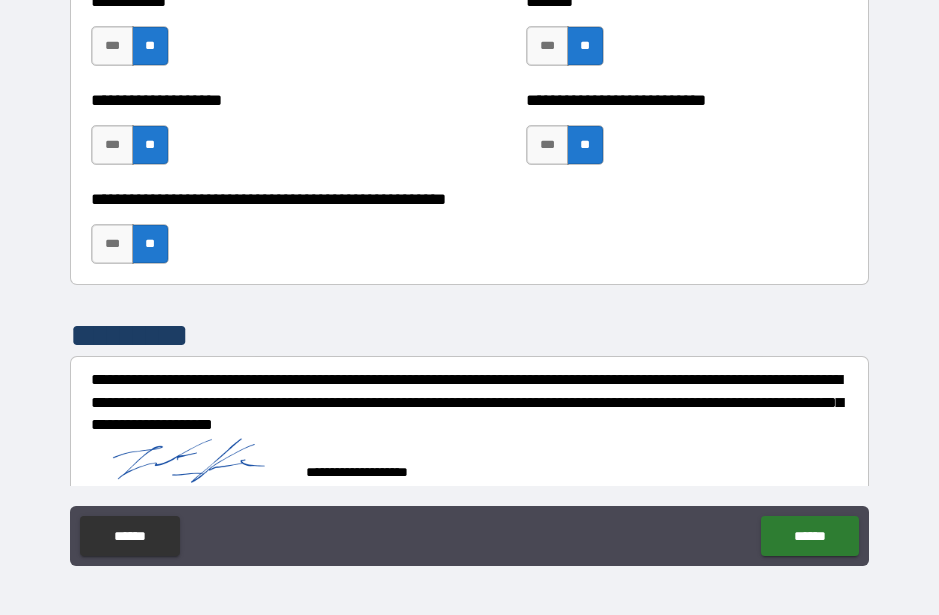 click on "******" at bounding box center (809, 536) 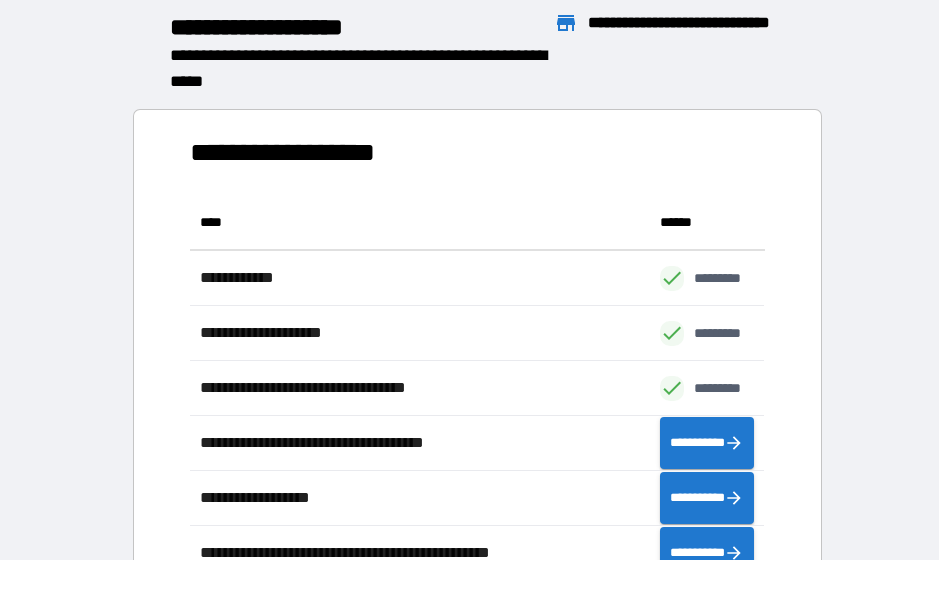 scroll, scrollTop: 386, scrollLeft: 575, axis: both 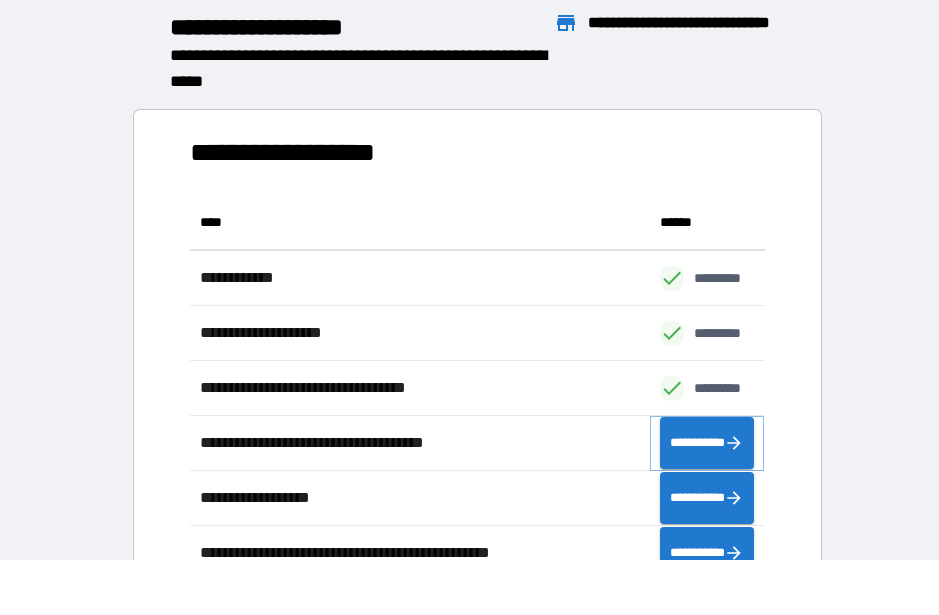 click on "**********" at bounding box center [707, 443] 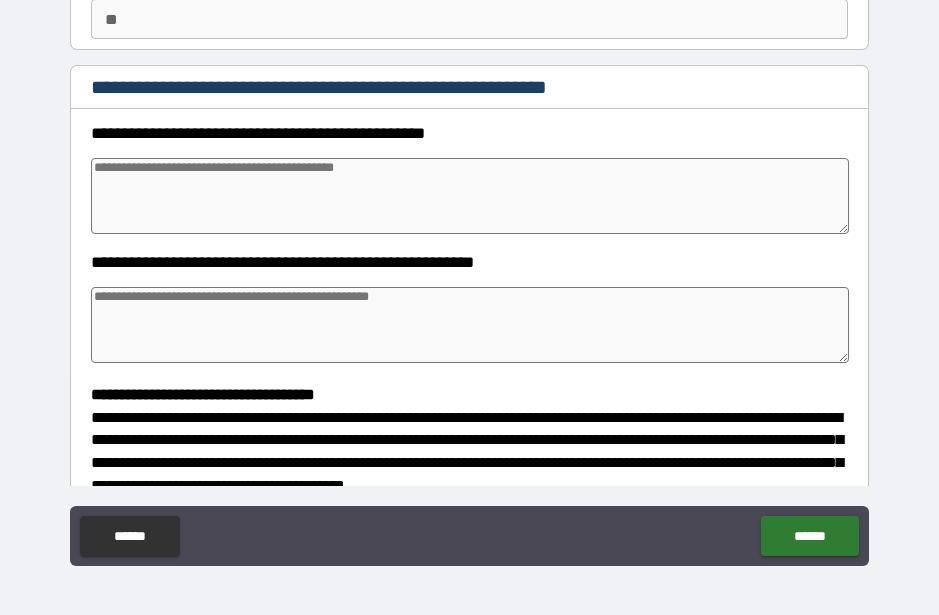 scroll, scrollTop: 191, scrollLeft: 0, axis: vertical 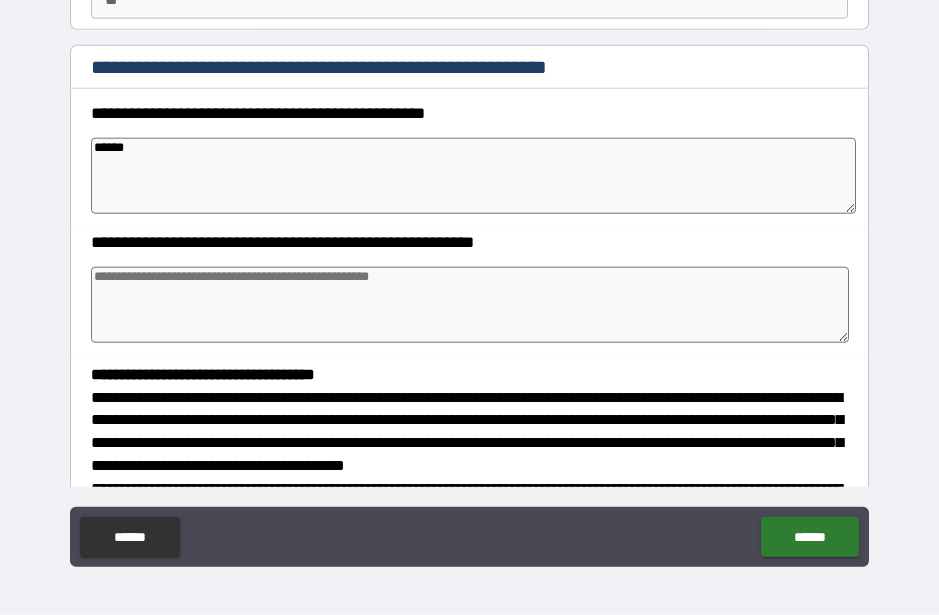click on "*****" at bounding box center [473, 176] 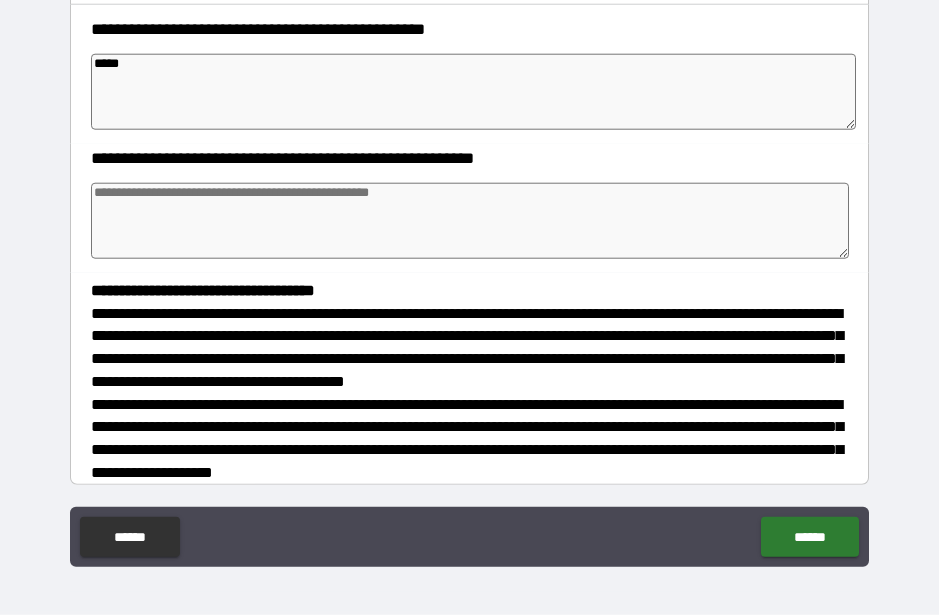 scroll, scrollTop: 285, scrollLeft: 0, axis: vertical 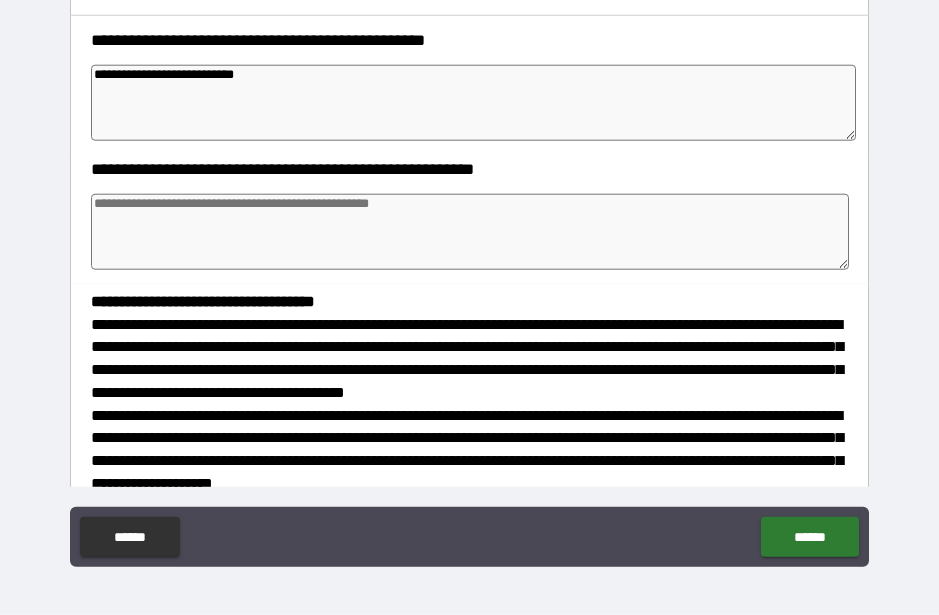 click at bounding box center (469, 232) 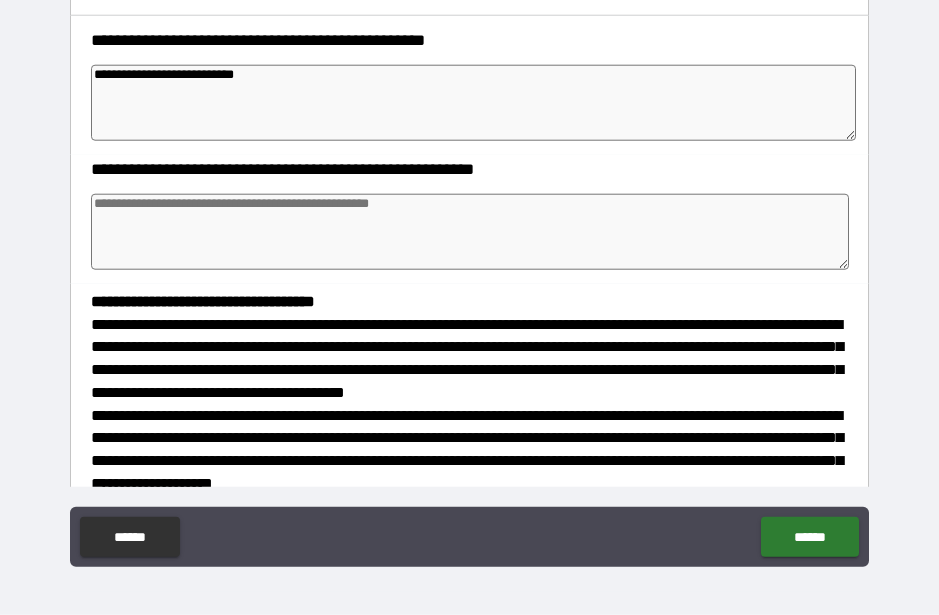 scroll, scrollTop: 55, scrollLeft: 0, axis: vertical 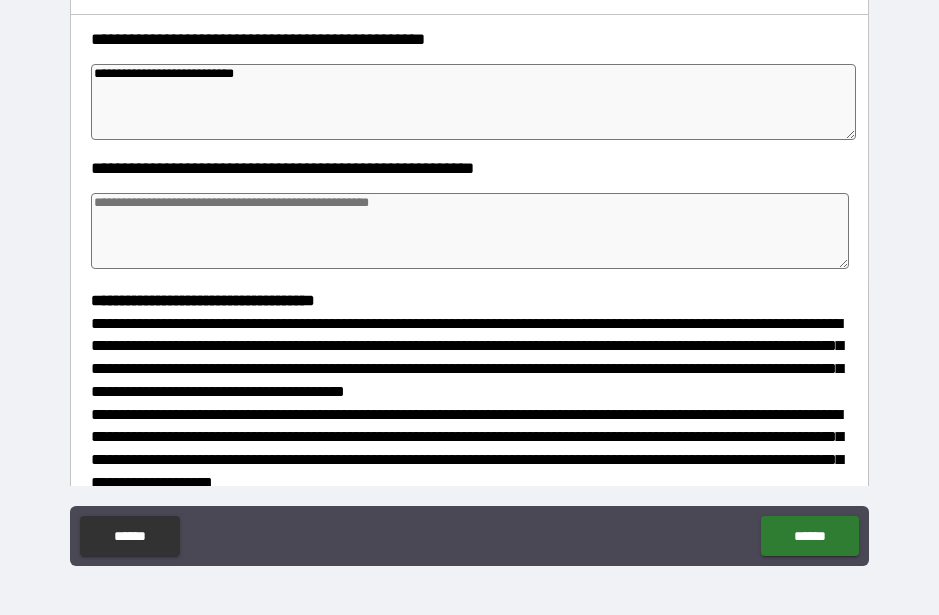 click at bounding box center [469, 231] 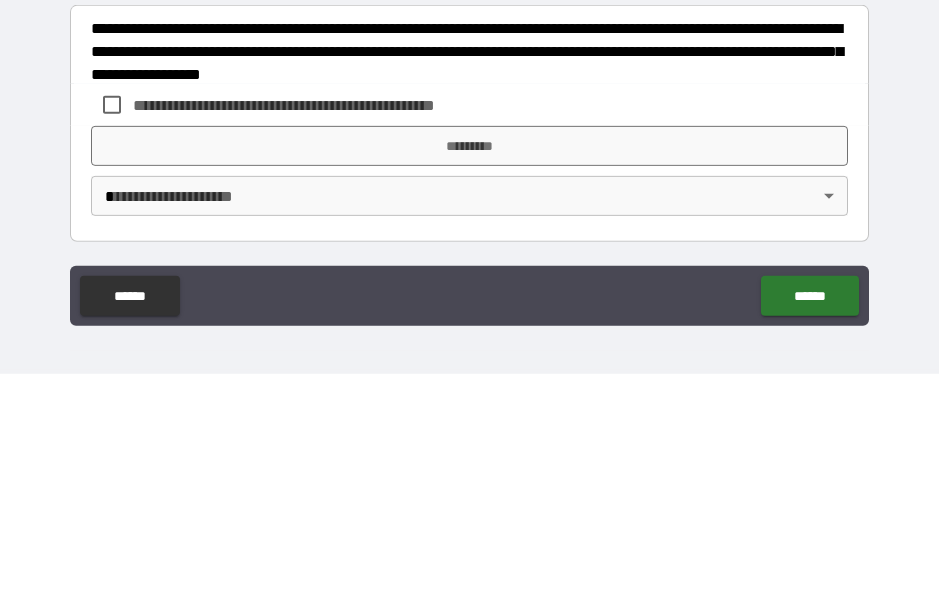 scroll, scrollTop: 601, scrollLeft: 0, axis: vertical 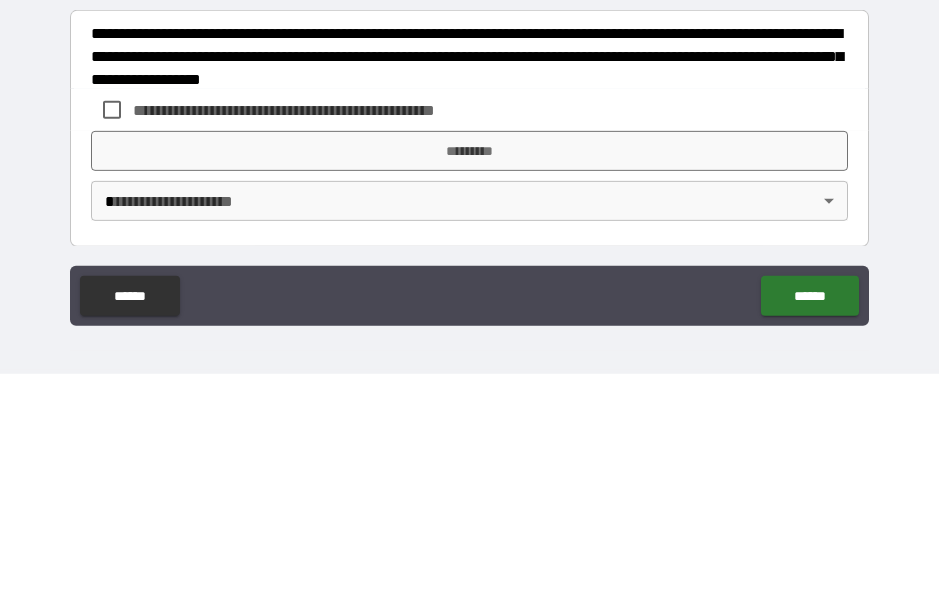 click on "**********" at bounding box center (317, 351) 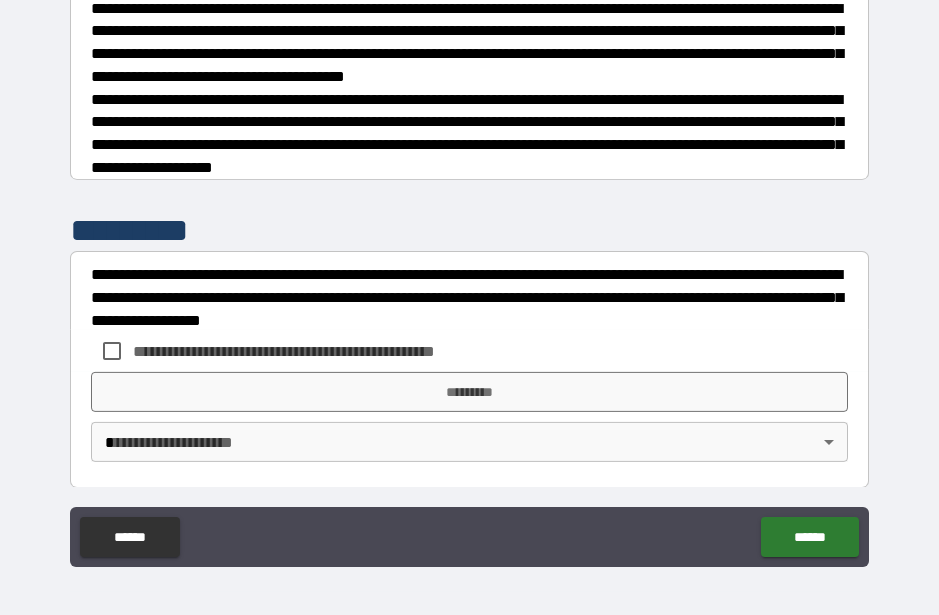 scroll, scrollTop: 55, scrollLeft: 0, axis: vertical 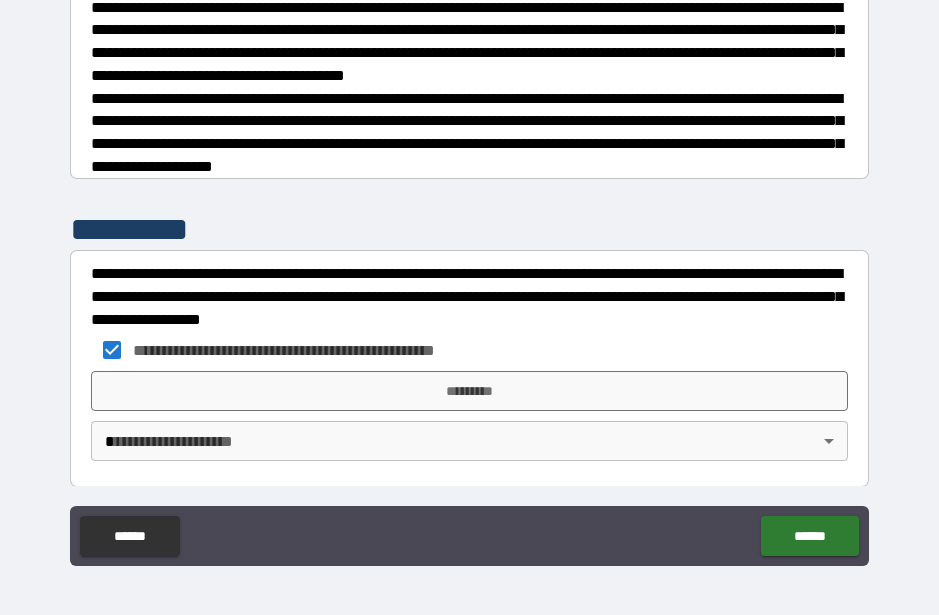 click on "*********" at bounding box center (469, 391) 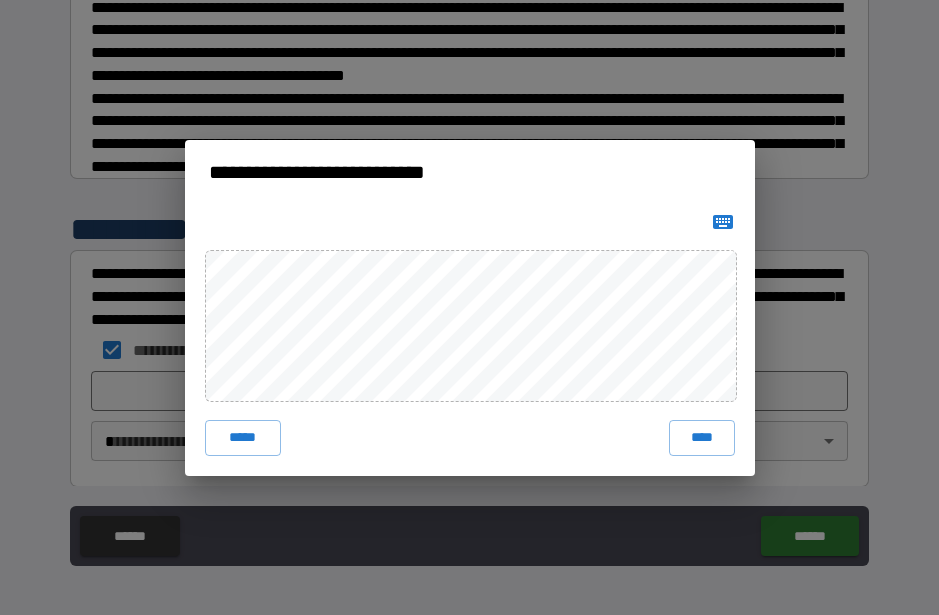 click on "****" at bounding box center [702, 438] 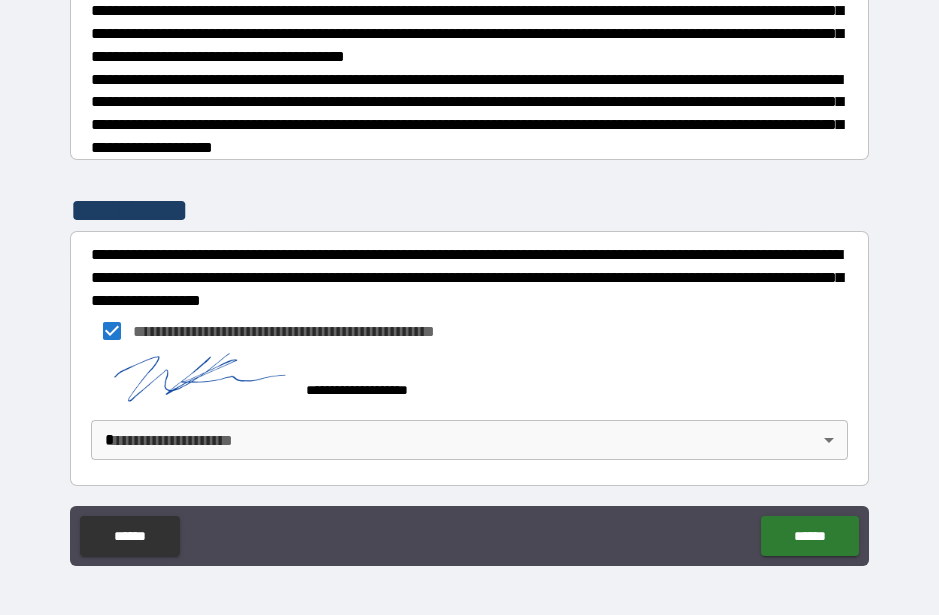 scroll, scrollTop: 618, scrollLeft: 0, axis: vertical 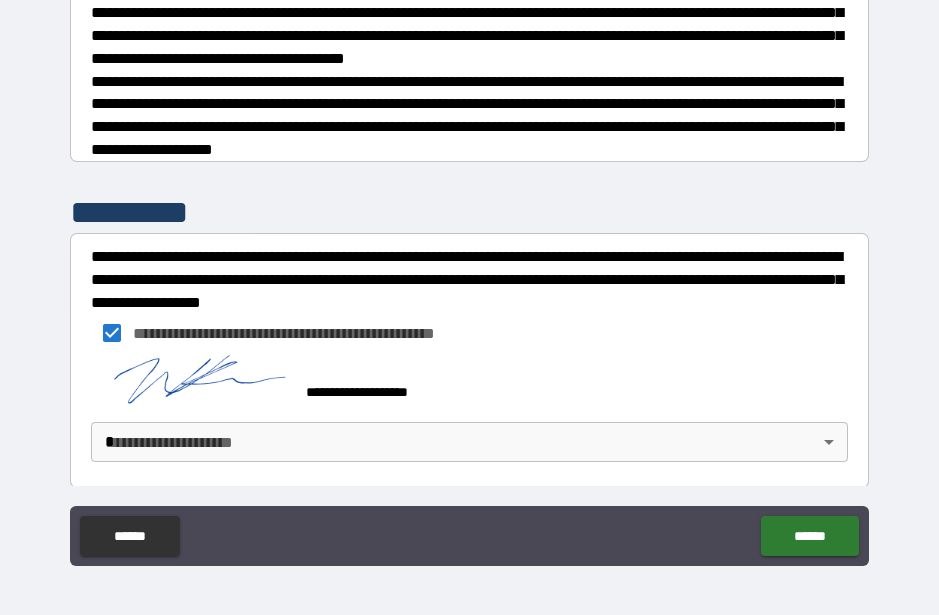 click on "**********" at bounding box center (469, 280) 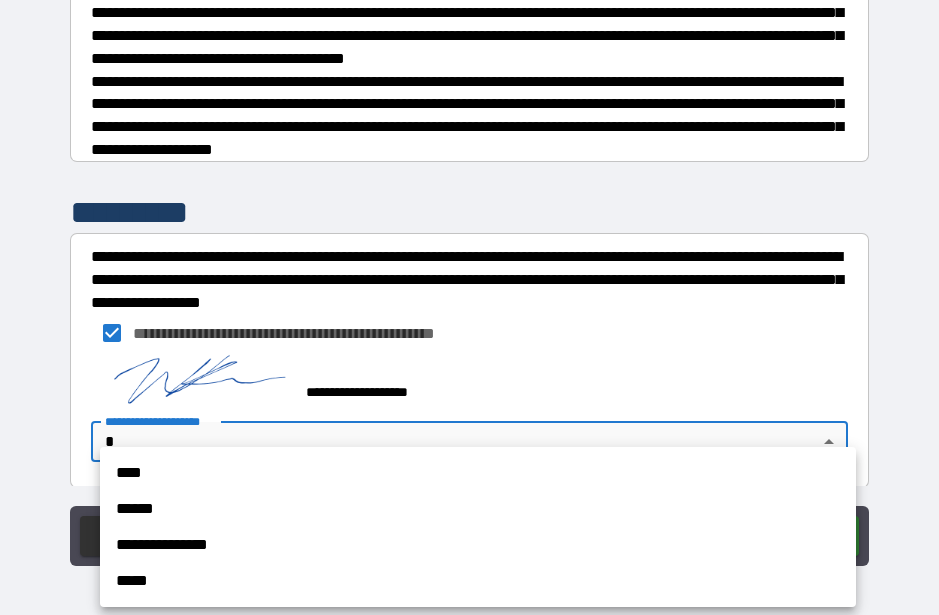 click on "****" at bounding box center [478, 473] 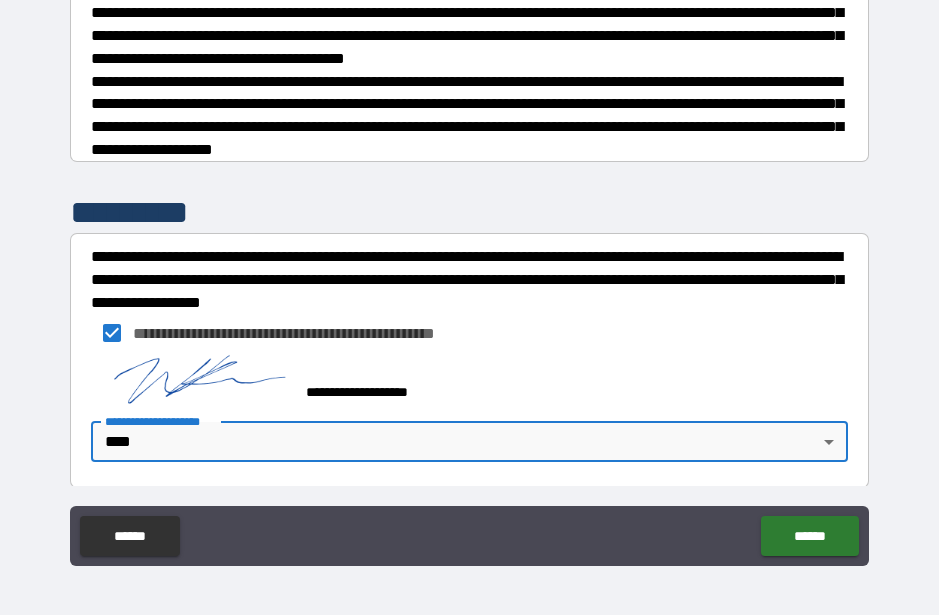 click on "******" at bounding box center [809, 536] 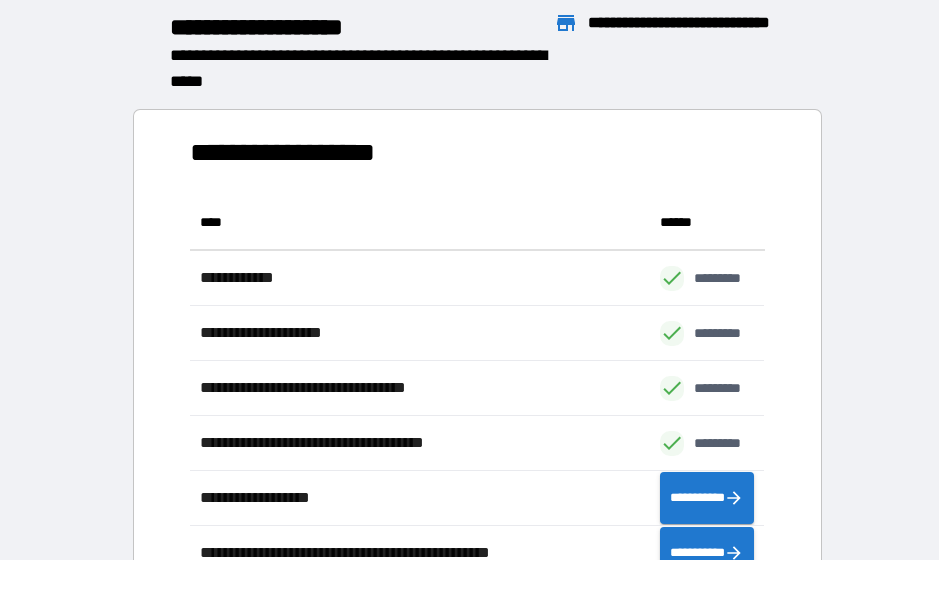 scroll, scrollTop: 1, scrollLeft: 1, axis: both 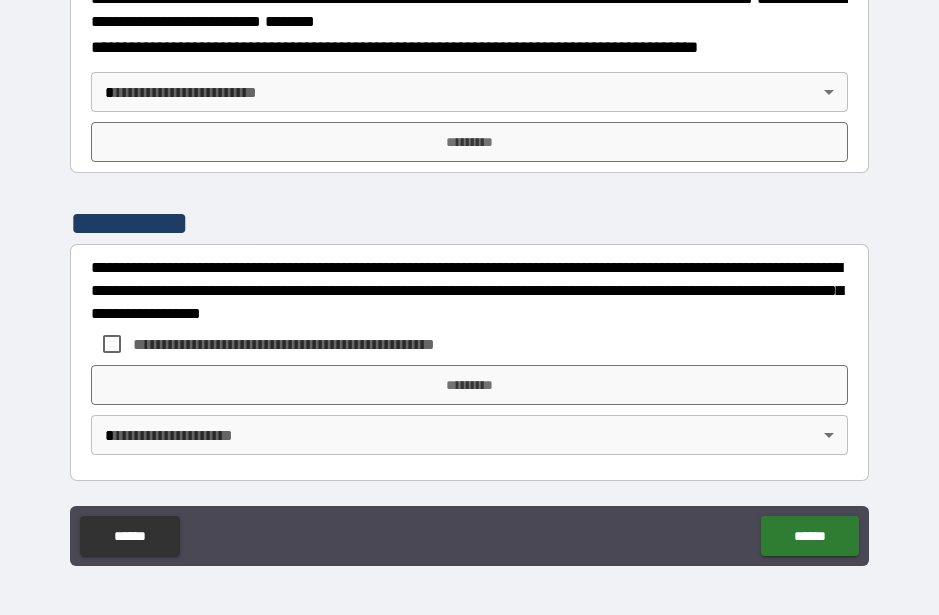 click on "**********" at bounding box center [469, 280] 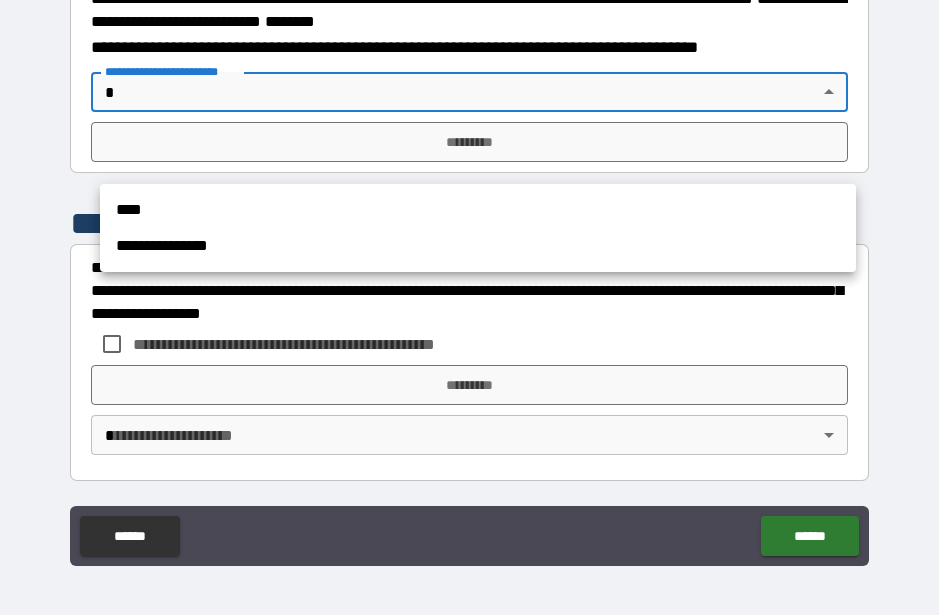 click on "****" at bounding box center (478, 210) 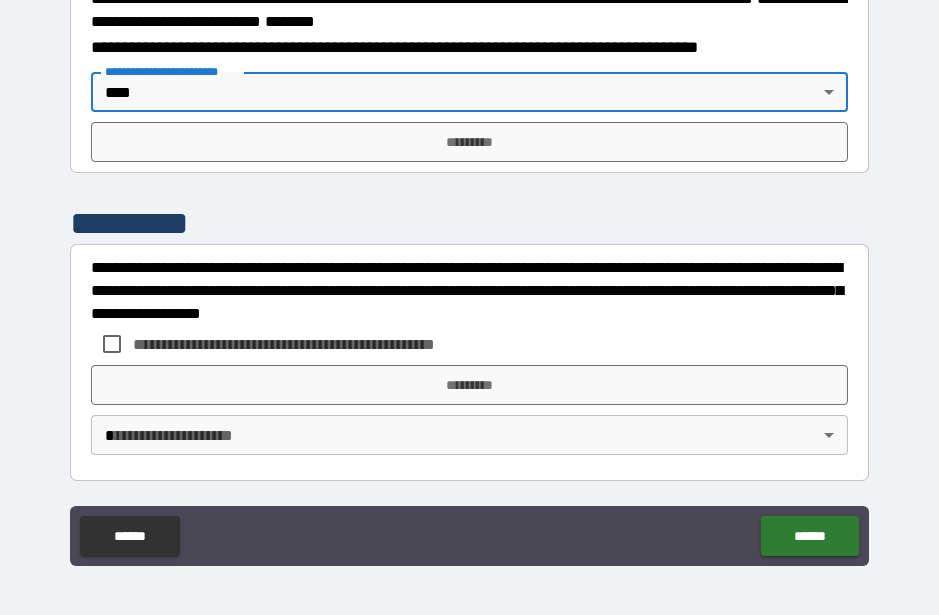 click on "*********" at bounding box center [469, 142] 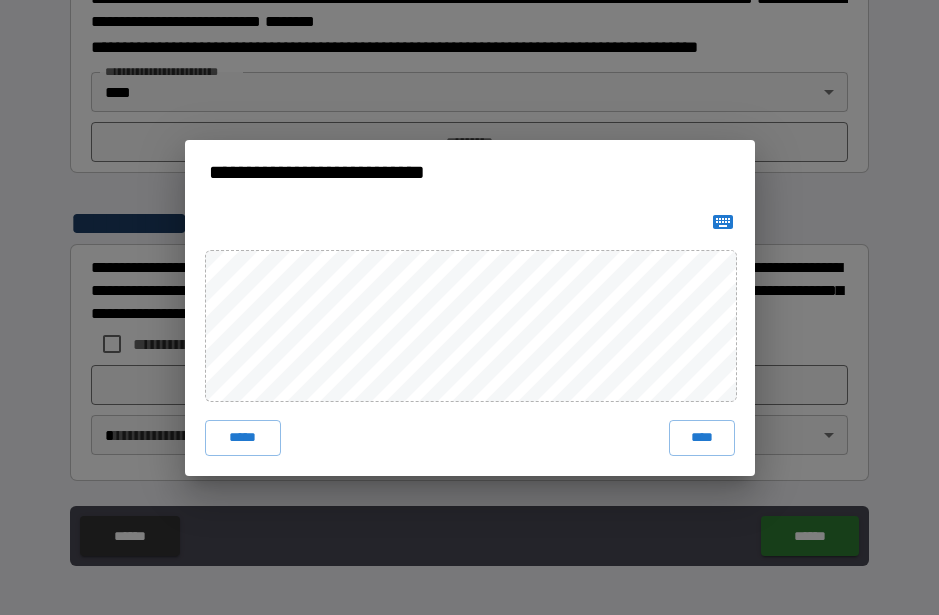 click on "****" at bounding box center [702, 438] 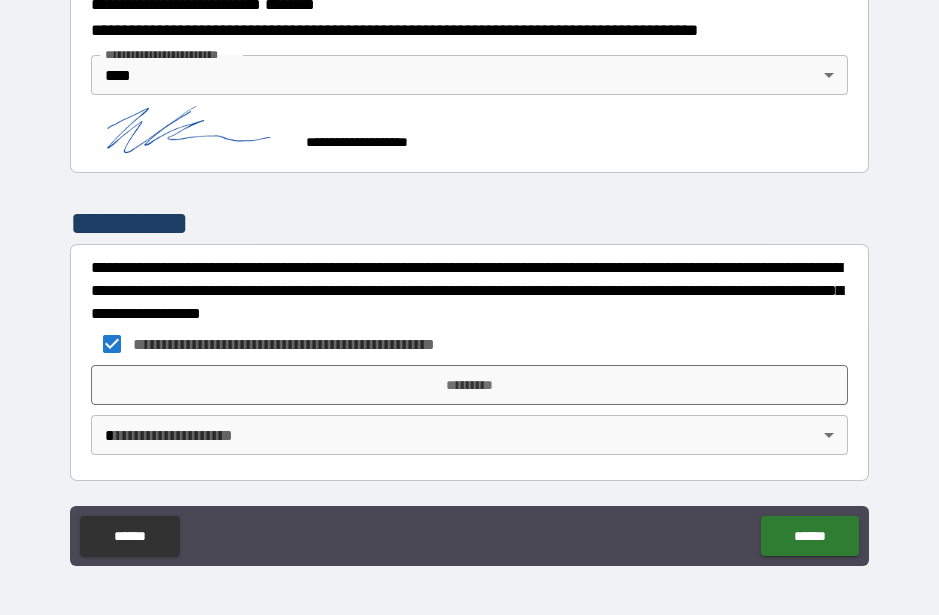 scroll, scrollTop: 2615, scrollLeft: 0, axis: vertical 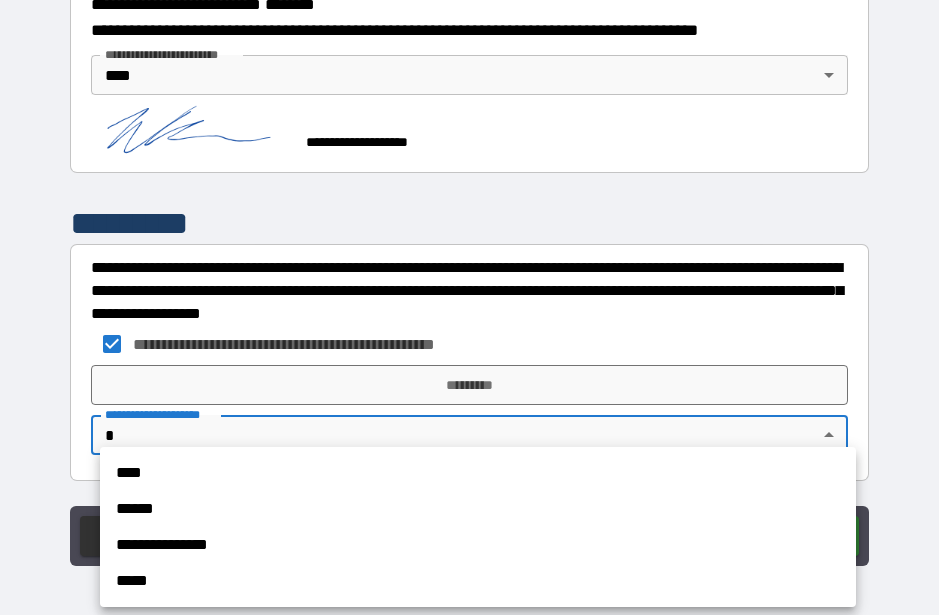 click on "****" at bounding box center [478, 473] 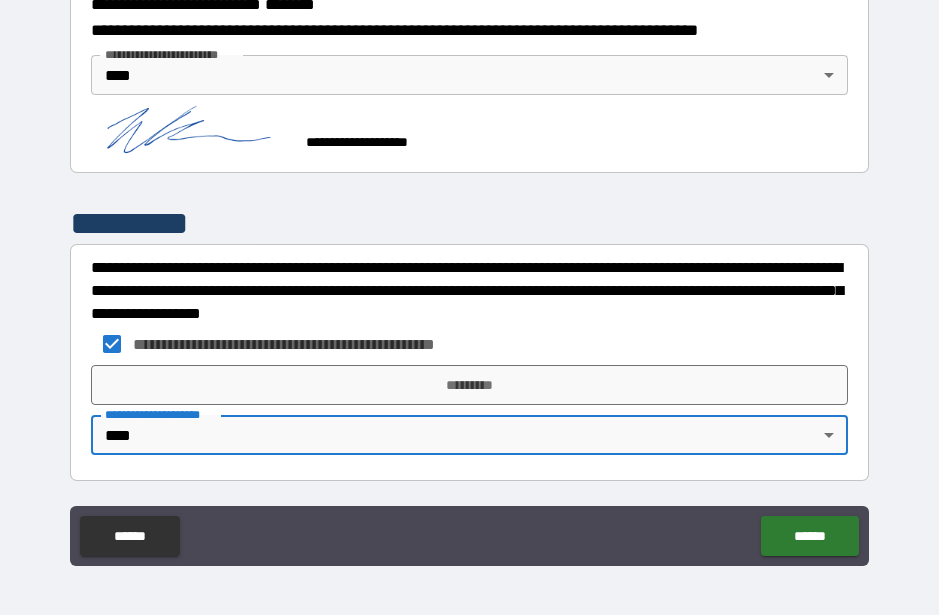 click on "*********" at bounding box center (469, 385) 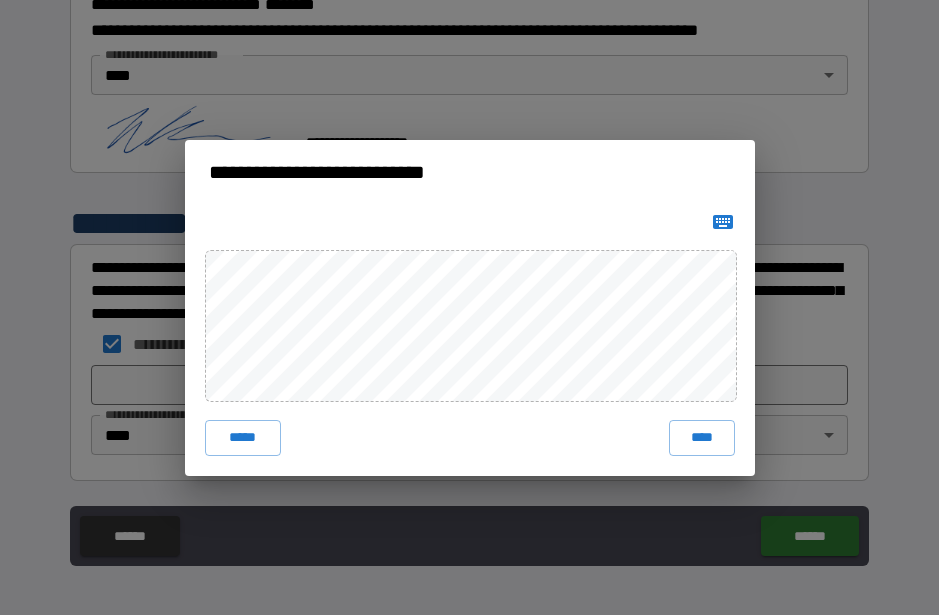 click on "**********" at bounding box center [469, 307] 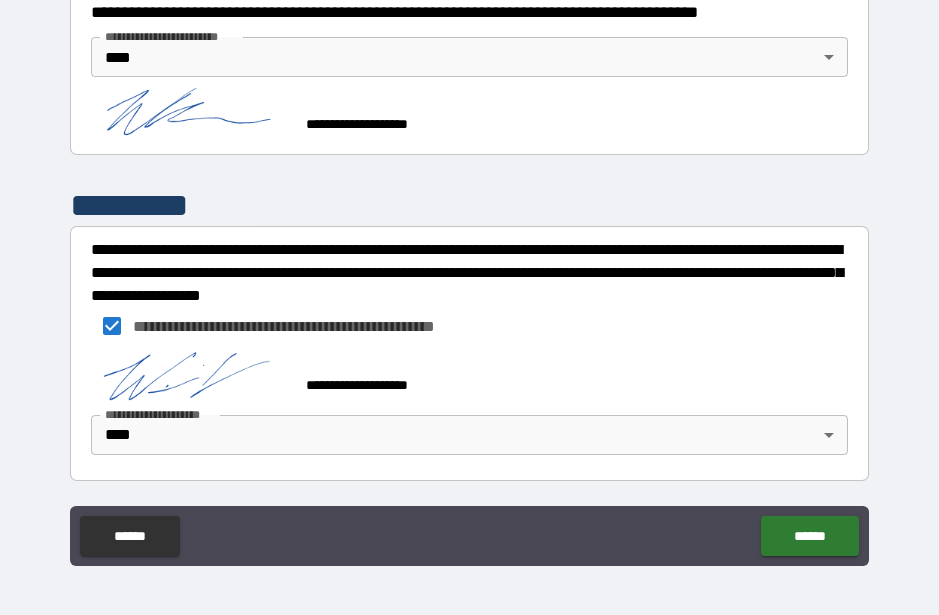 click on "******" at bounding box center (809, 536) 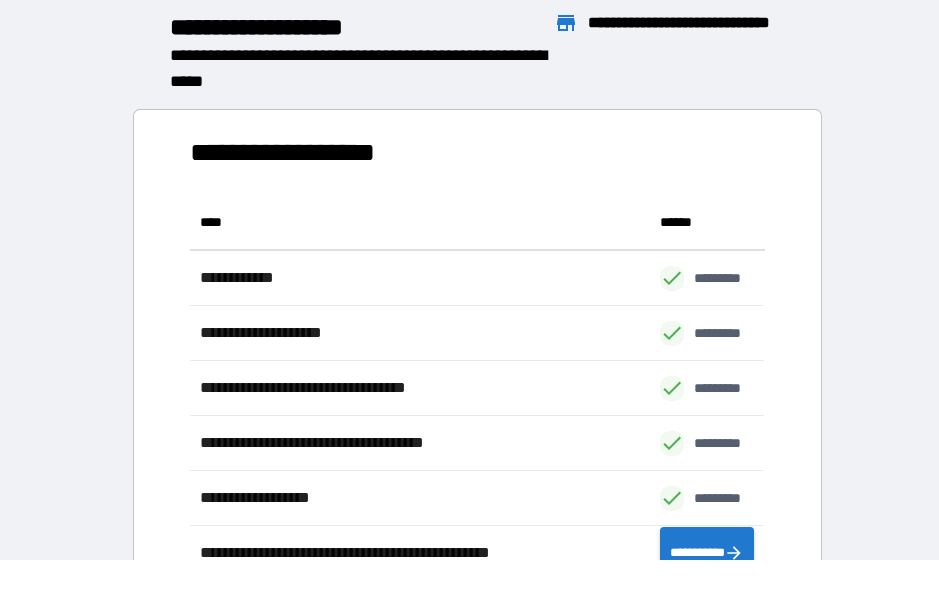 scroll, scrollTop: 386, scrollLeft: 575, axis: both 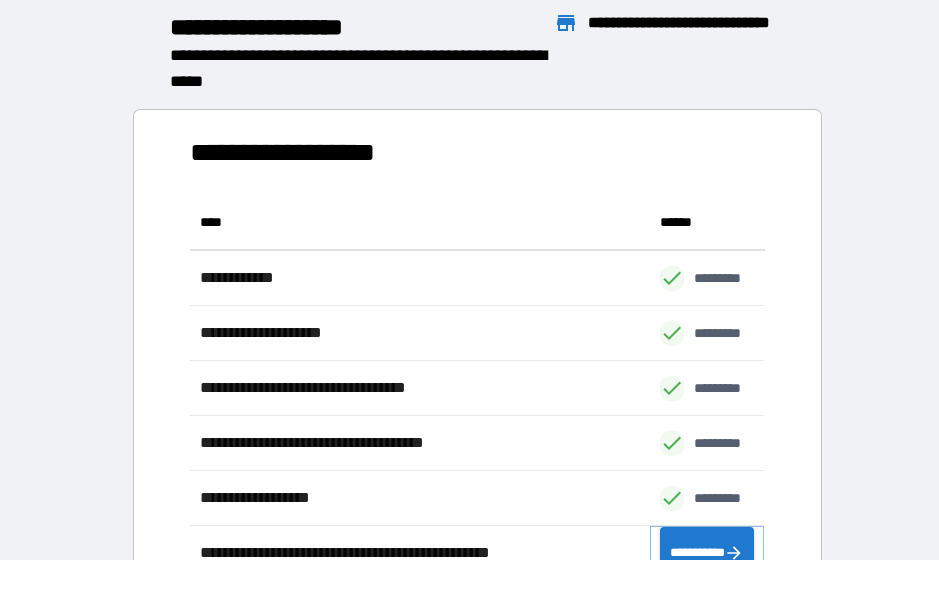 click on "**********" at bounding box center (707, 553) 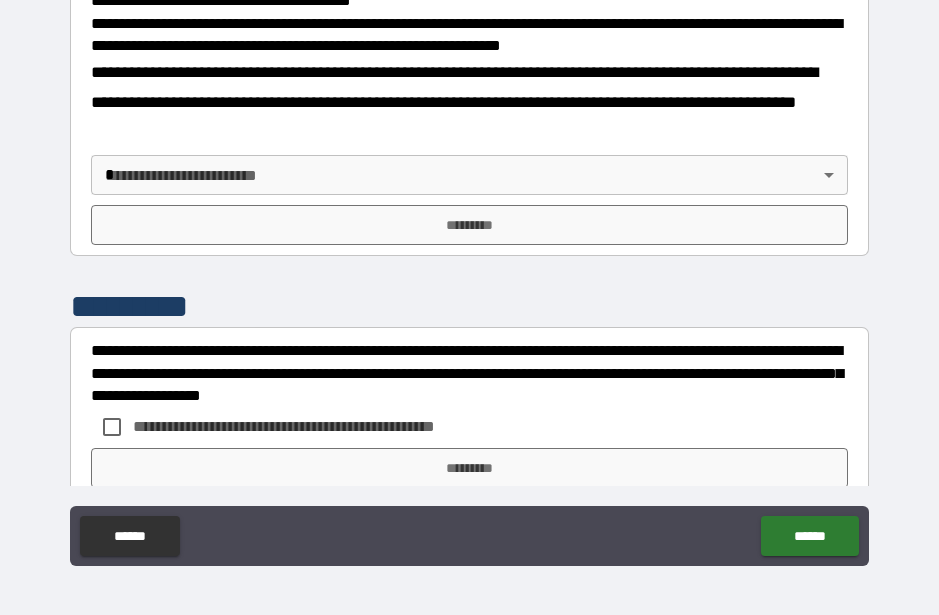 scroll, scrollTop: 807, scrollLeft: 0, axis: vertical 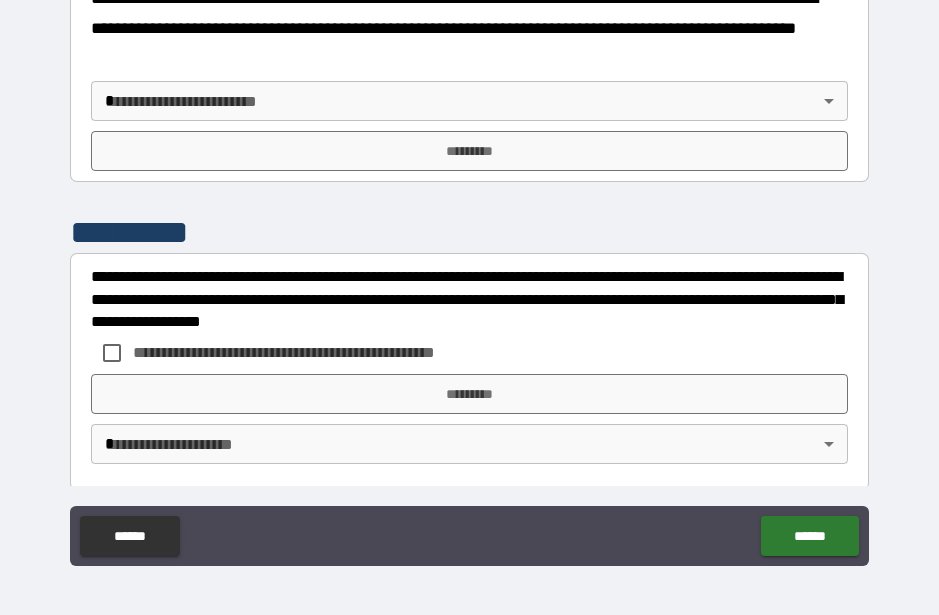 click on "**********" at bounding box center (469, 280) 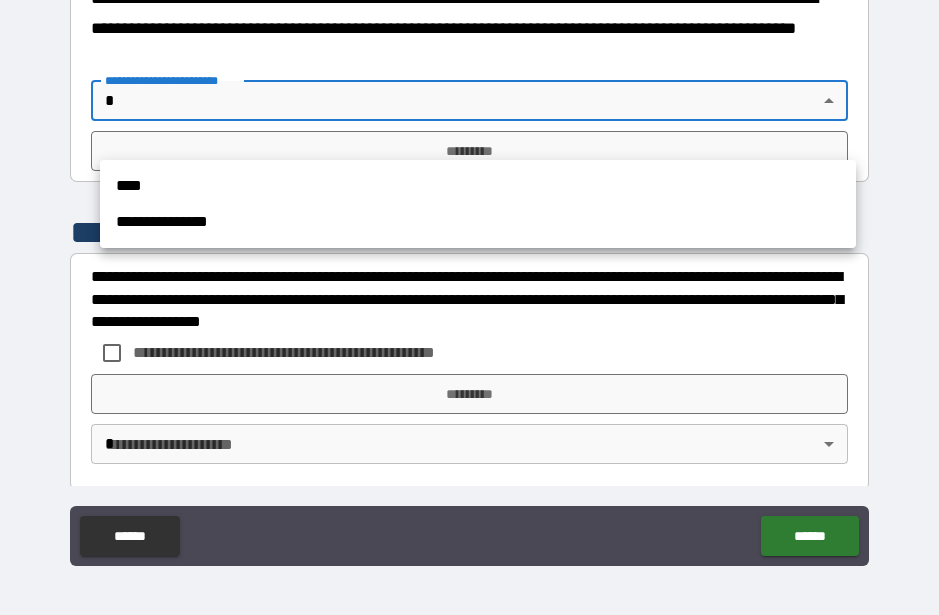click on "****" at bounding box center [478, 186] 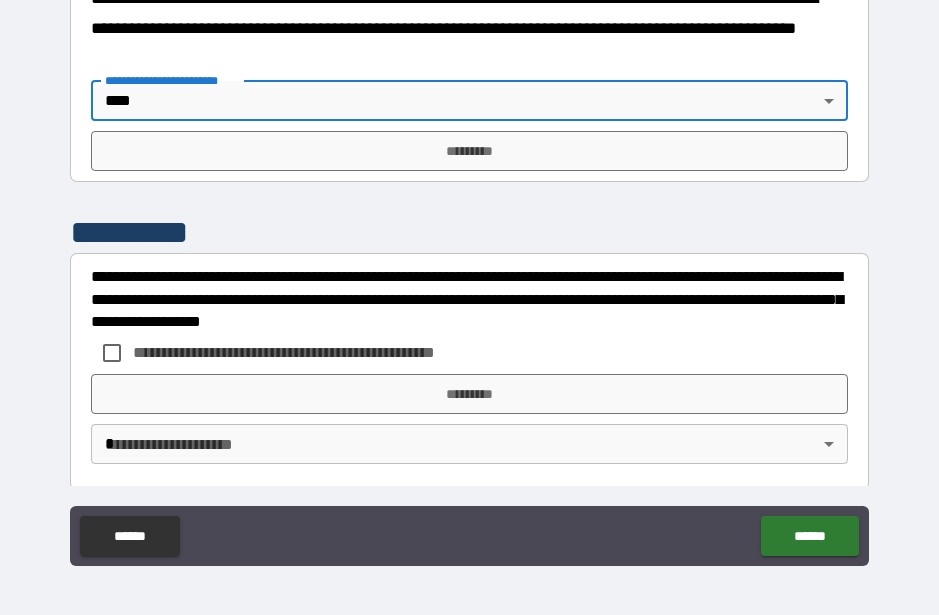 click on "*********" at bounding box center (469, 151) 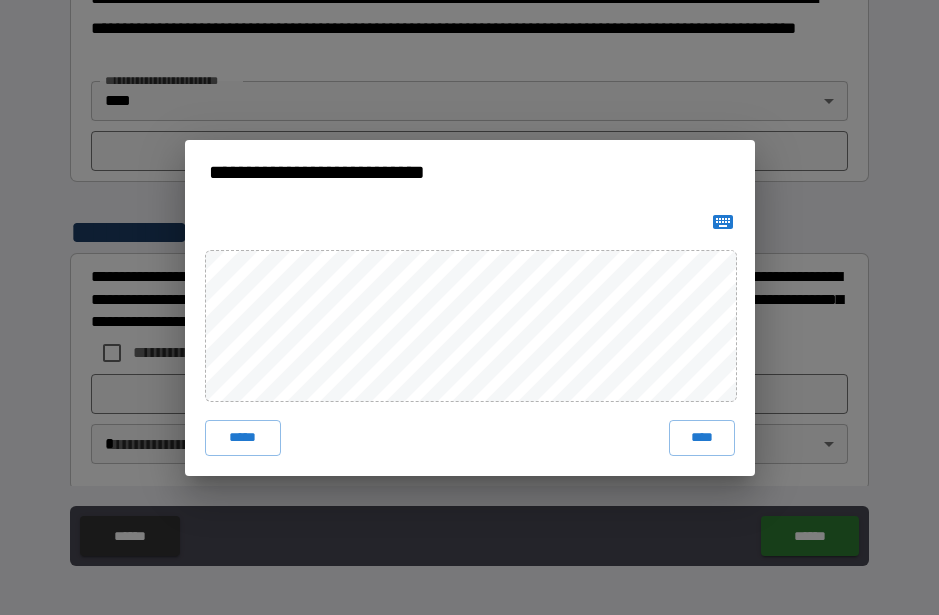 click on "****" at bounding box center [702, 438] 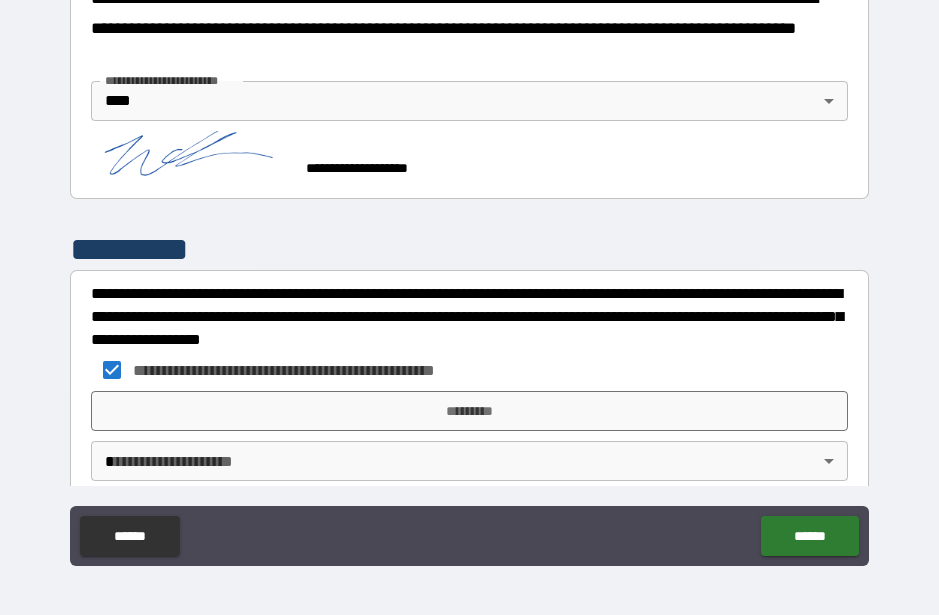 click on "*********" at bounding box center [469, 411] 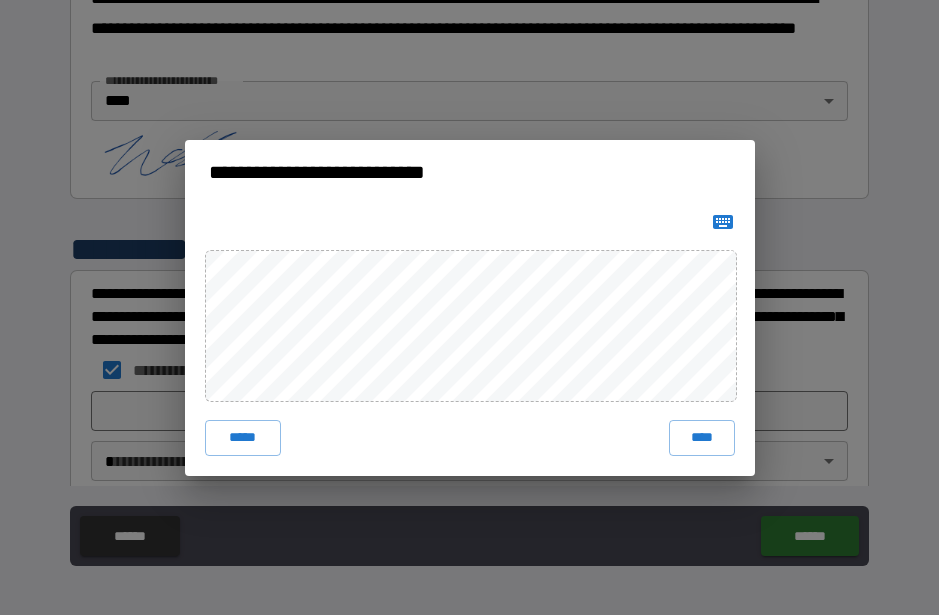 click on "****" at bounding box center [702, 438] 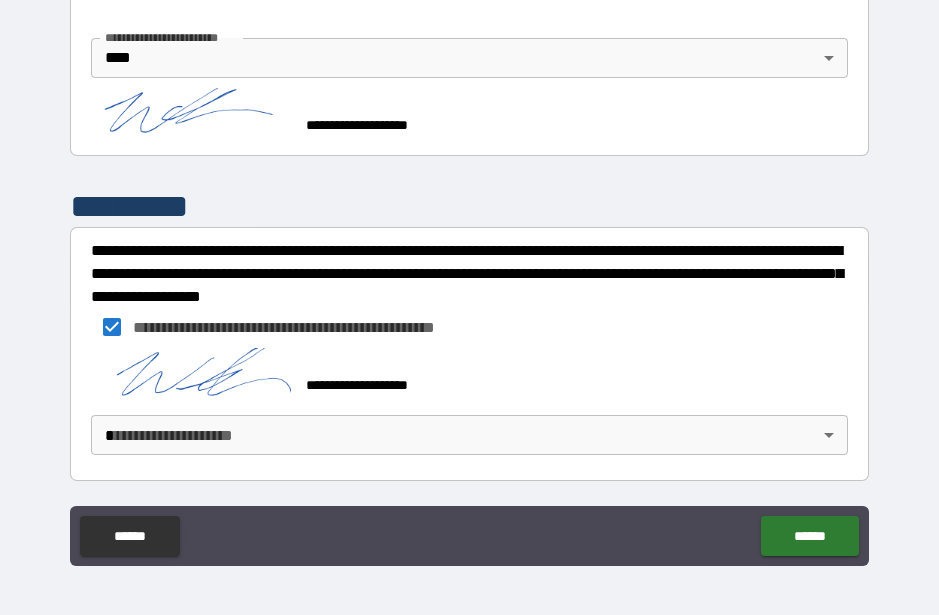 scroll, scrollTop: 881, scrollLeft: 0, axis: vertical 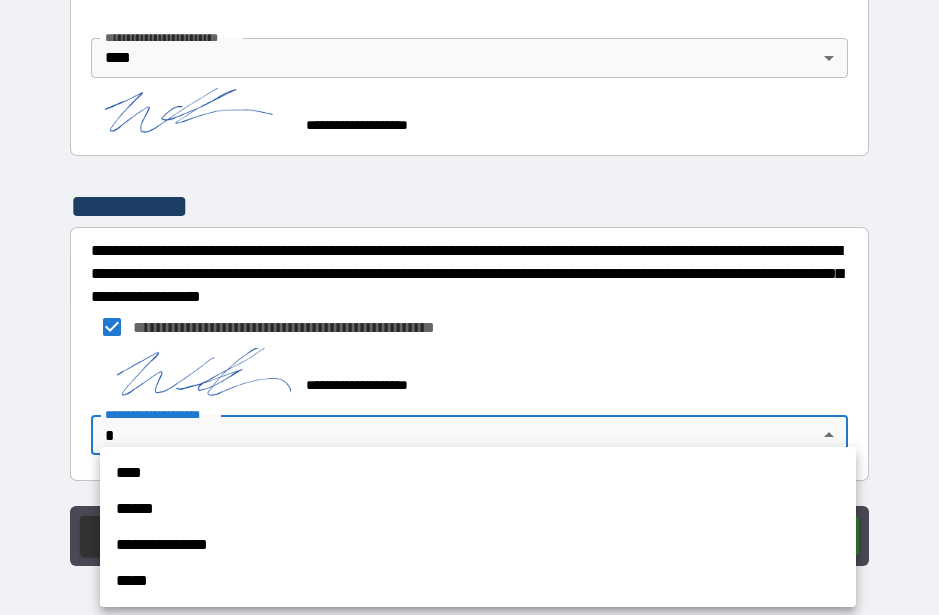 click on "****" at bounding box center [478, 473] 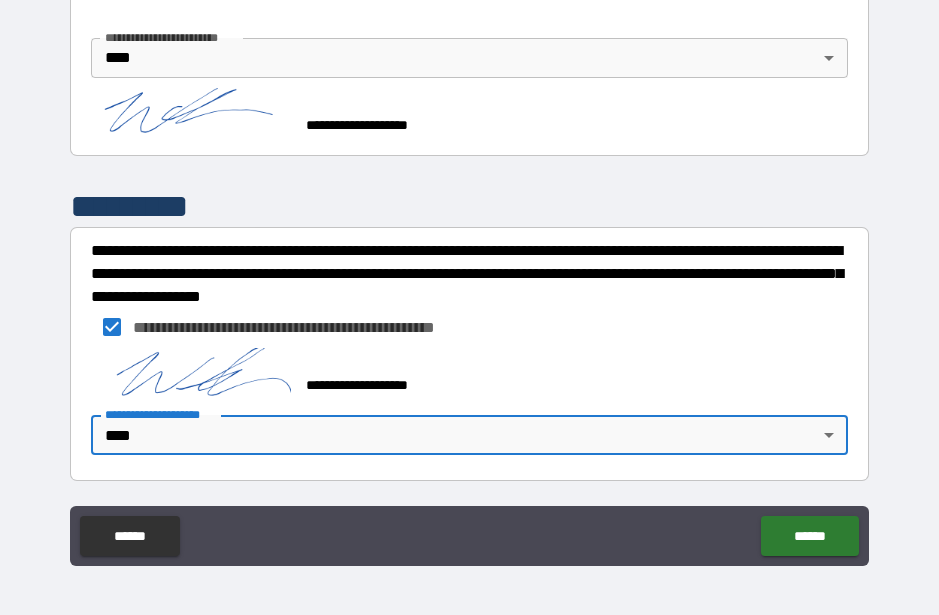 click on "******" at bounding box center (809, 536) 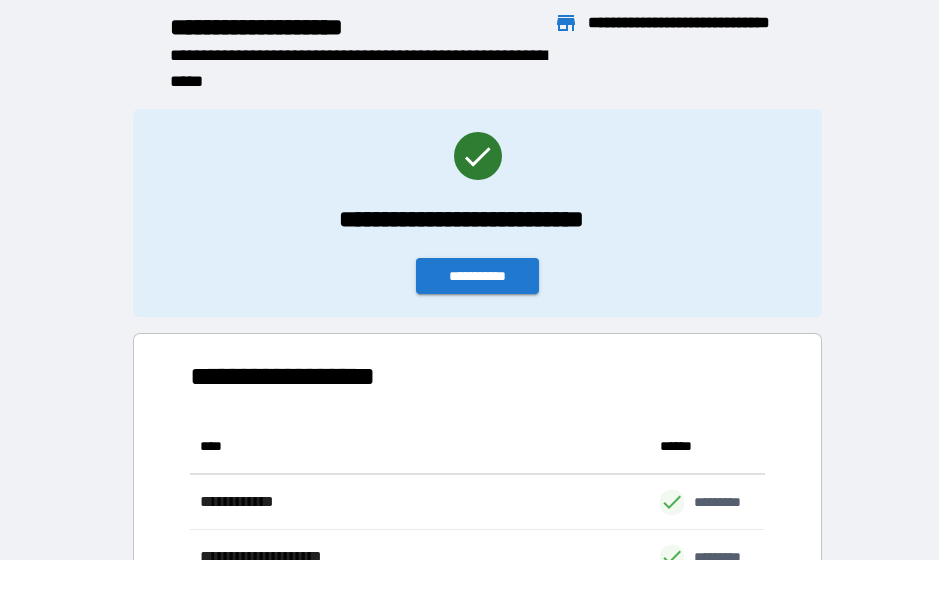 scroll, scrollTop: 1, scrollLeft: 1, axis: both 